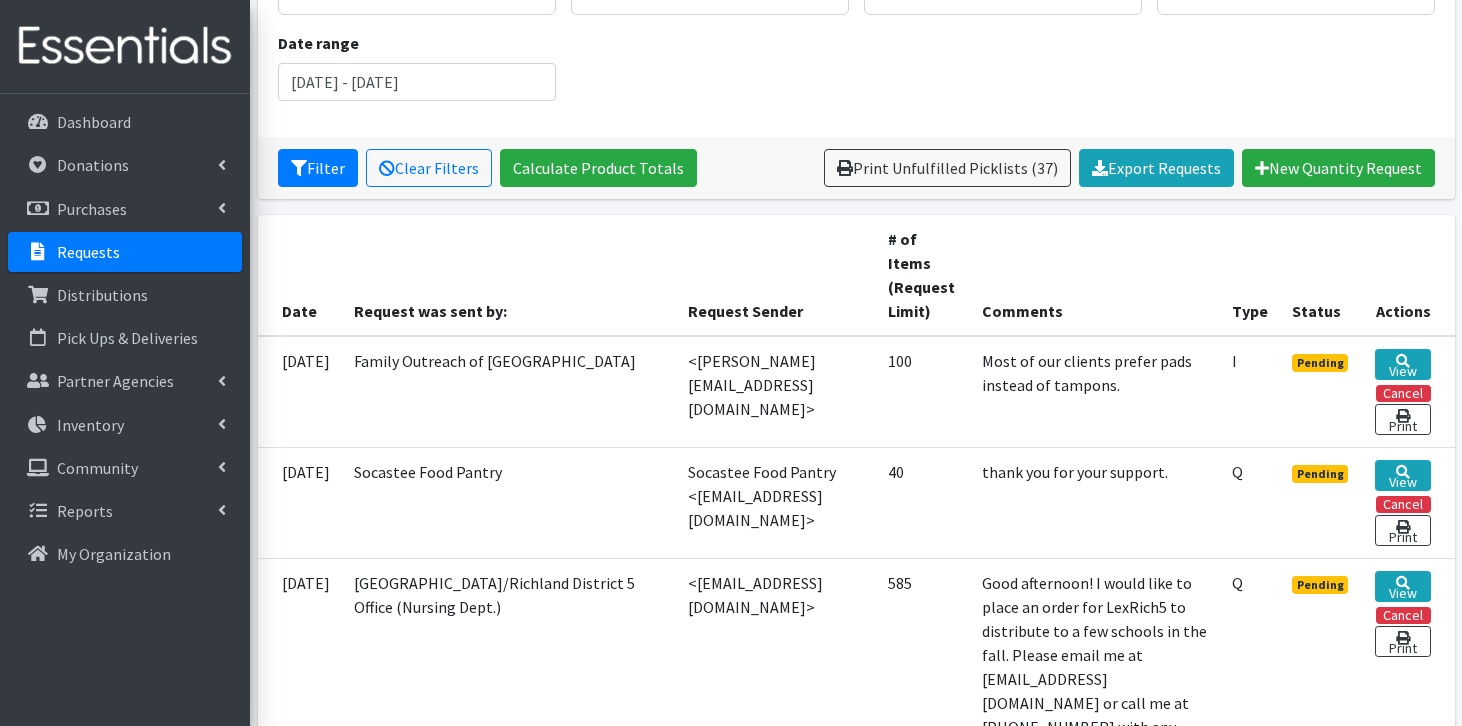 scroll, scrollTop: 0, scrollLeft: 0, axis: both 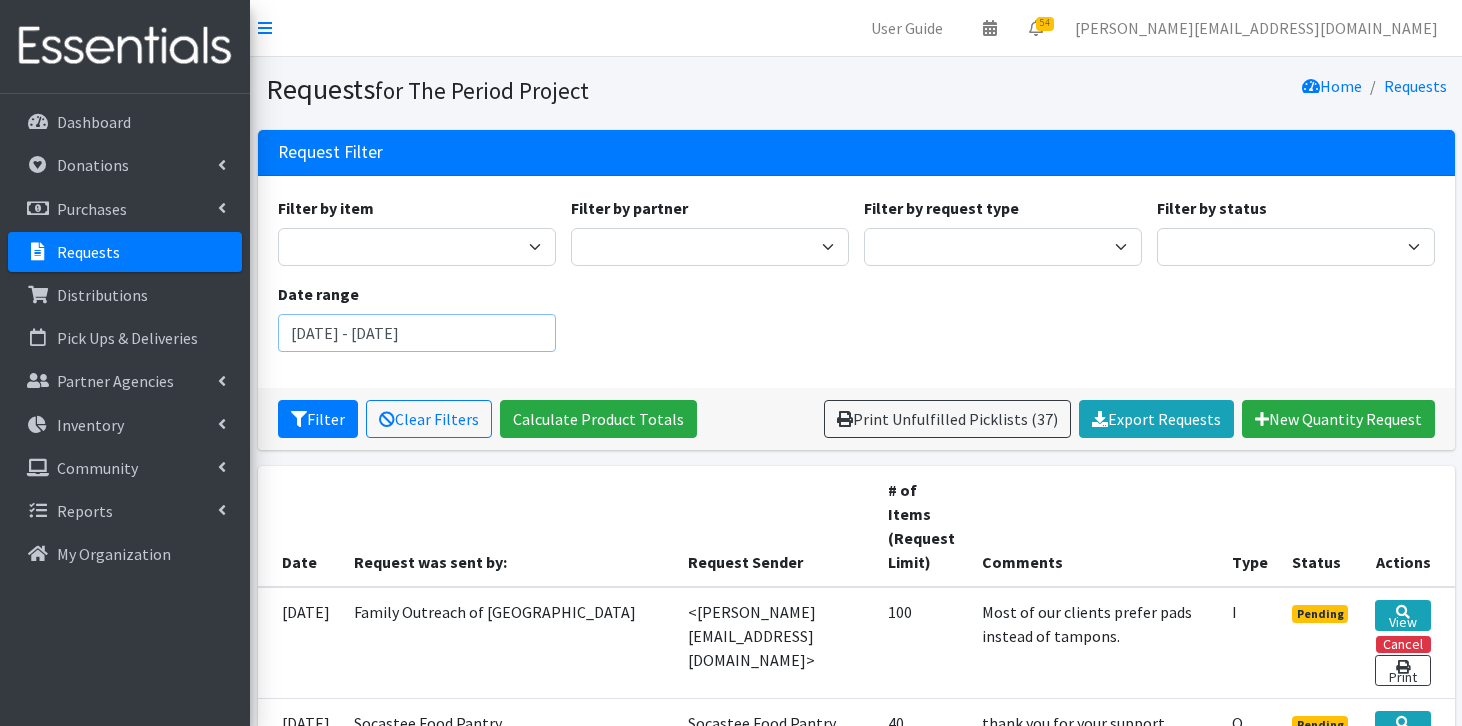 click on "January 1, 2025 - July 15, 2025" at bounding box center (417, 333) 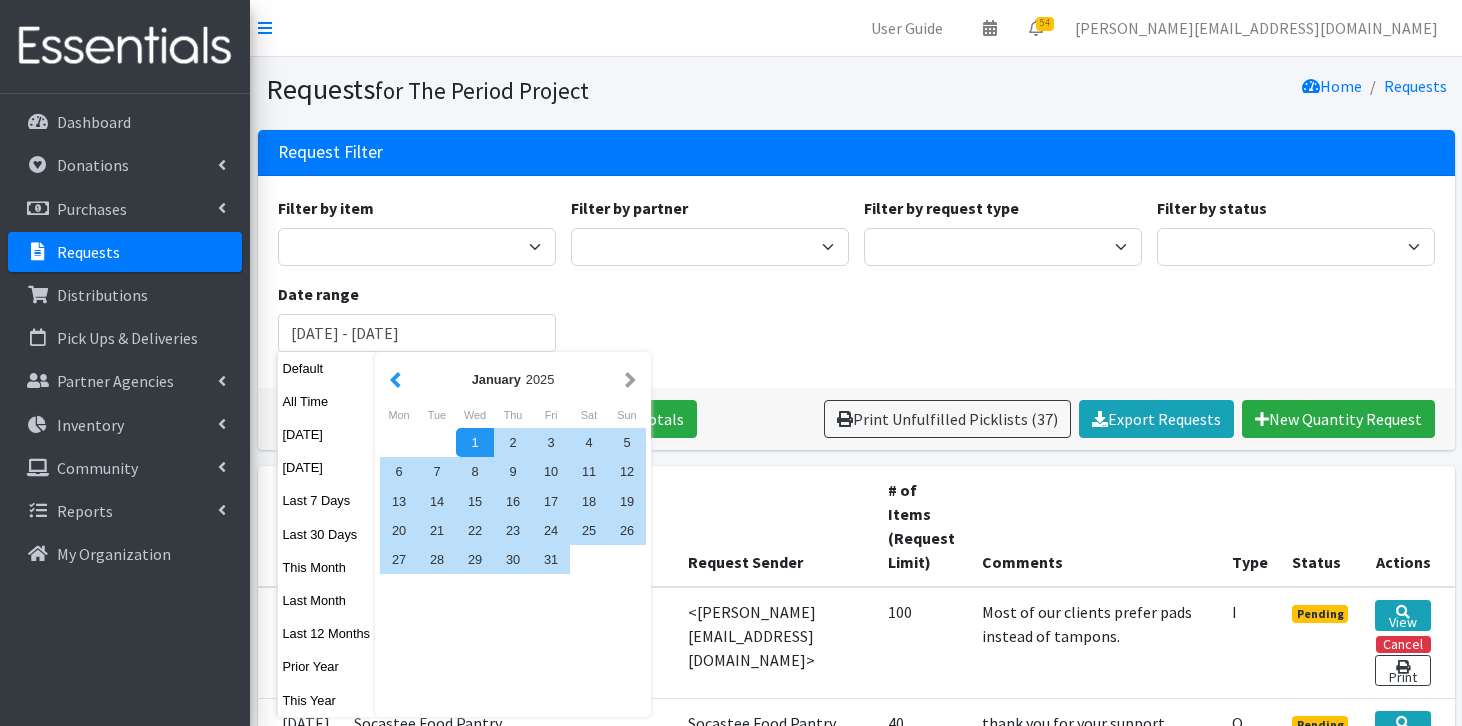 click at bounding box center [395, 379] 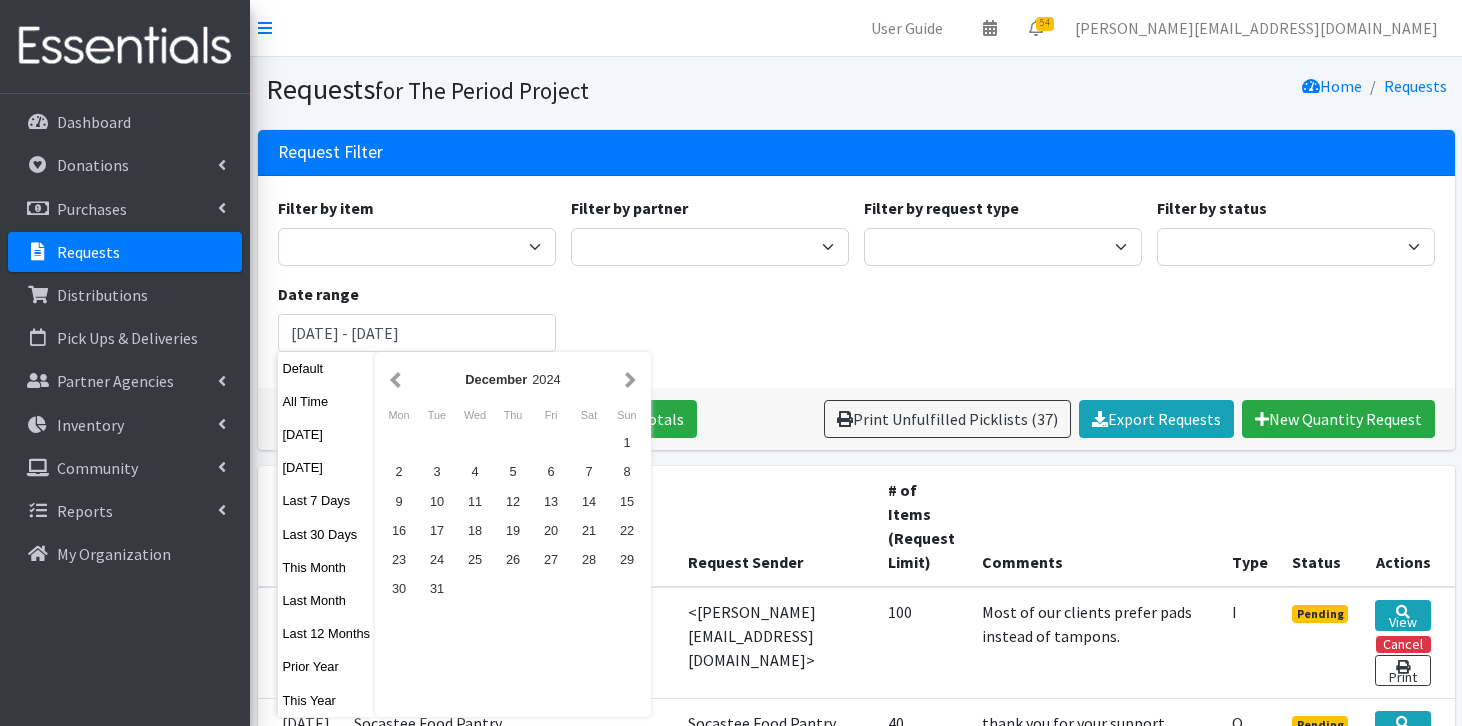 click at bounding box center [395, 379] 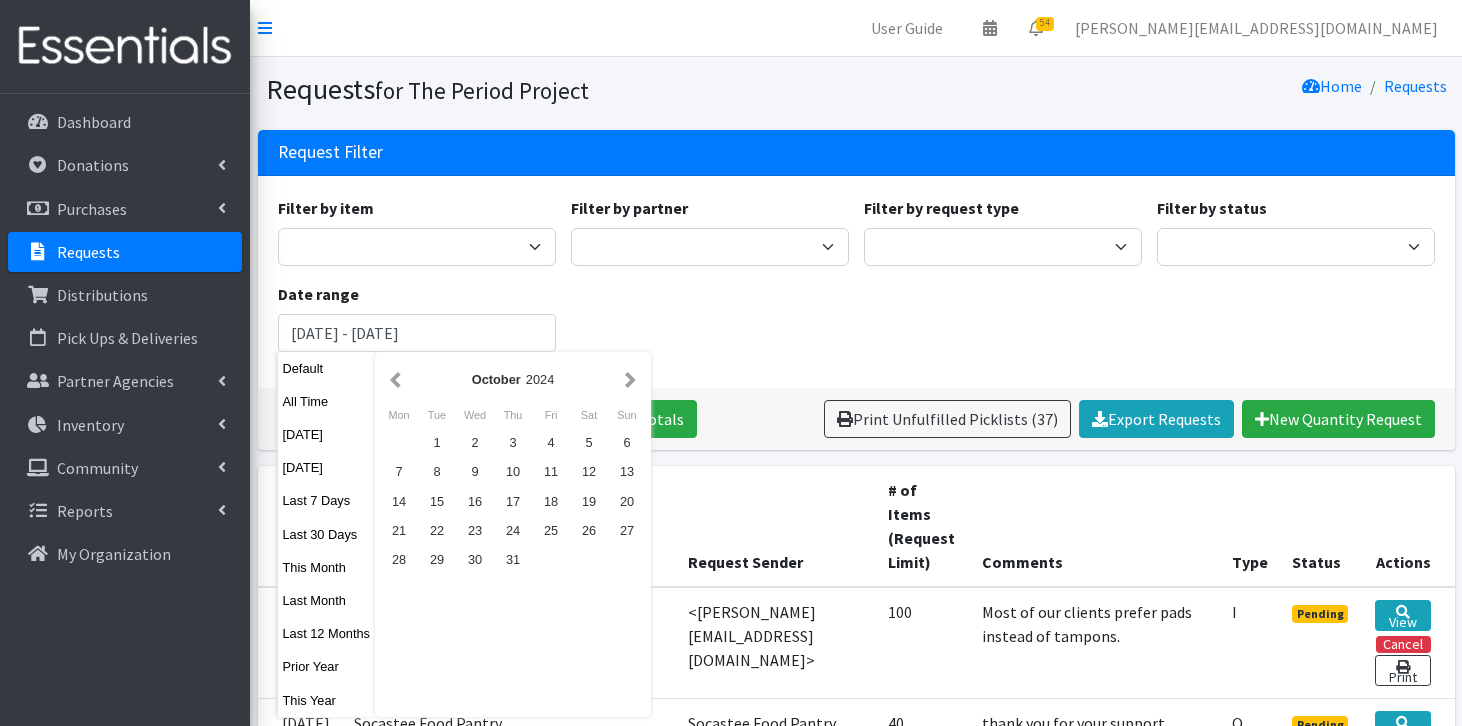 click at bounding box center [395, 379] 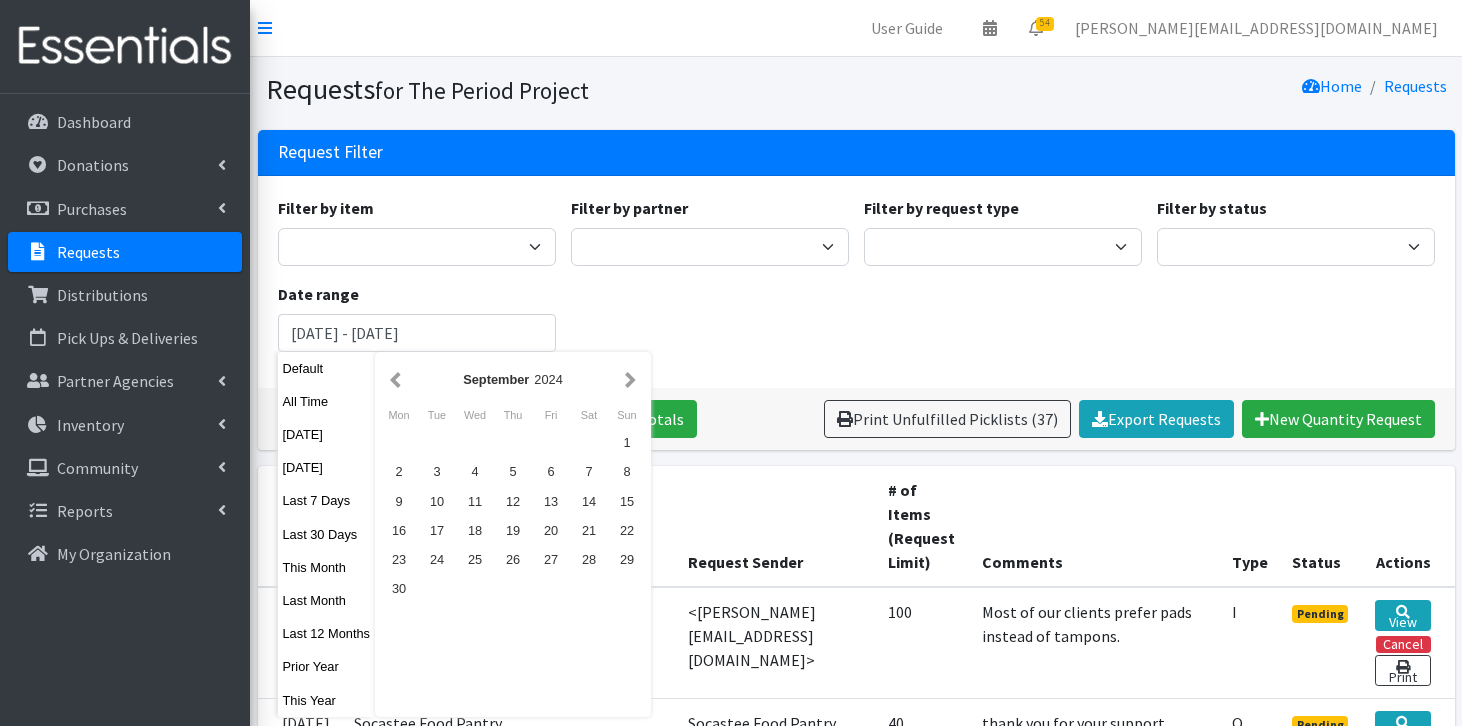 click at bounding box center (395, 379) 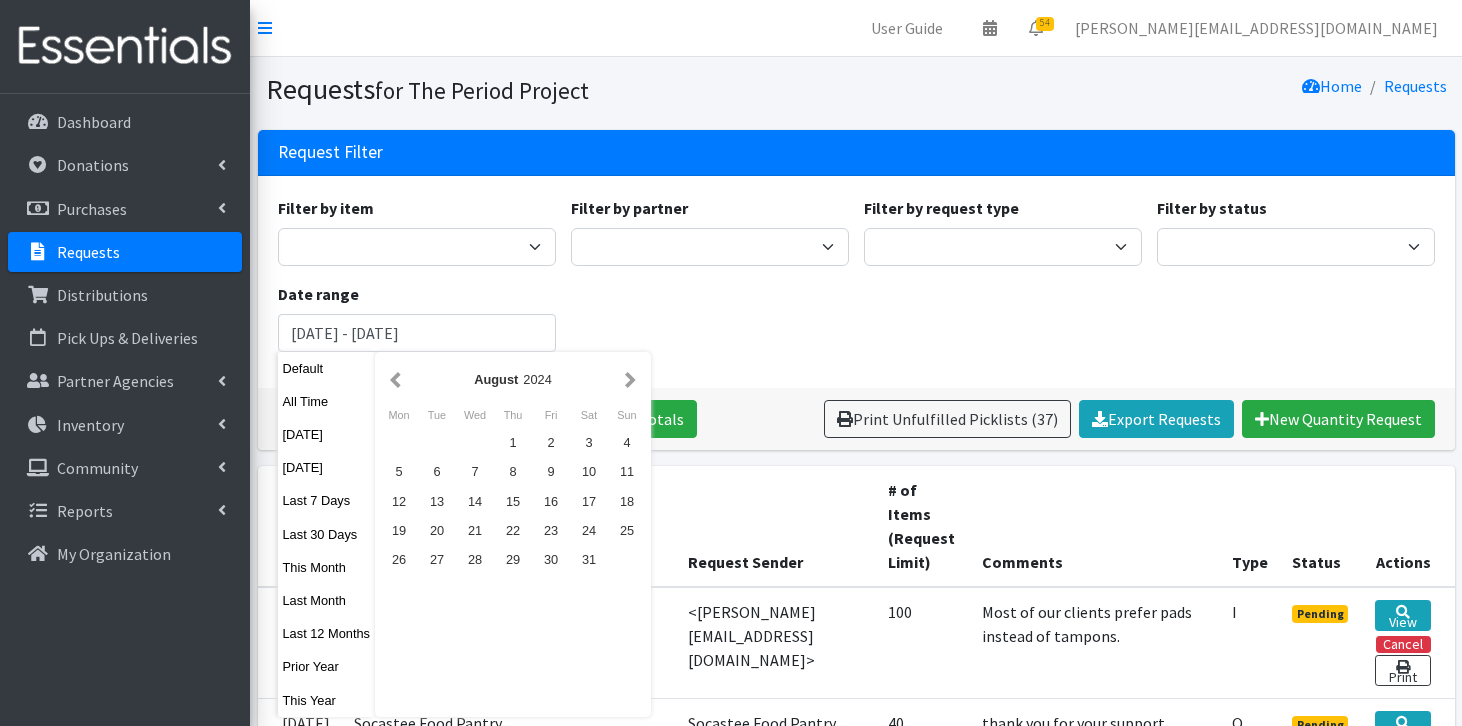 click at bounding box center [395, 379] 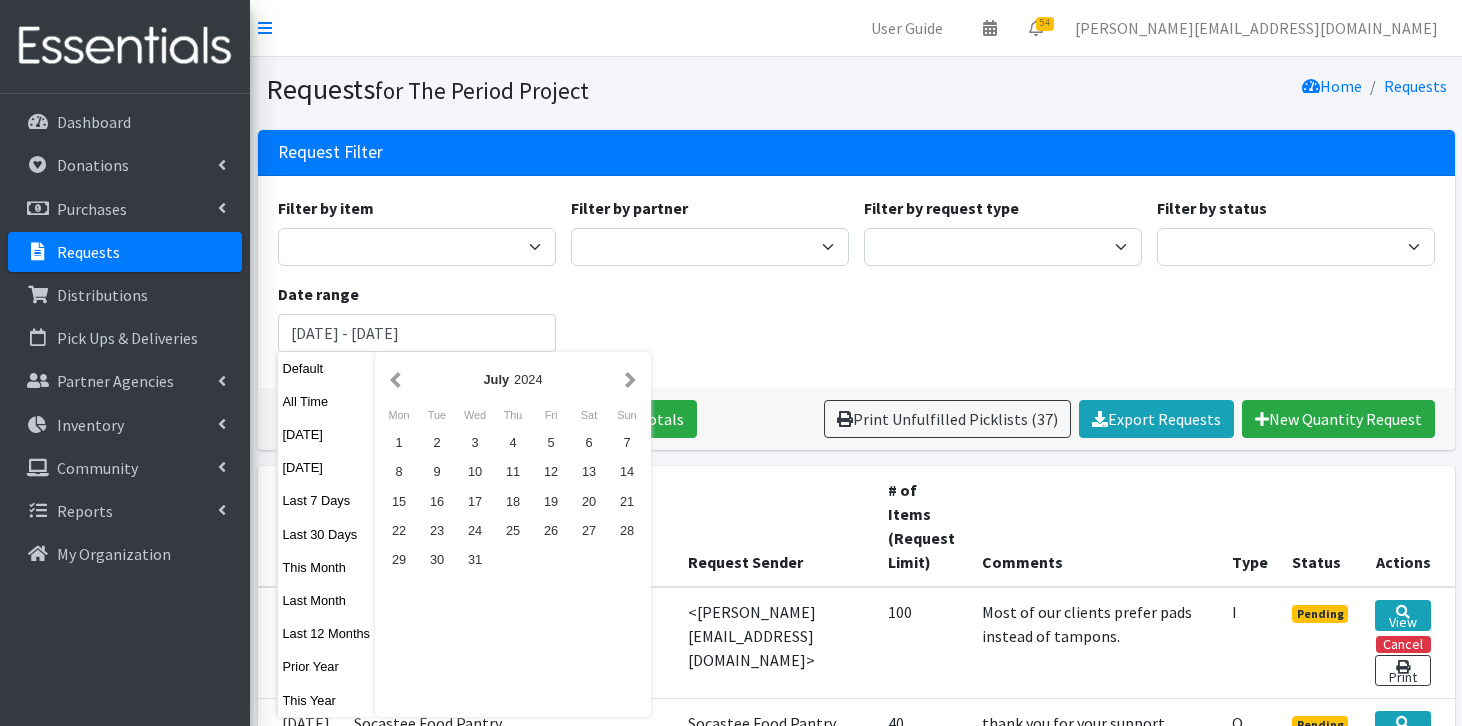 click at bounding box center (395, 379) 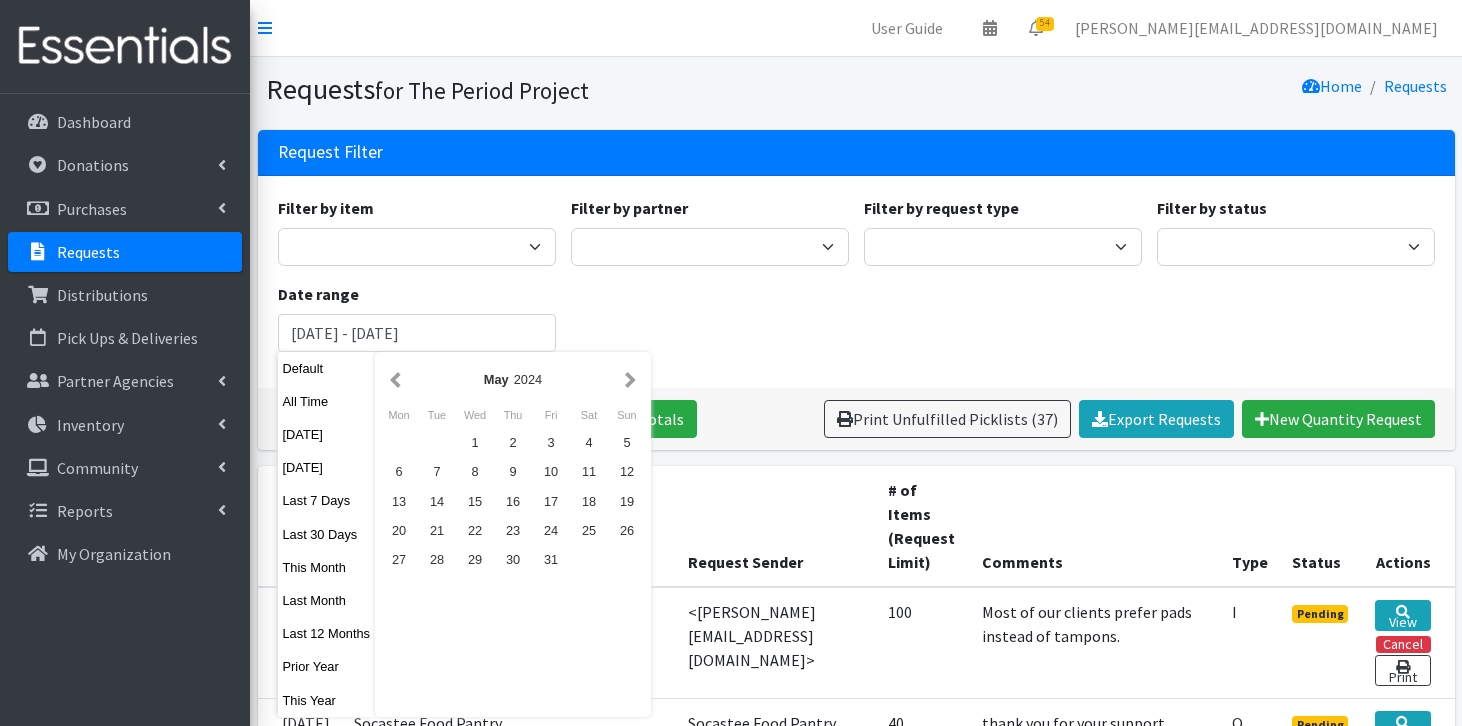 click at bounding box center (395, 379) 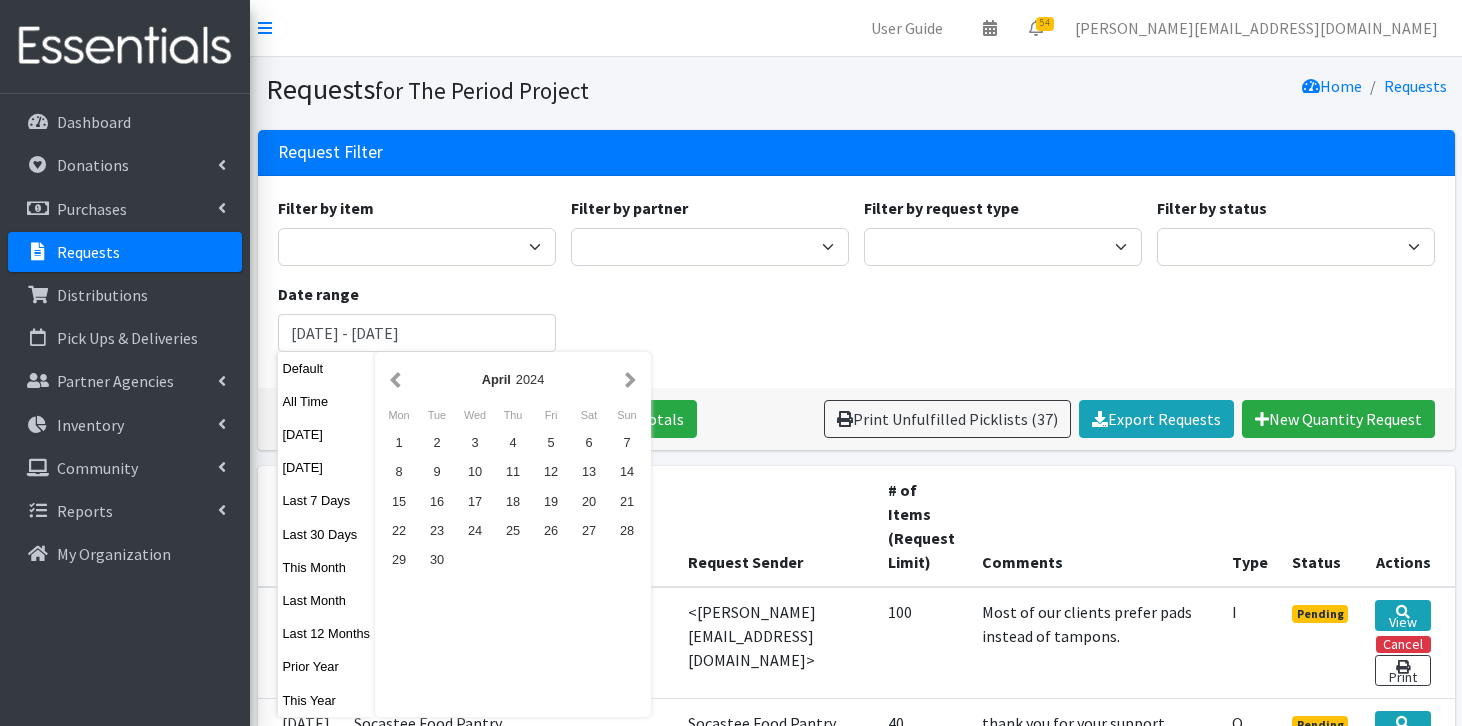 click at bounding box center (395, 379) 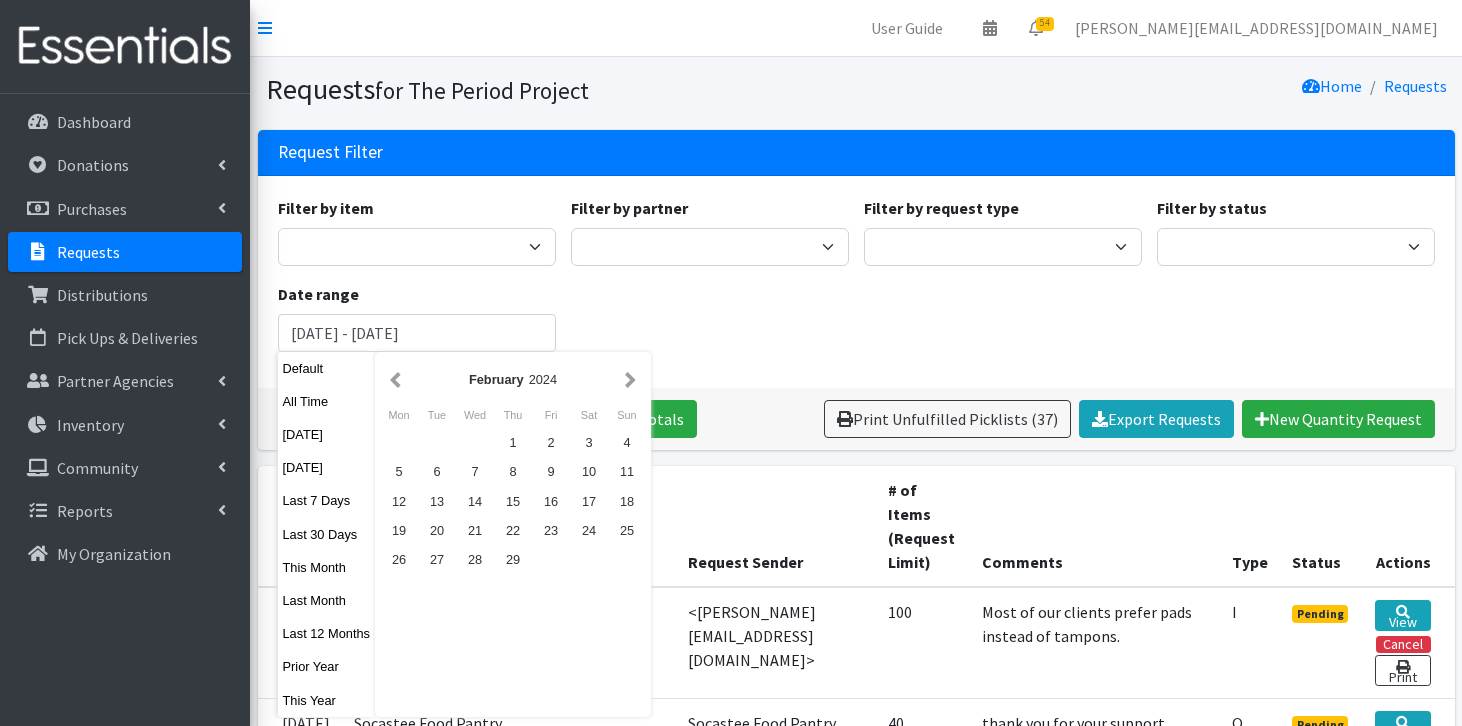 click at bounding box center [395, 379] 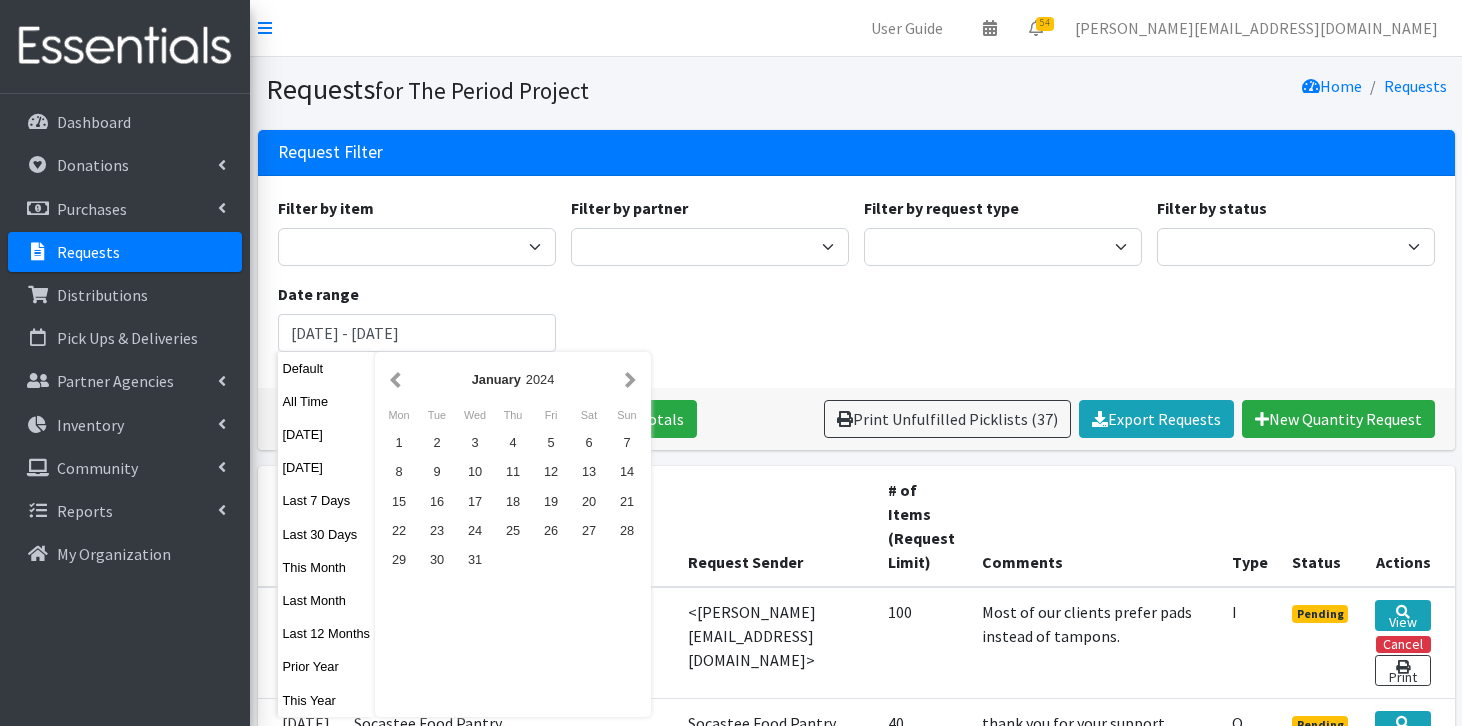click at bounding box center [395, 379] 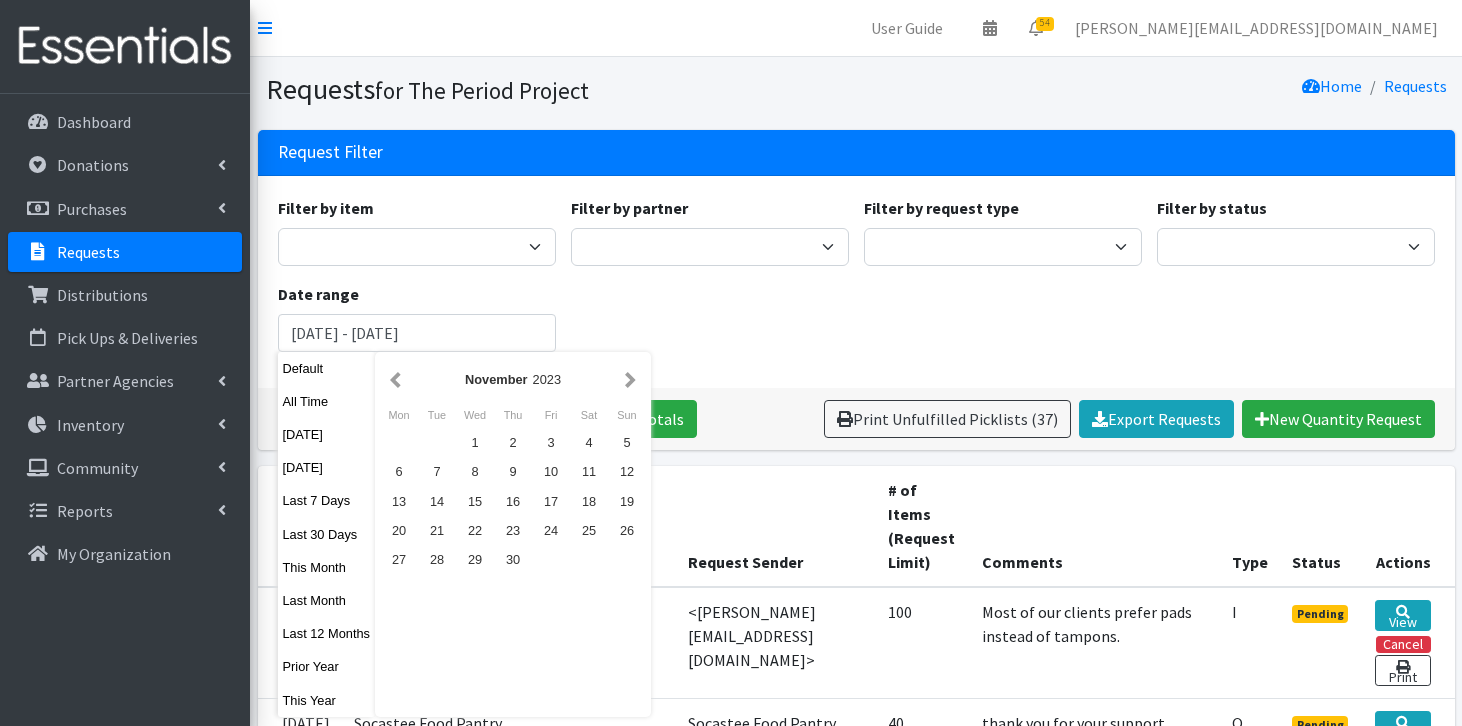 click at bounding box center (395, 379) 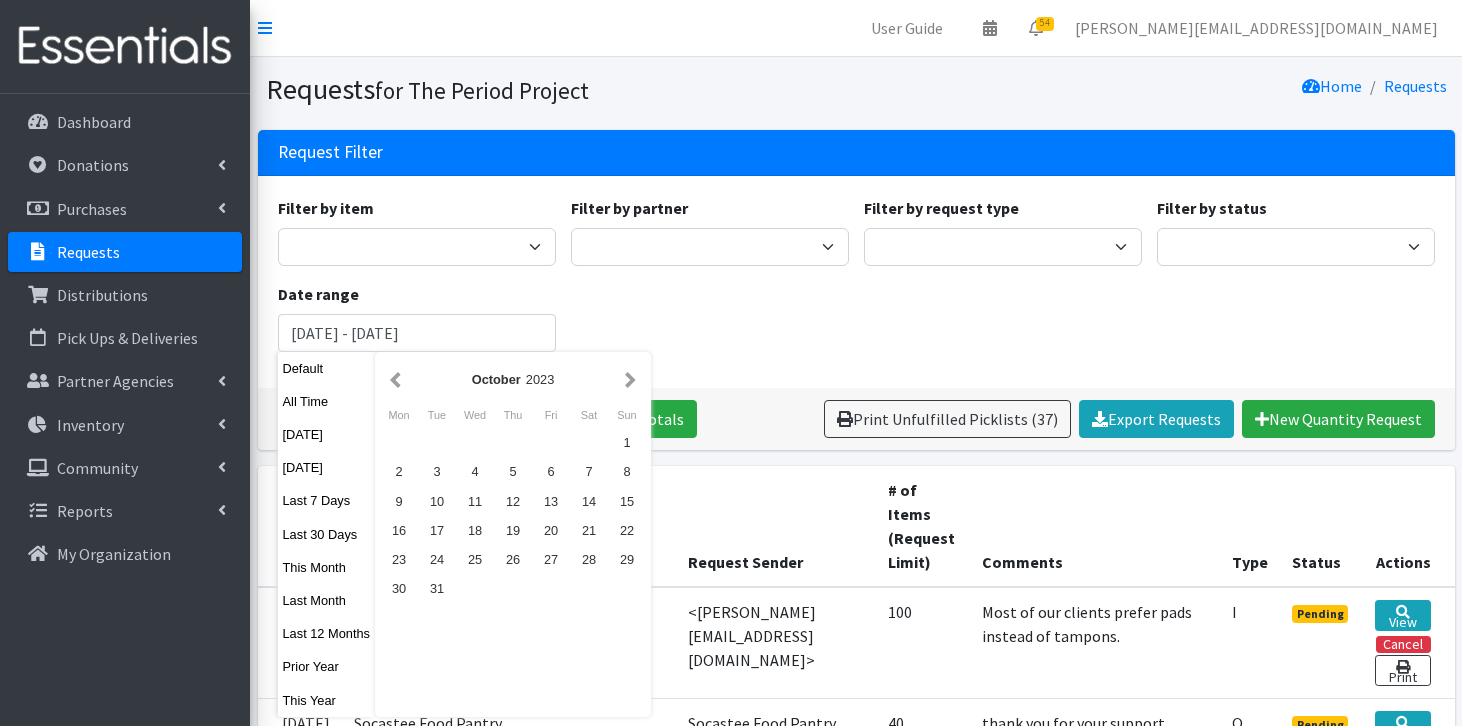 click at bounding box center (395, 379) 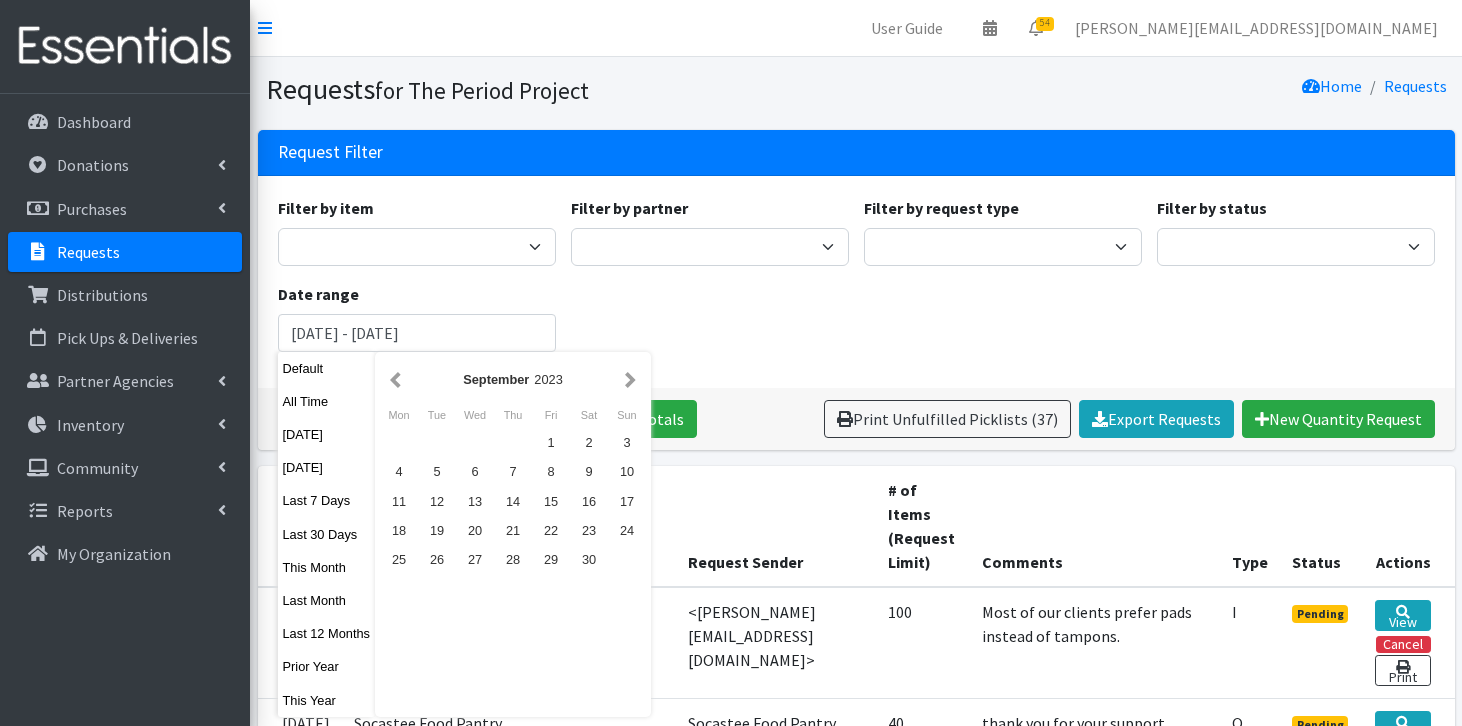 click at bounding box center [395, 379] 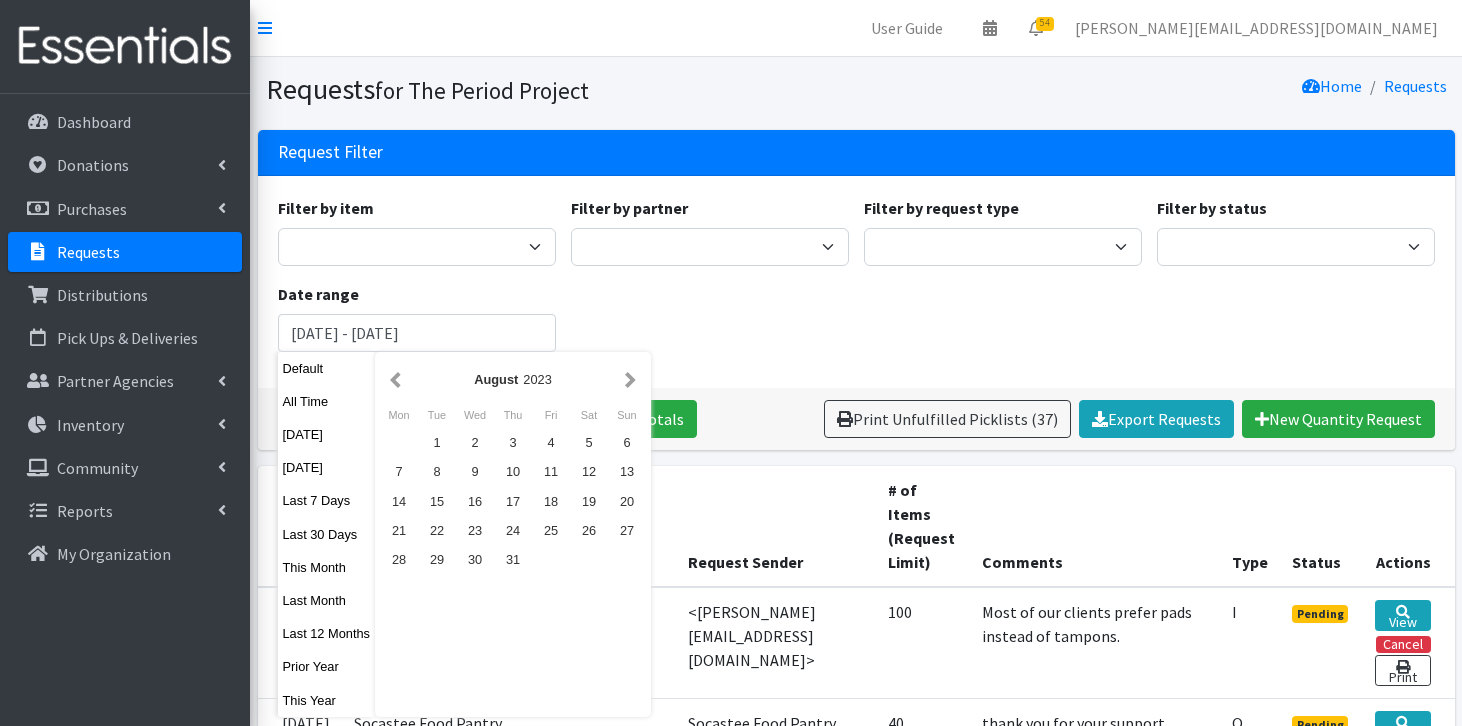 click at bounding box center (395, 379) 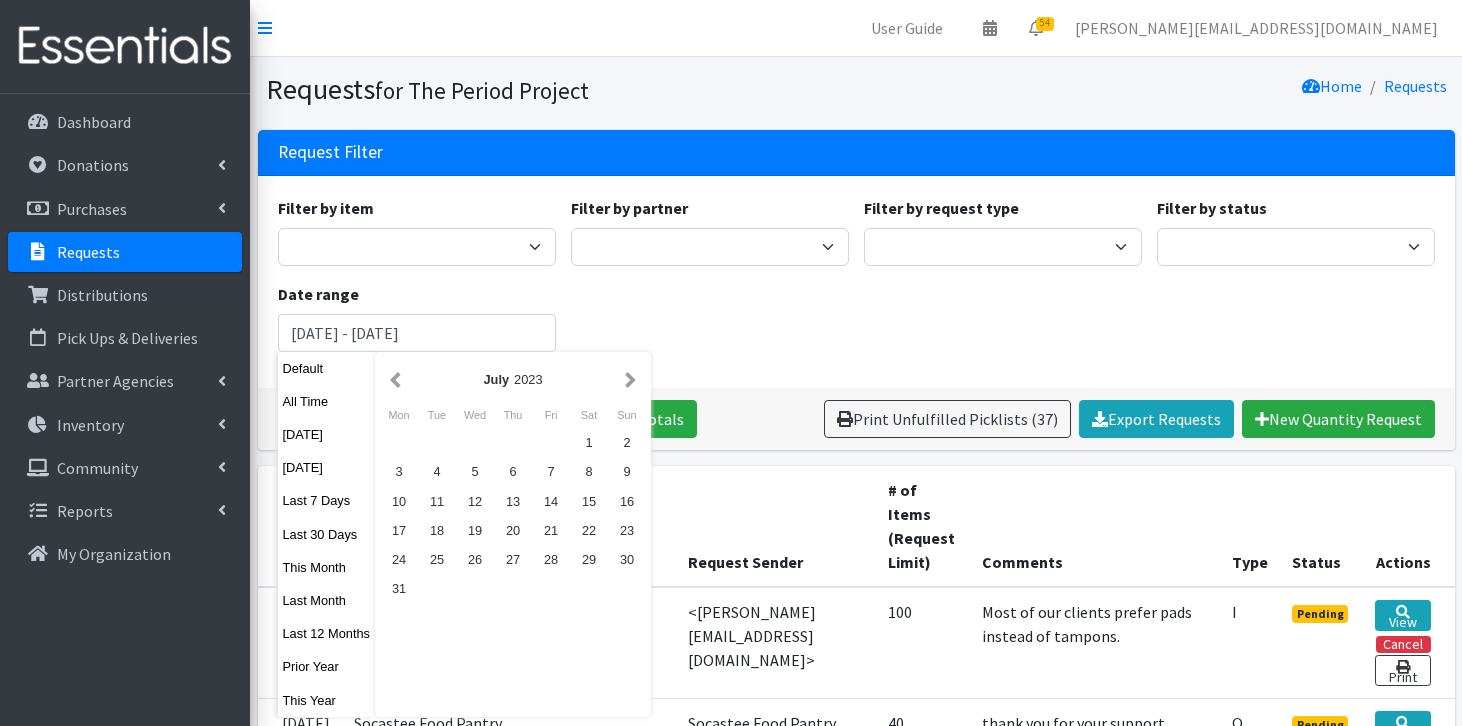 click at bounding box center (395, 379) 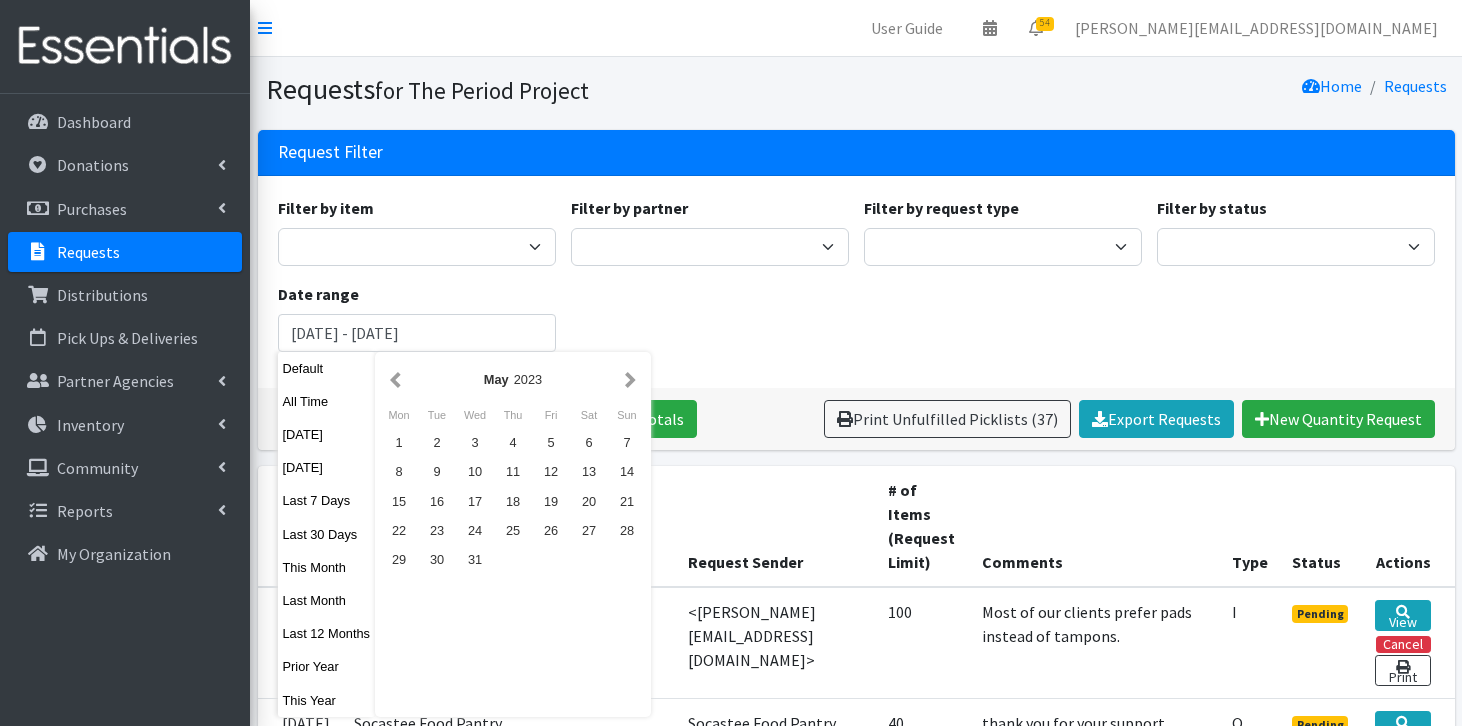 click at bounding box center [395, 379] 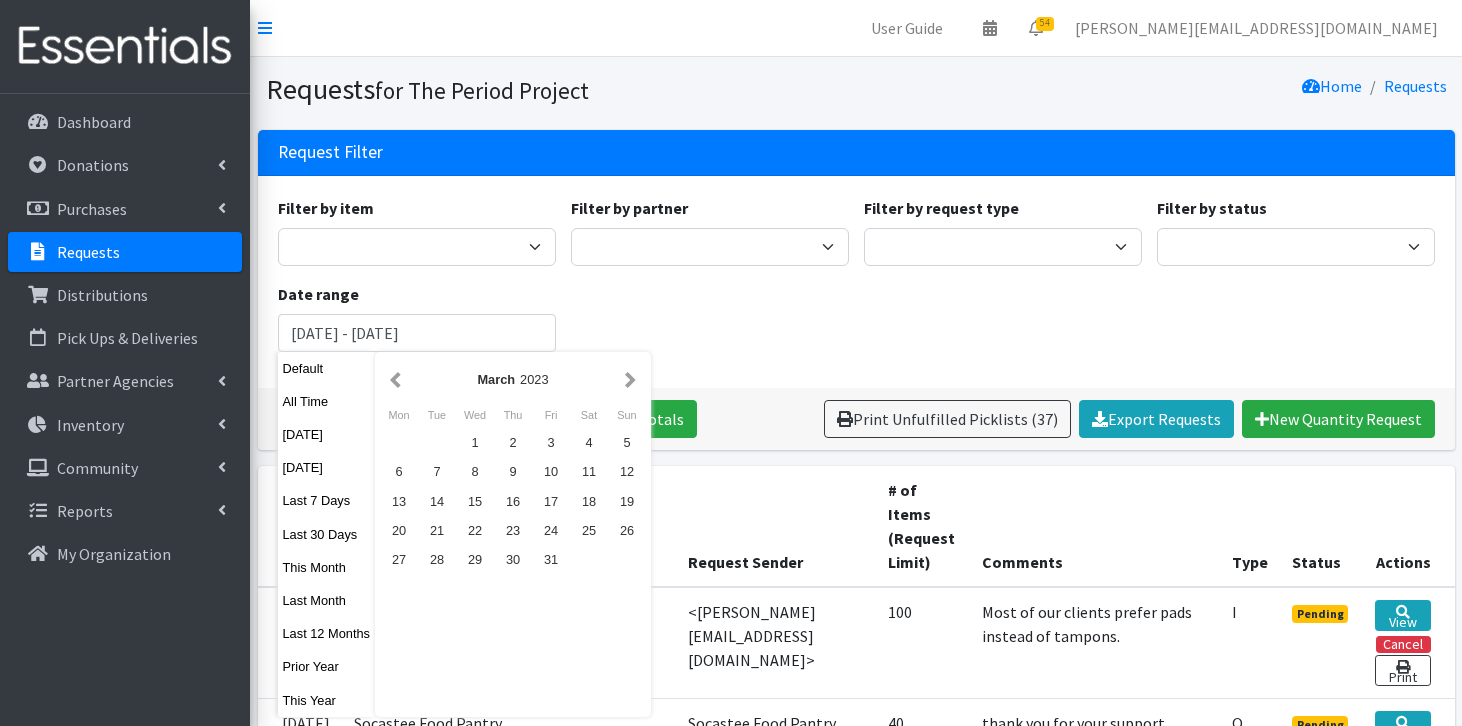 click at bounding box center [395, 379] 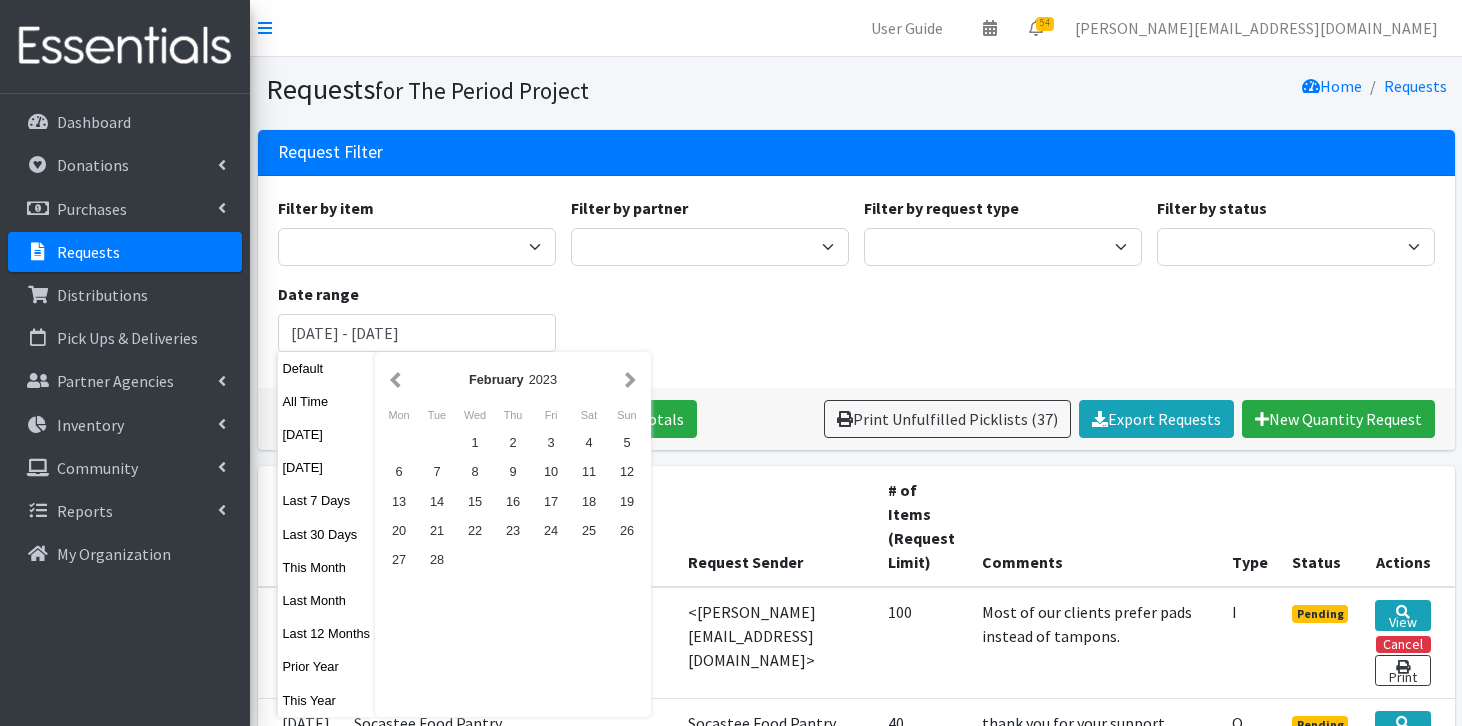 click at bounding box center [395, 379] 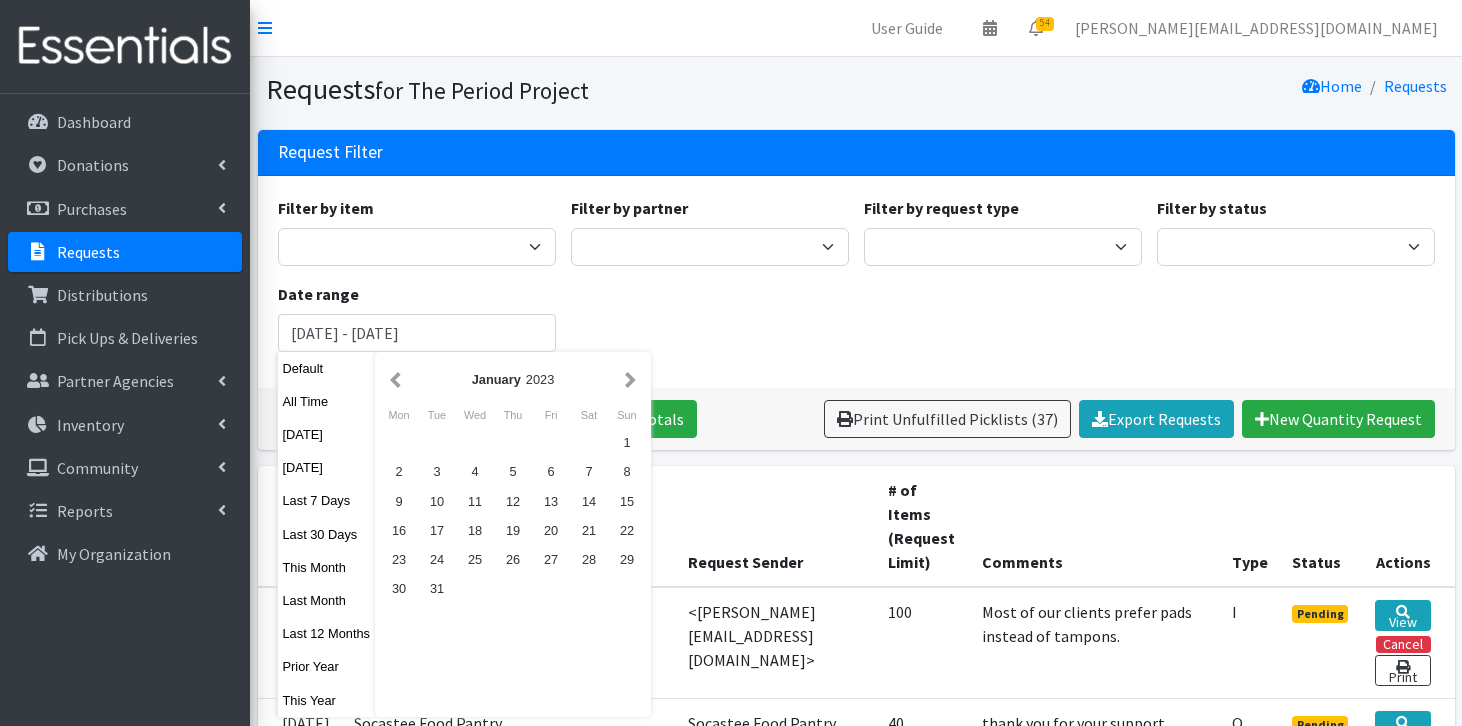 click at bounding box center [395, 379] 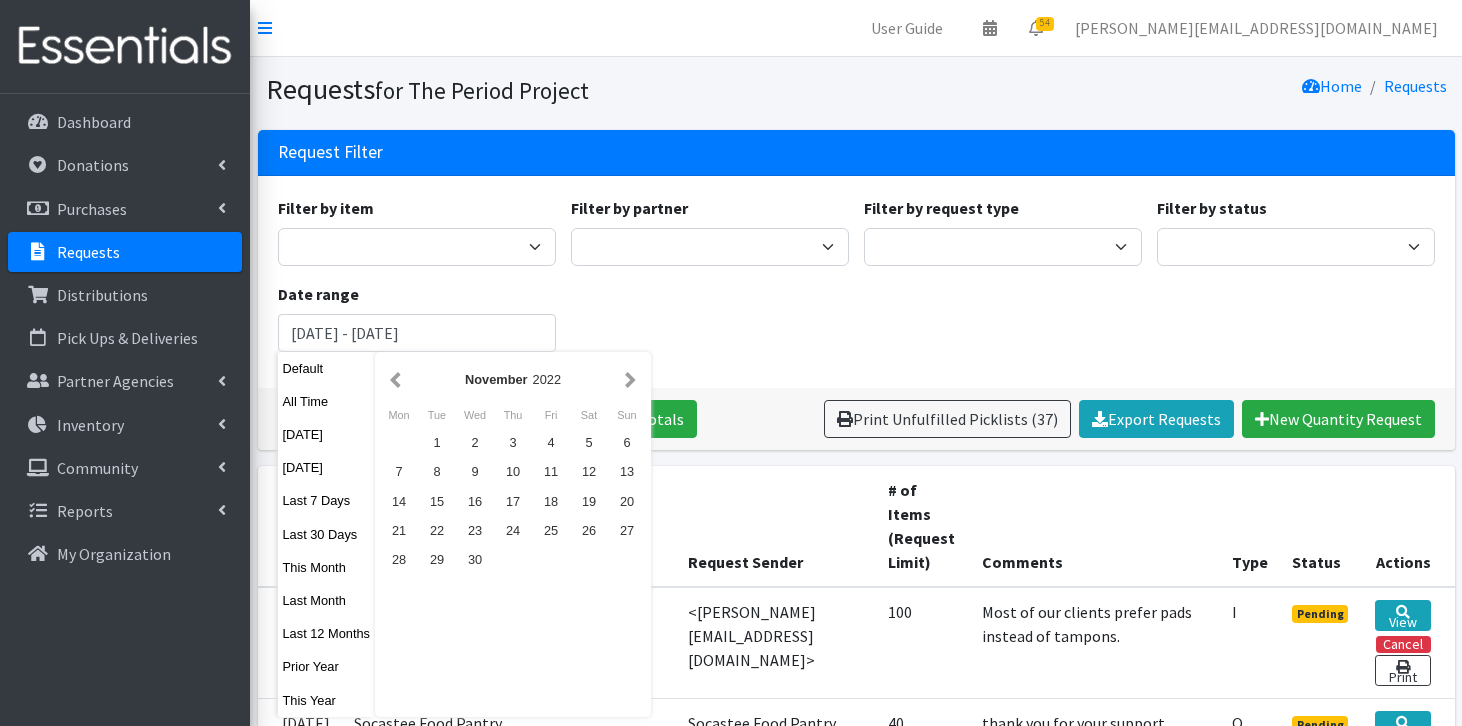 click at bounding box center [395, 379] 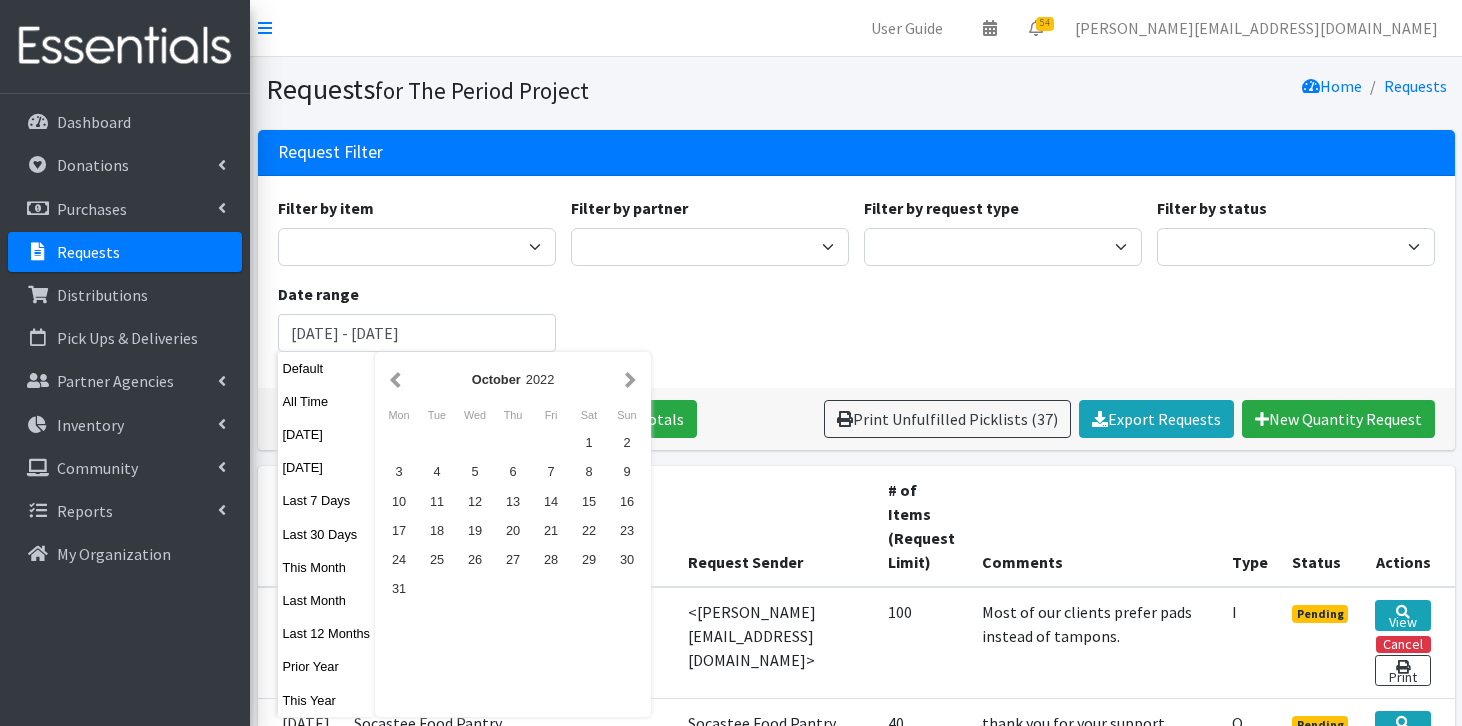 click at bounding box center [395, 379] 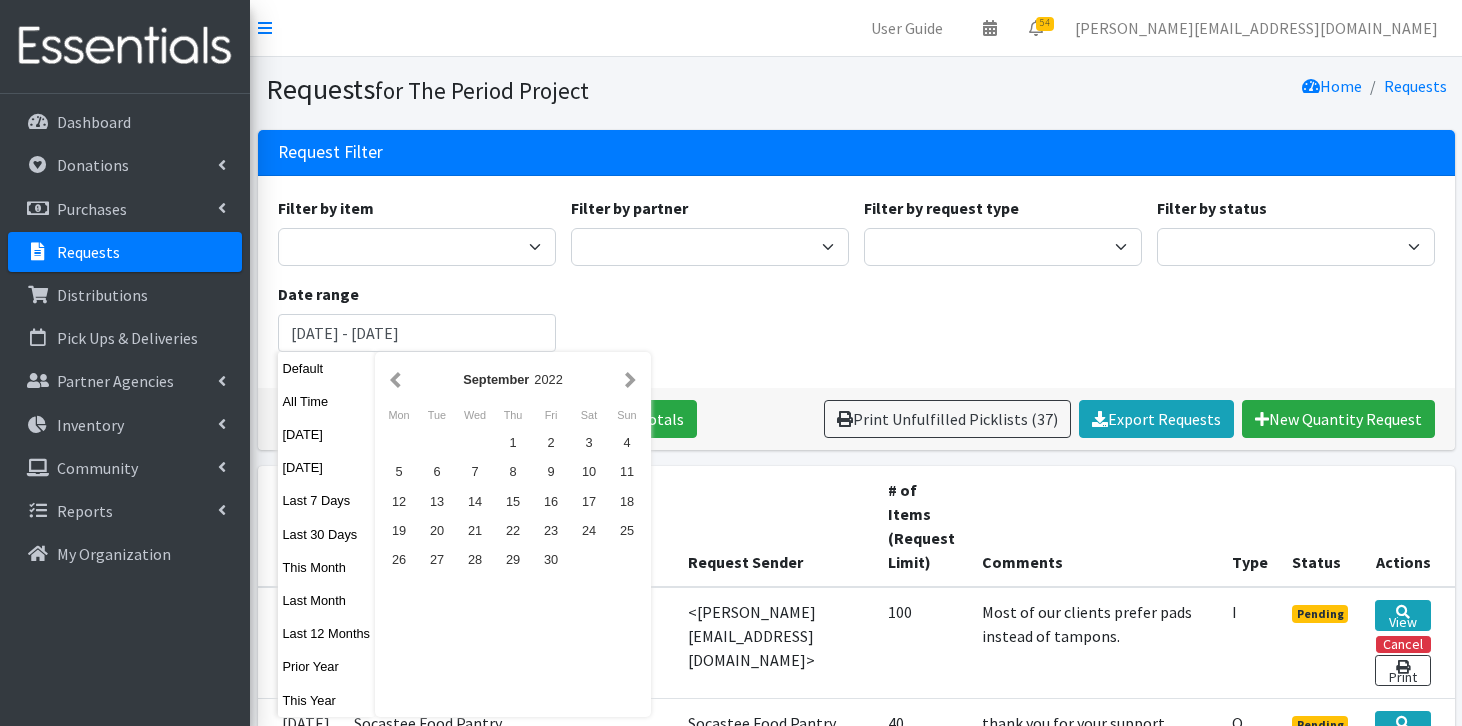 click at bounding box center [395, 379] 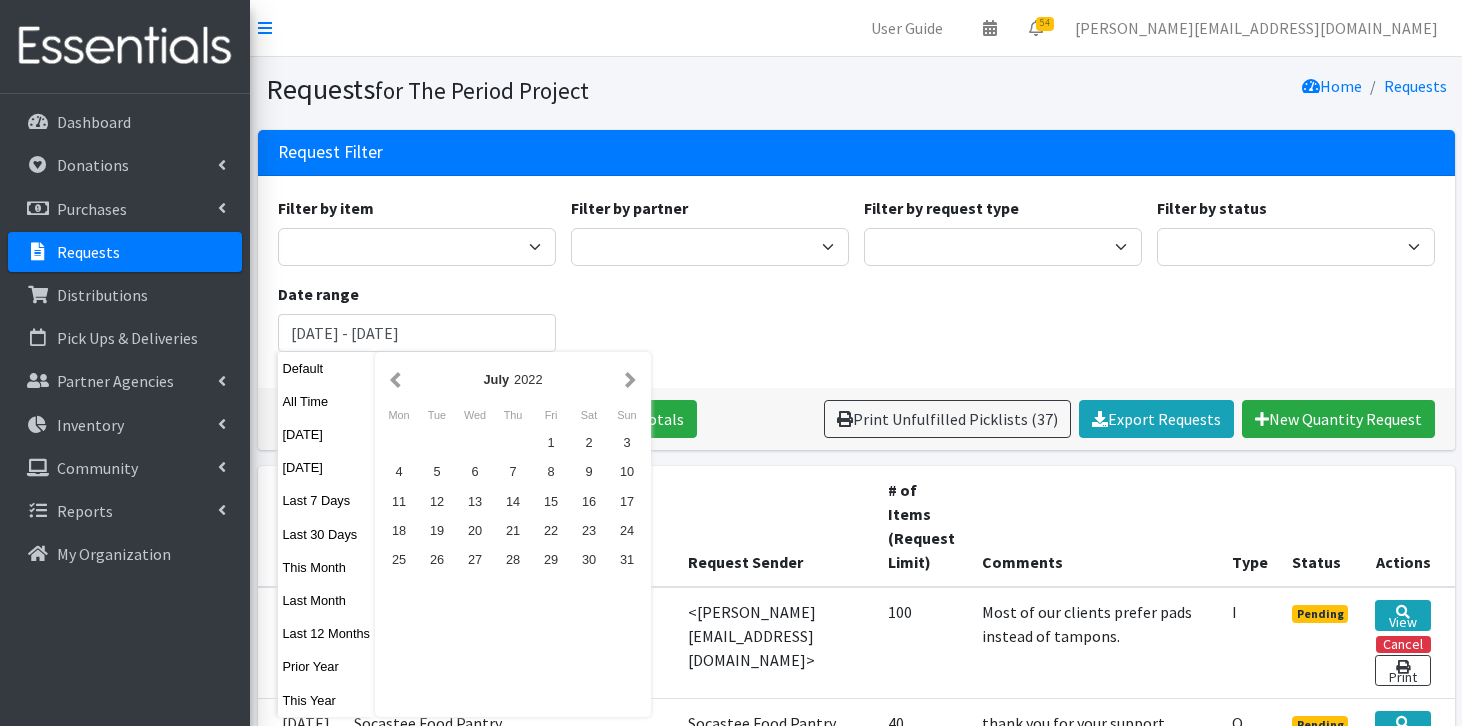 click at bounding box center (395, 379) 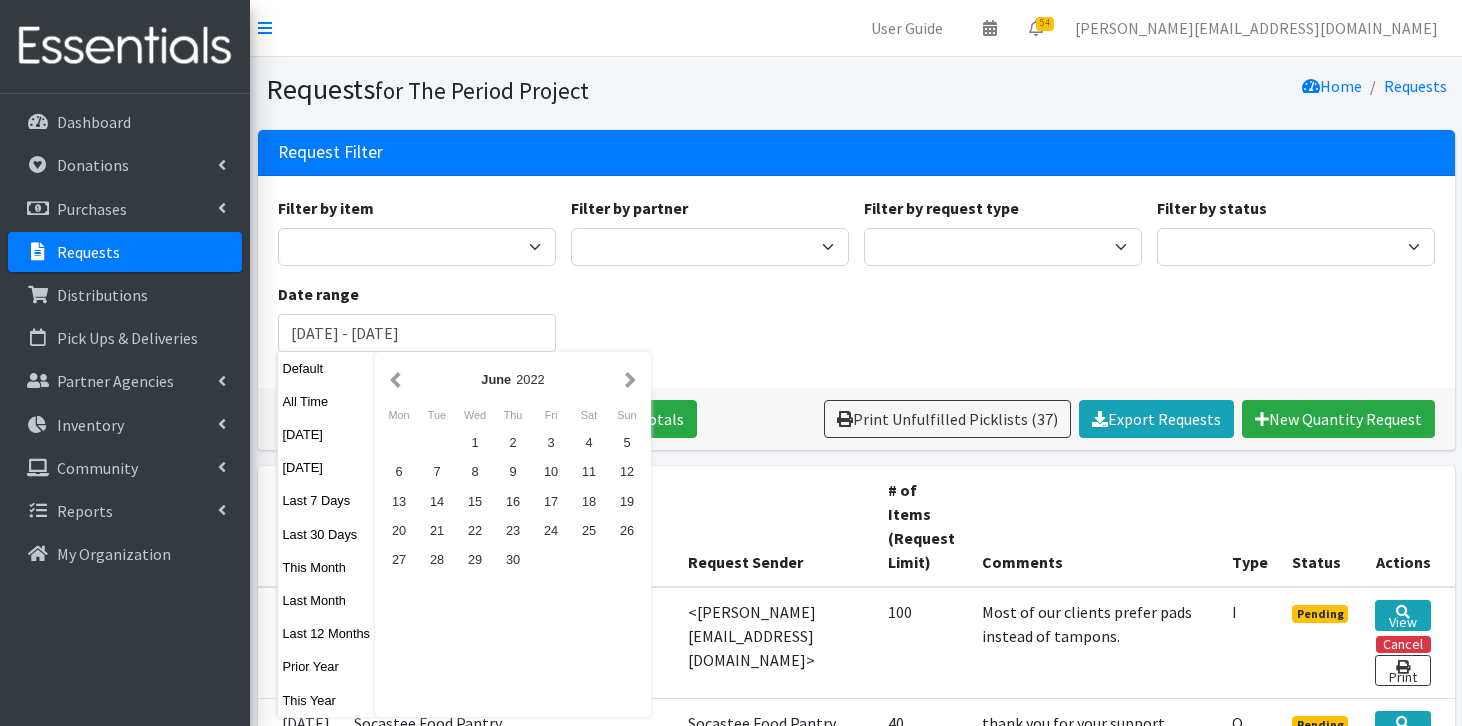 click at bounding box center [395, 379] 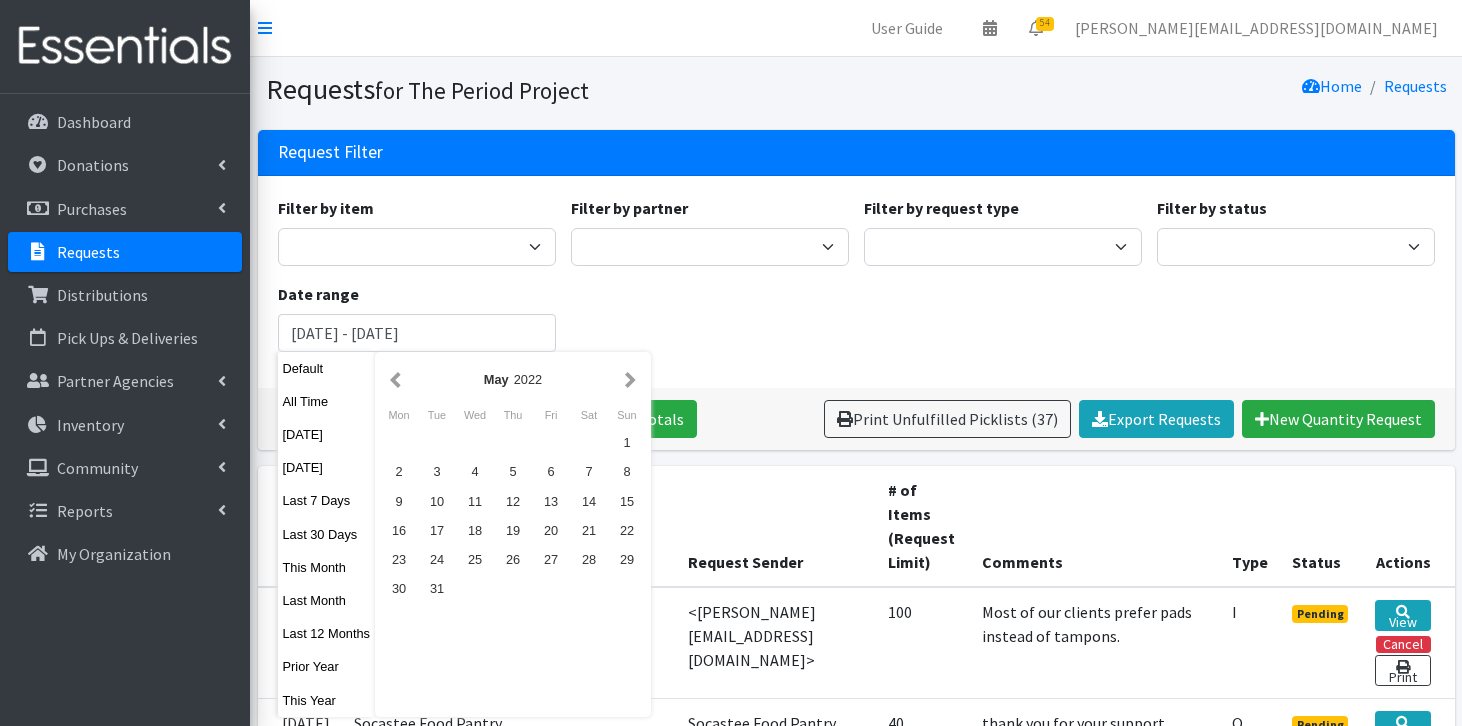 click at bounding box center (395, 379) 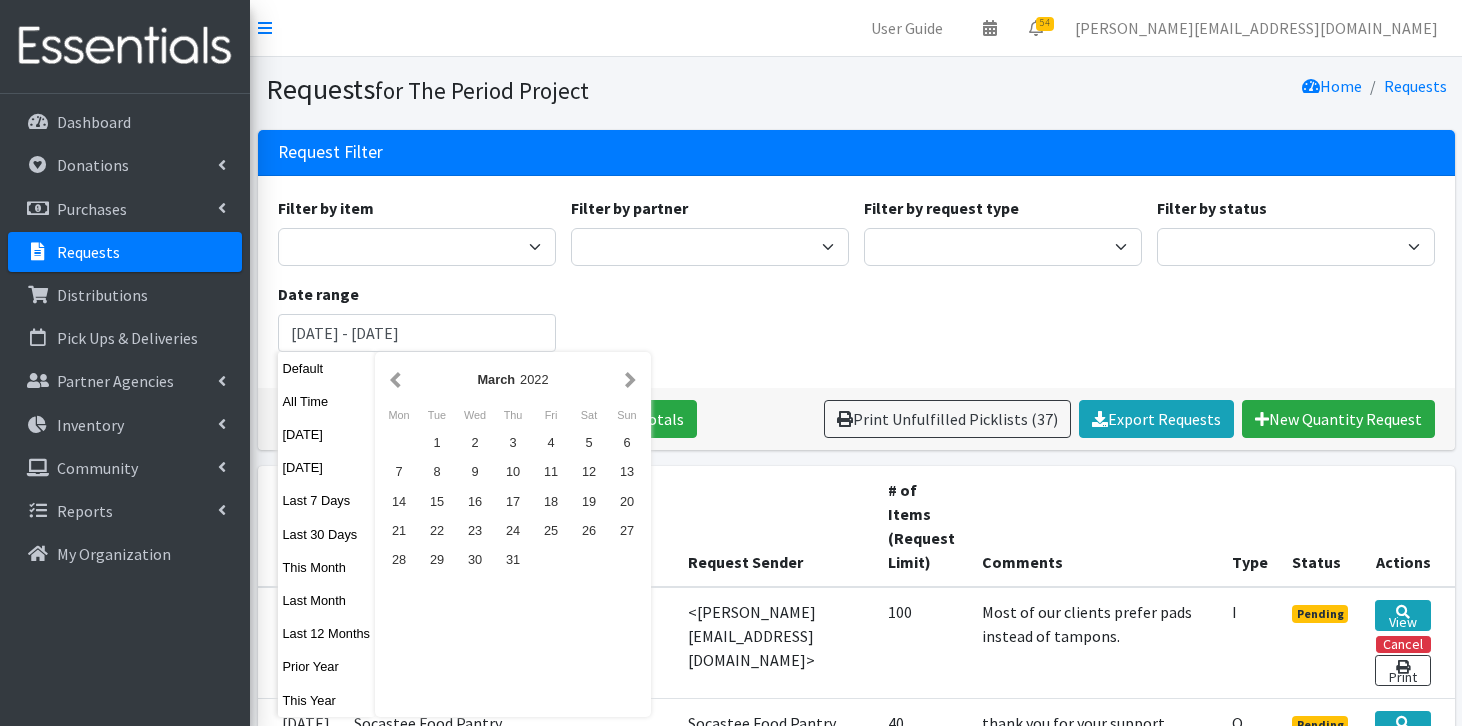 click at bounding box center [395, 379] 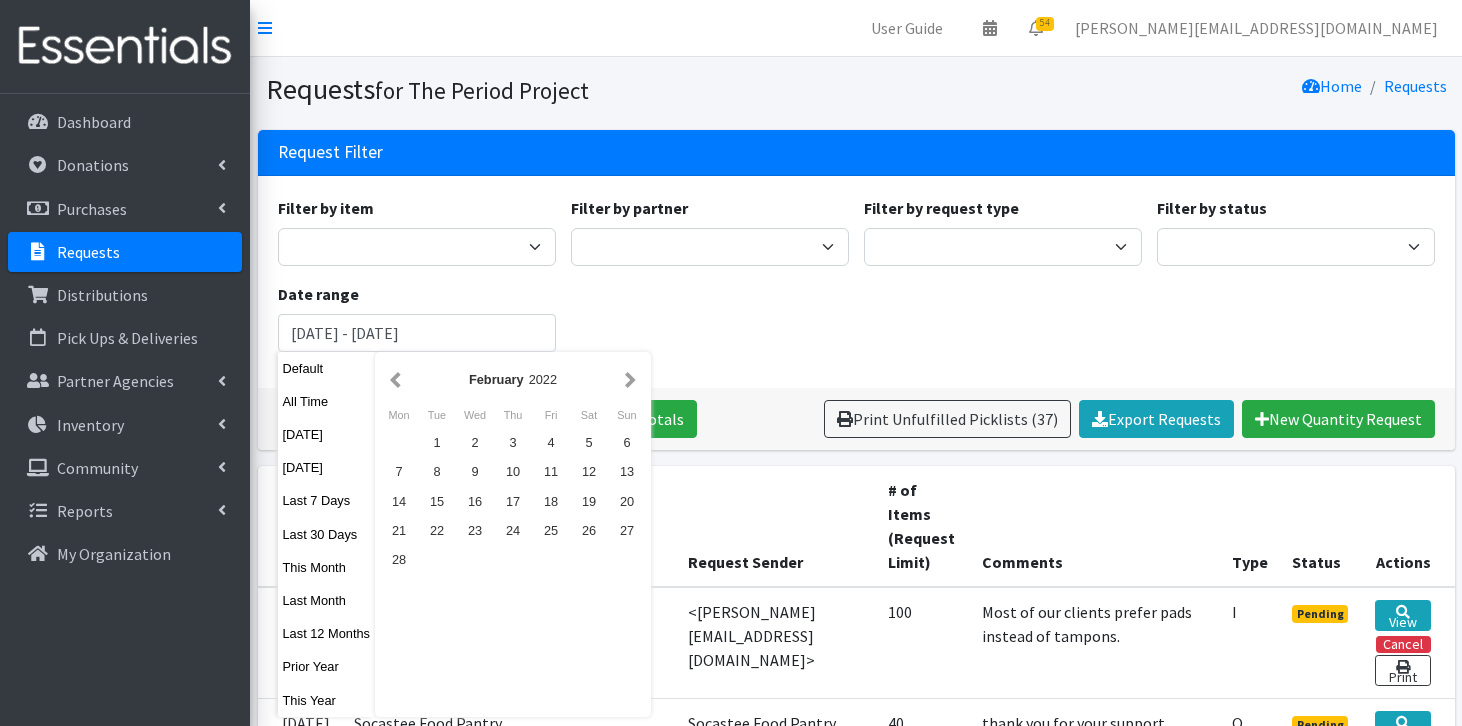 click at bounding box center (395, 379) 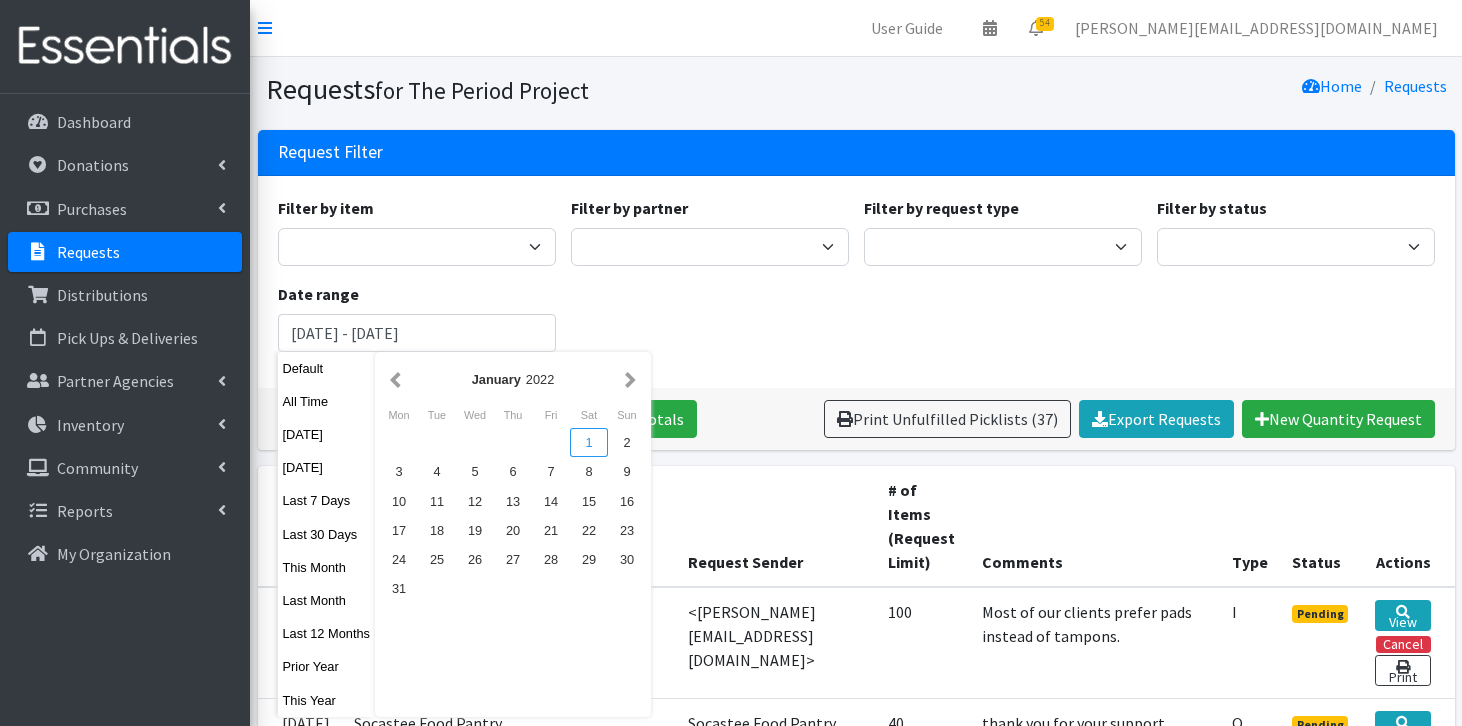 click on "1" at bounding box center (589, 442) 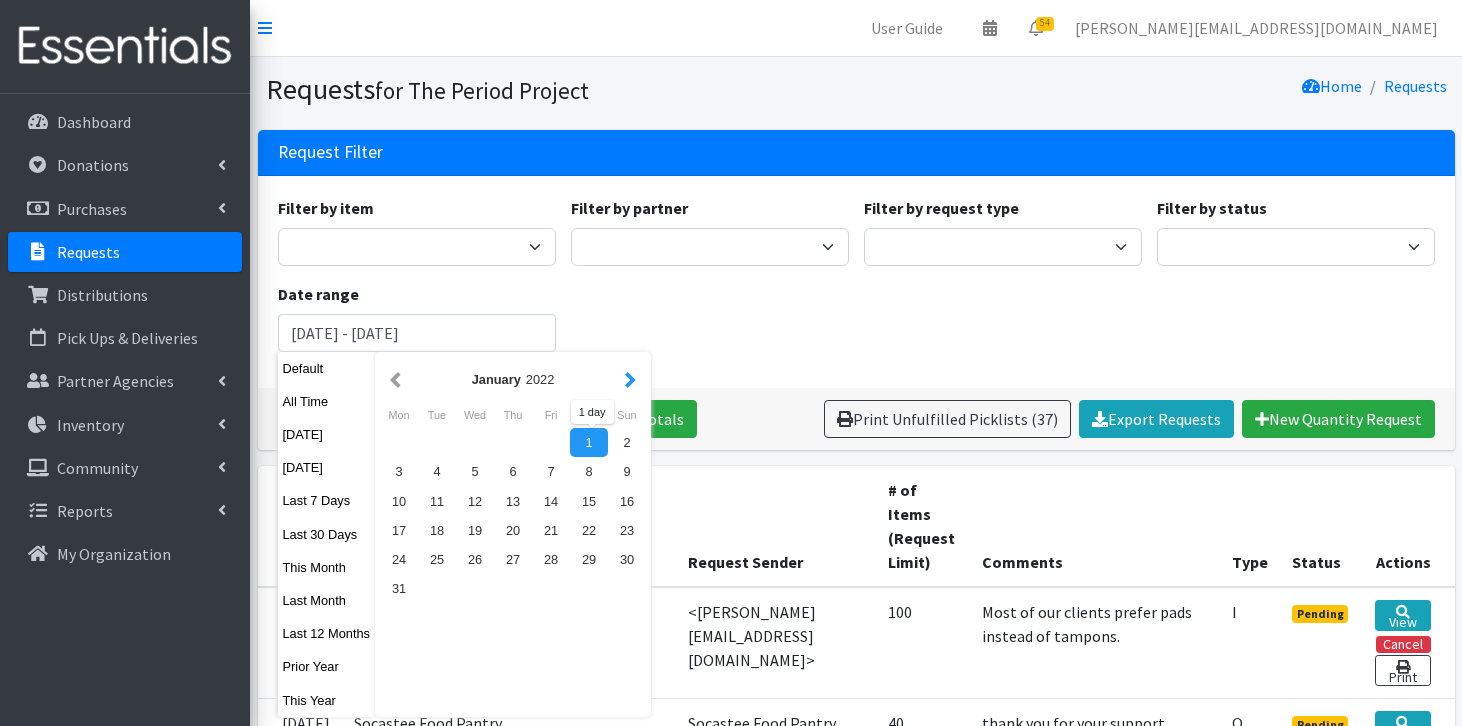 click at bounding box center (630, 379) 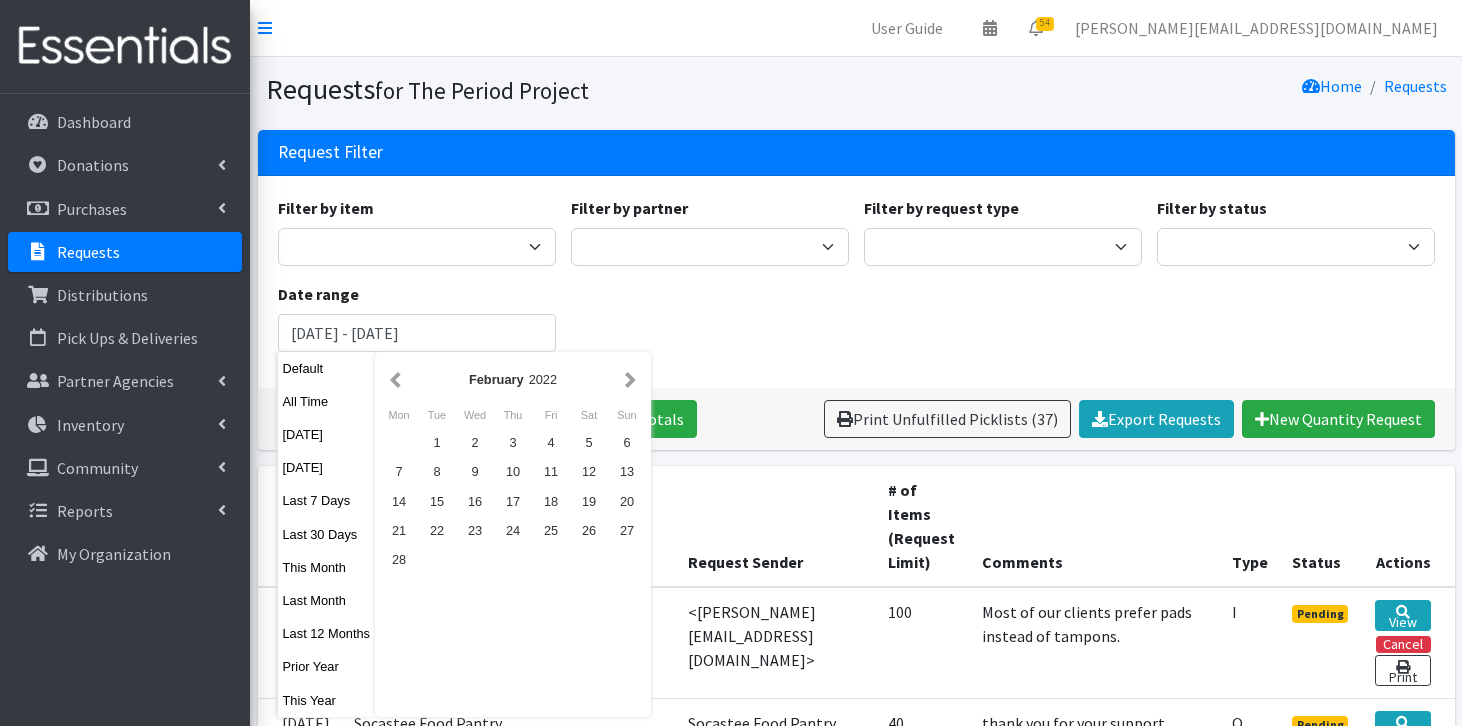 click at bounding box center [630, 379] 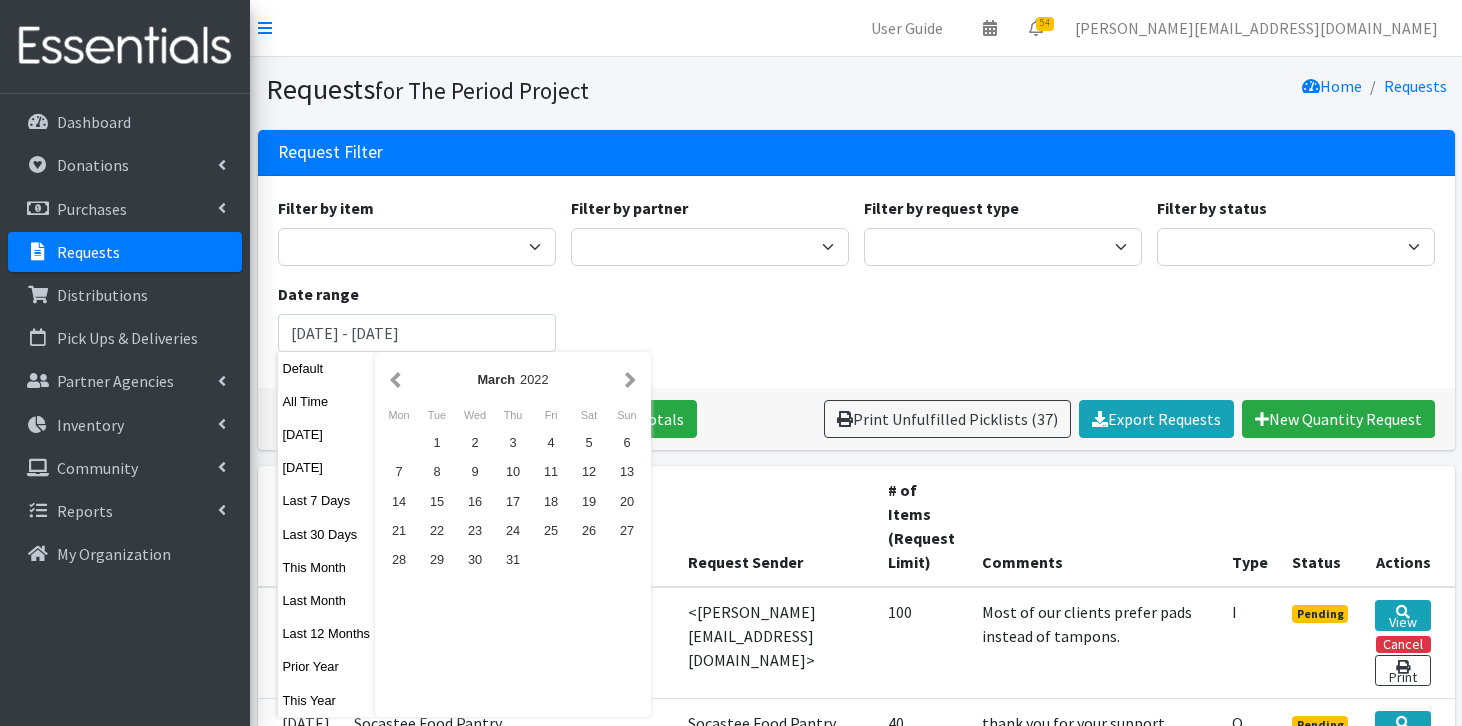 click at bounding box center (630, 379) 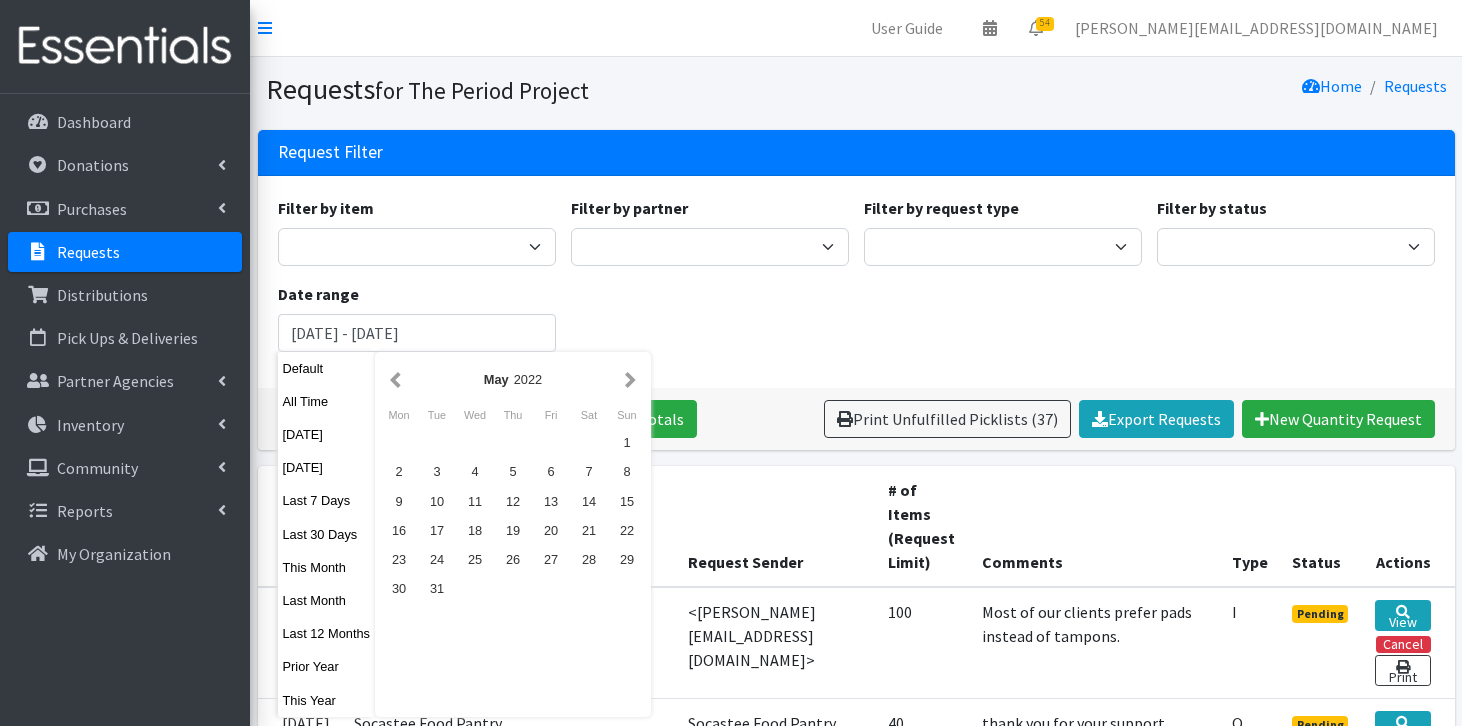 click at bounding box center (630, 379) 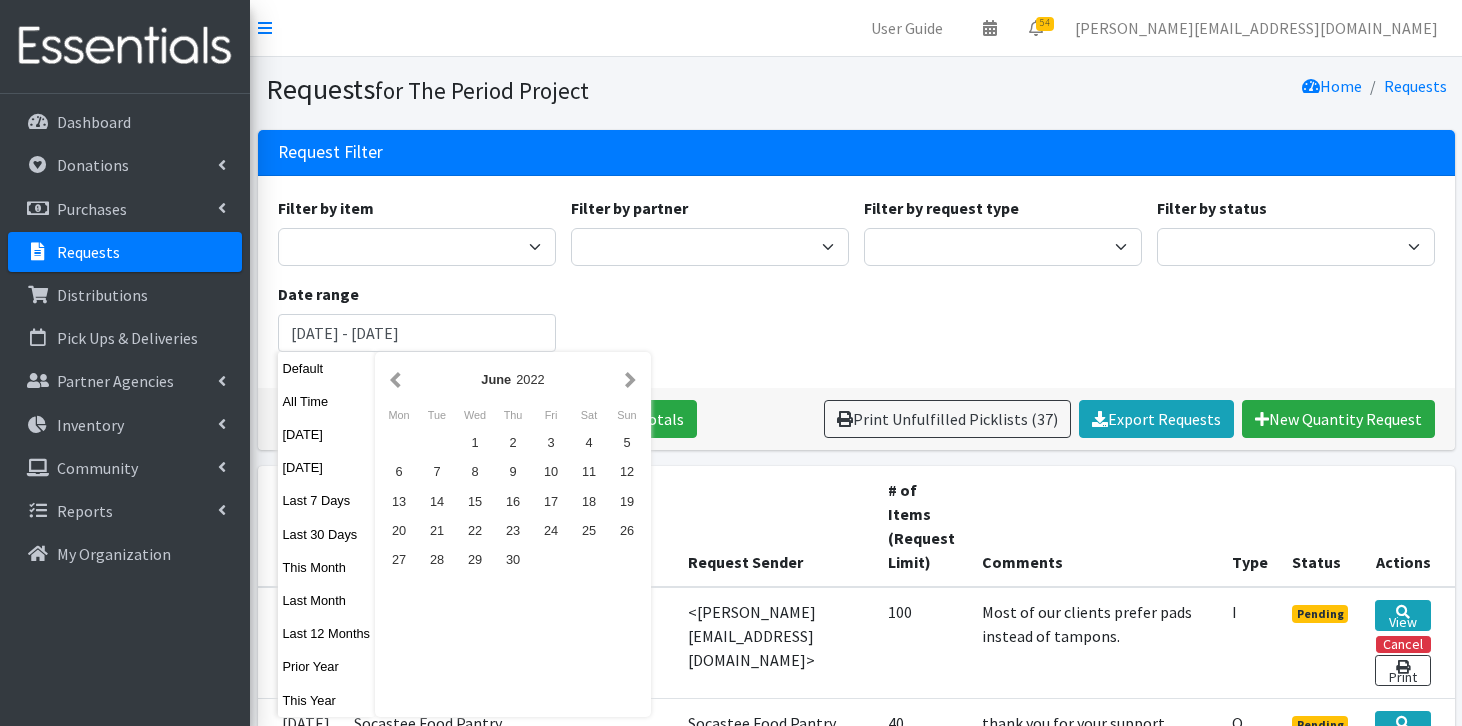 click at bounding box center [630, 379] 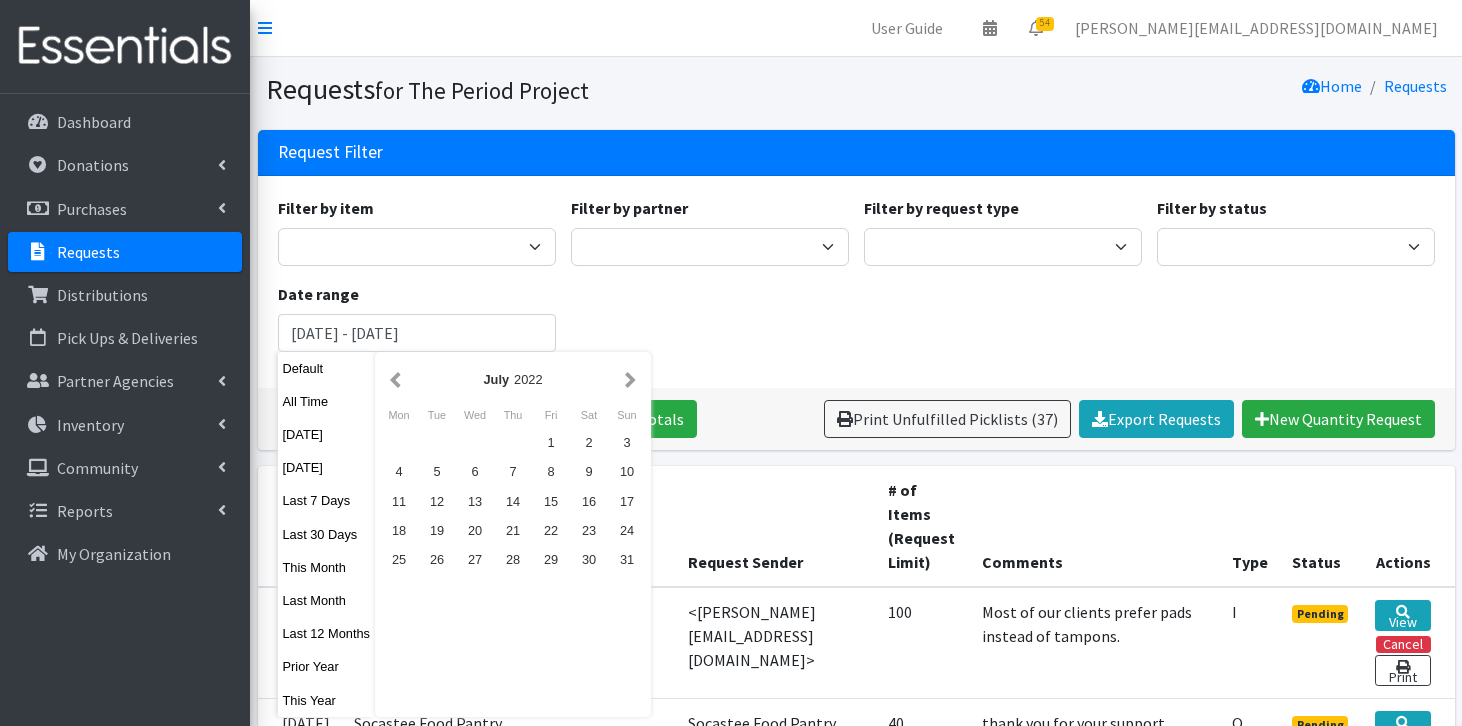 click at bounding box center (630, 379) 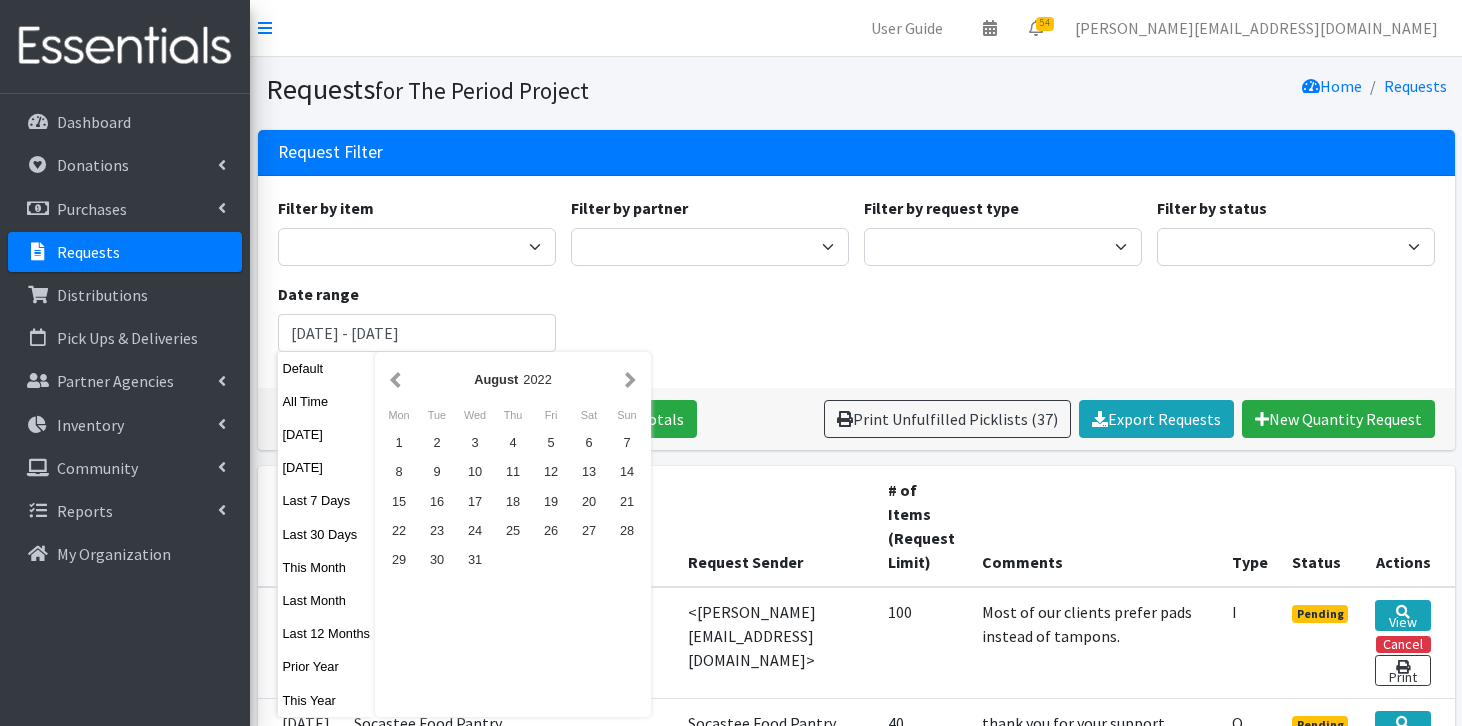 click at bounding box center (630, 379) 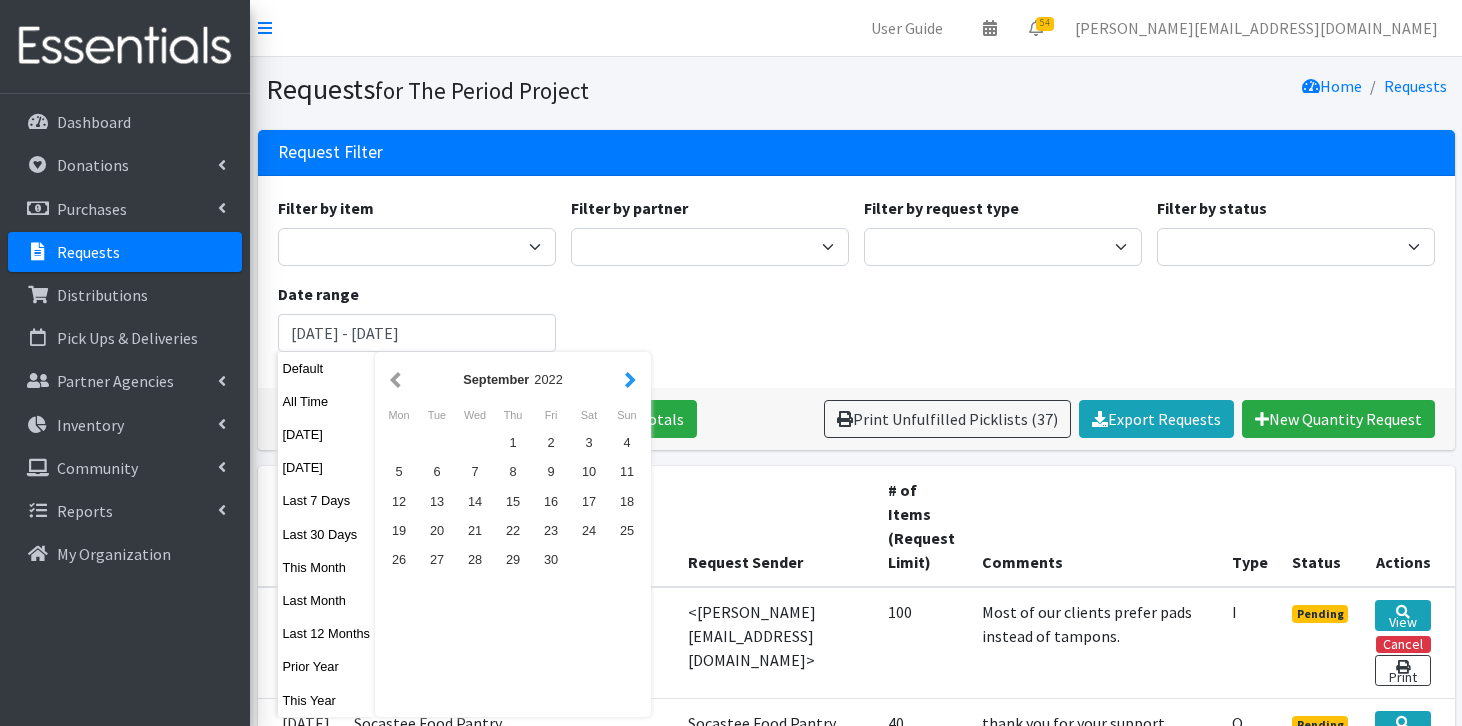 click at bounding box center [630, 379] 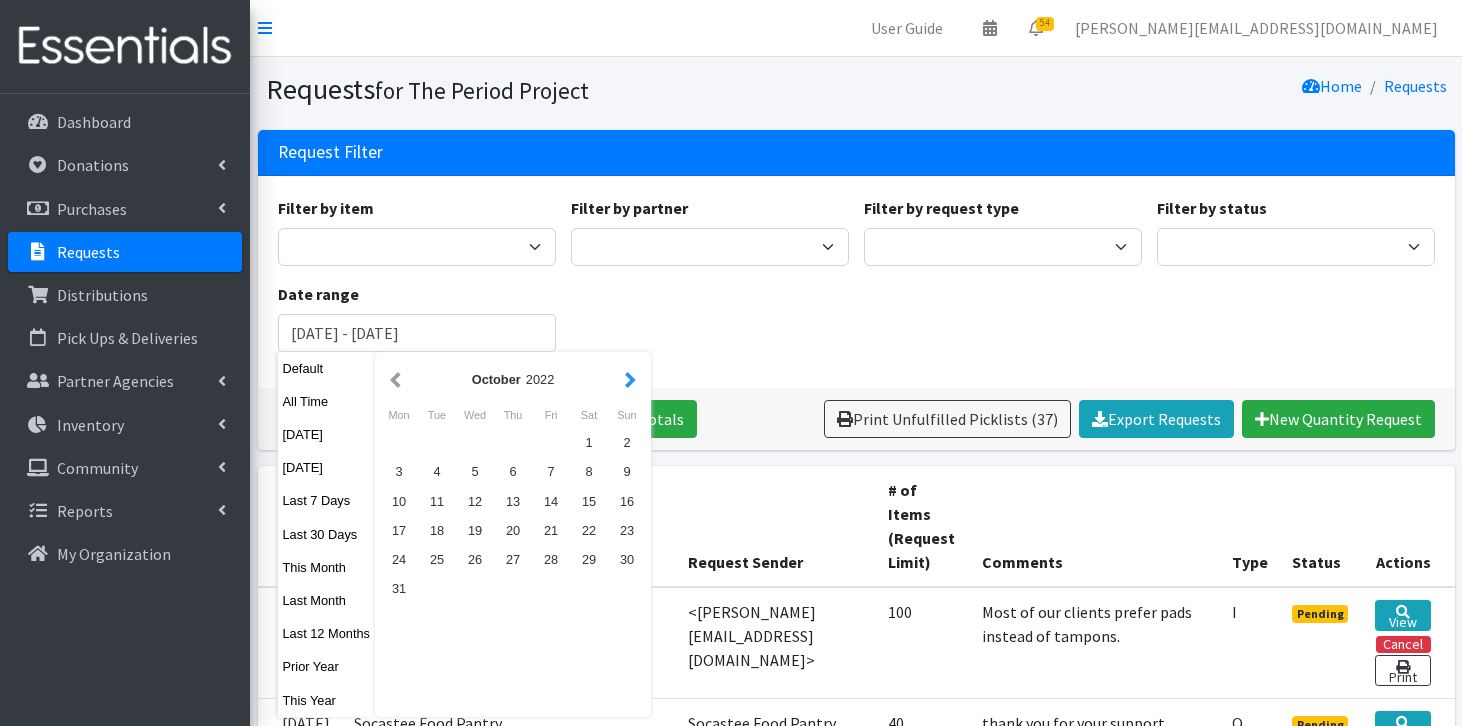 click at bounding box center [630, 379] 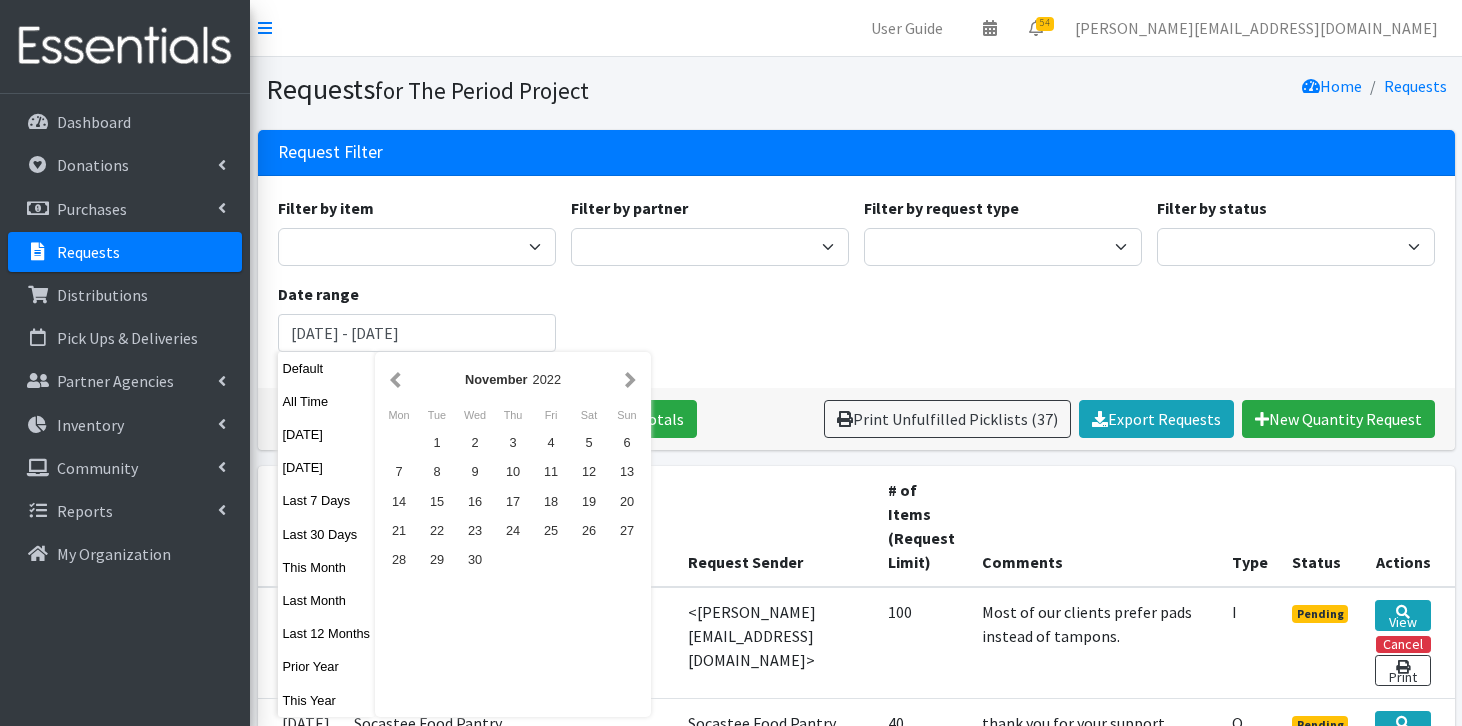 click at bounding box center (630, 379) 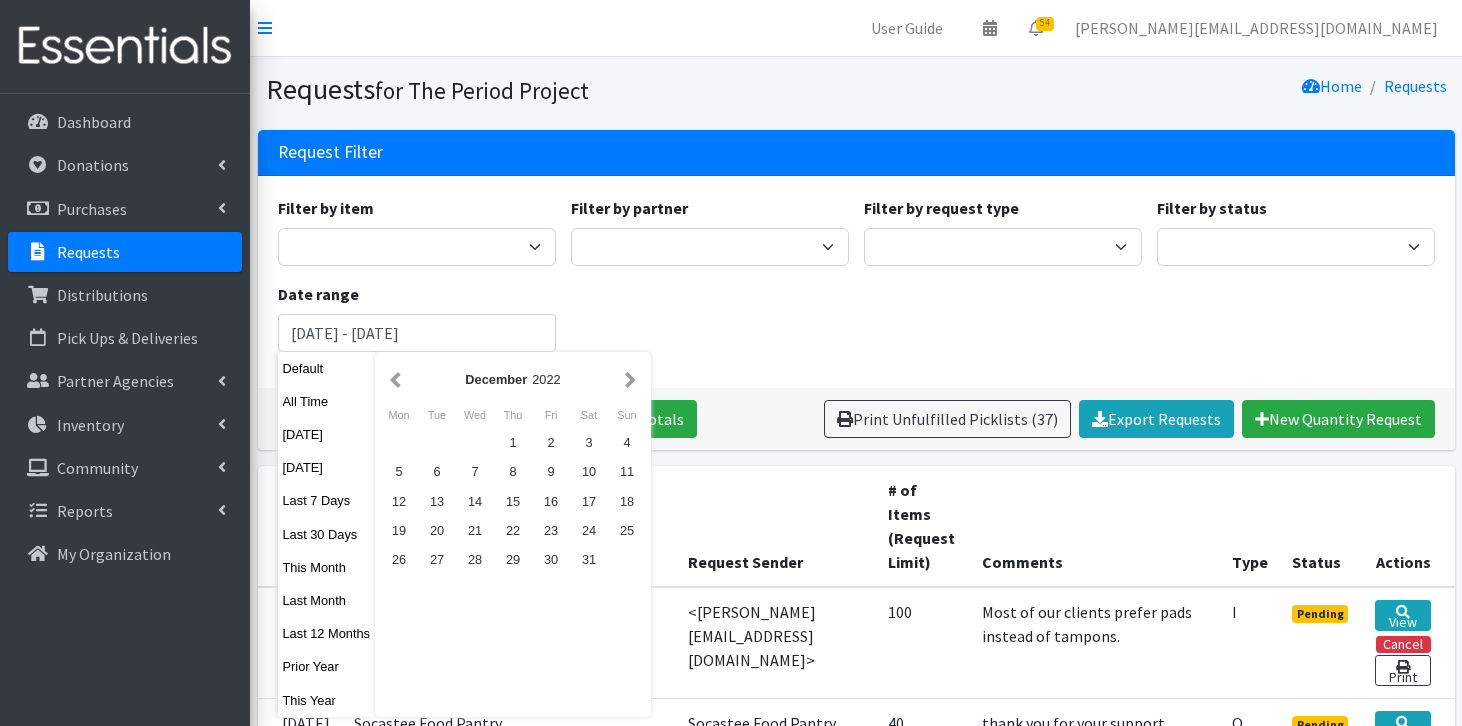 click at bounding box center (630, 379) 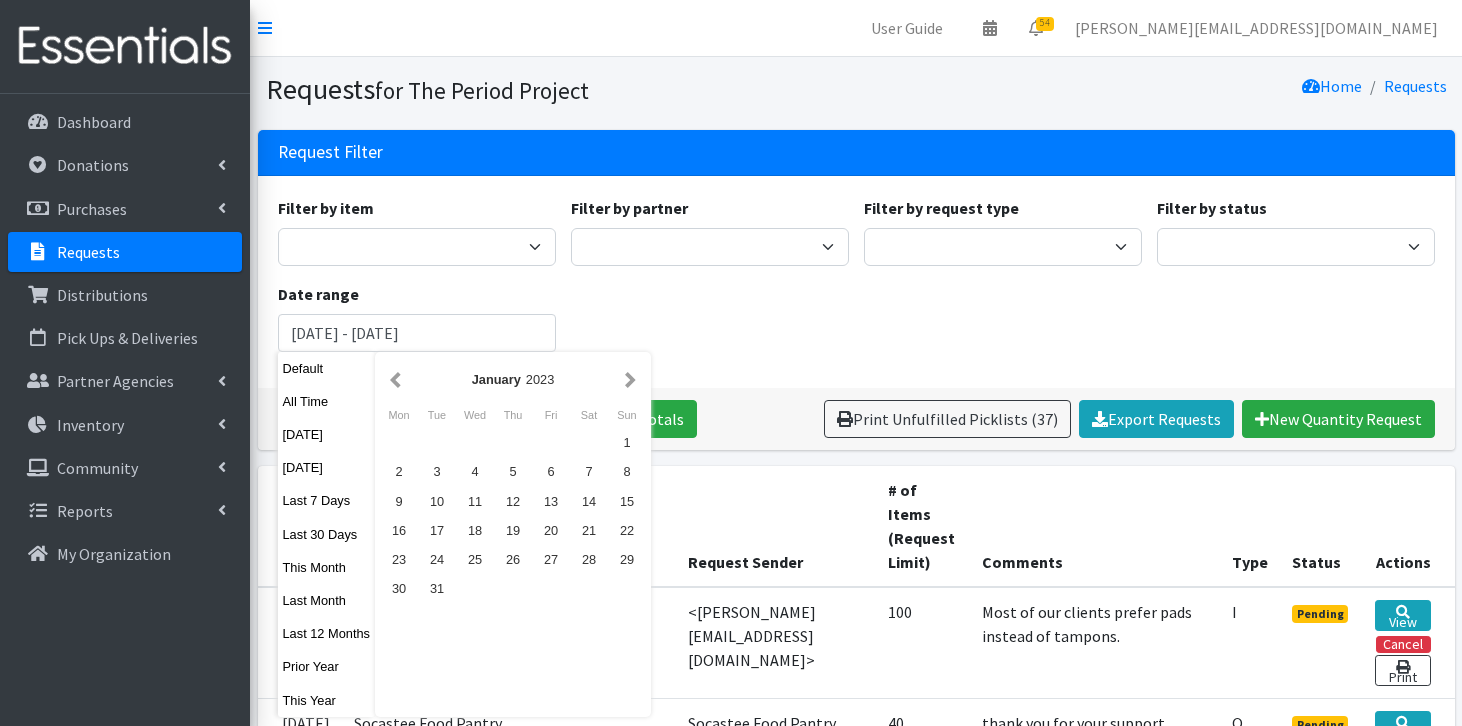 click at bounding box center (630, 379) 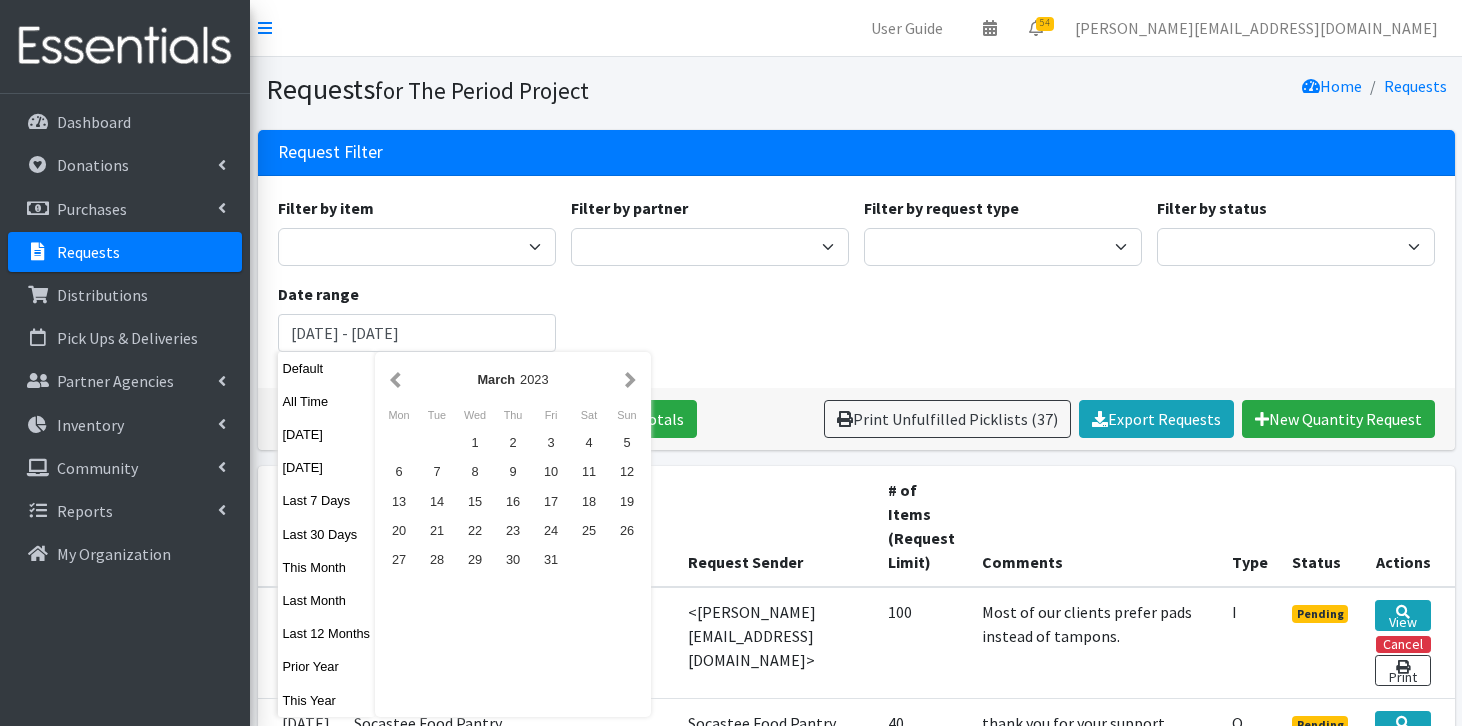 click at bounding box center (630, 379) 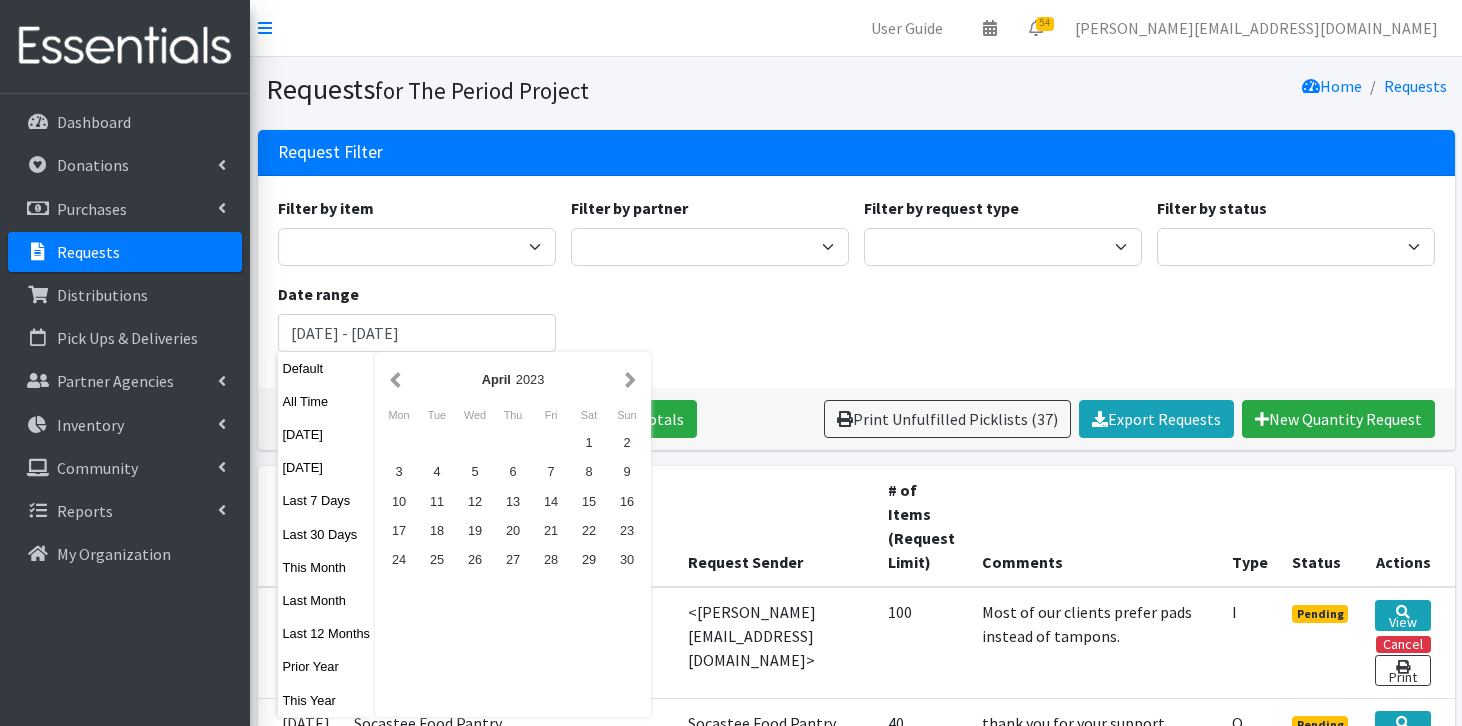 click at bounding box center [630, 379] 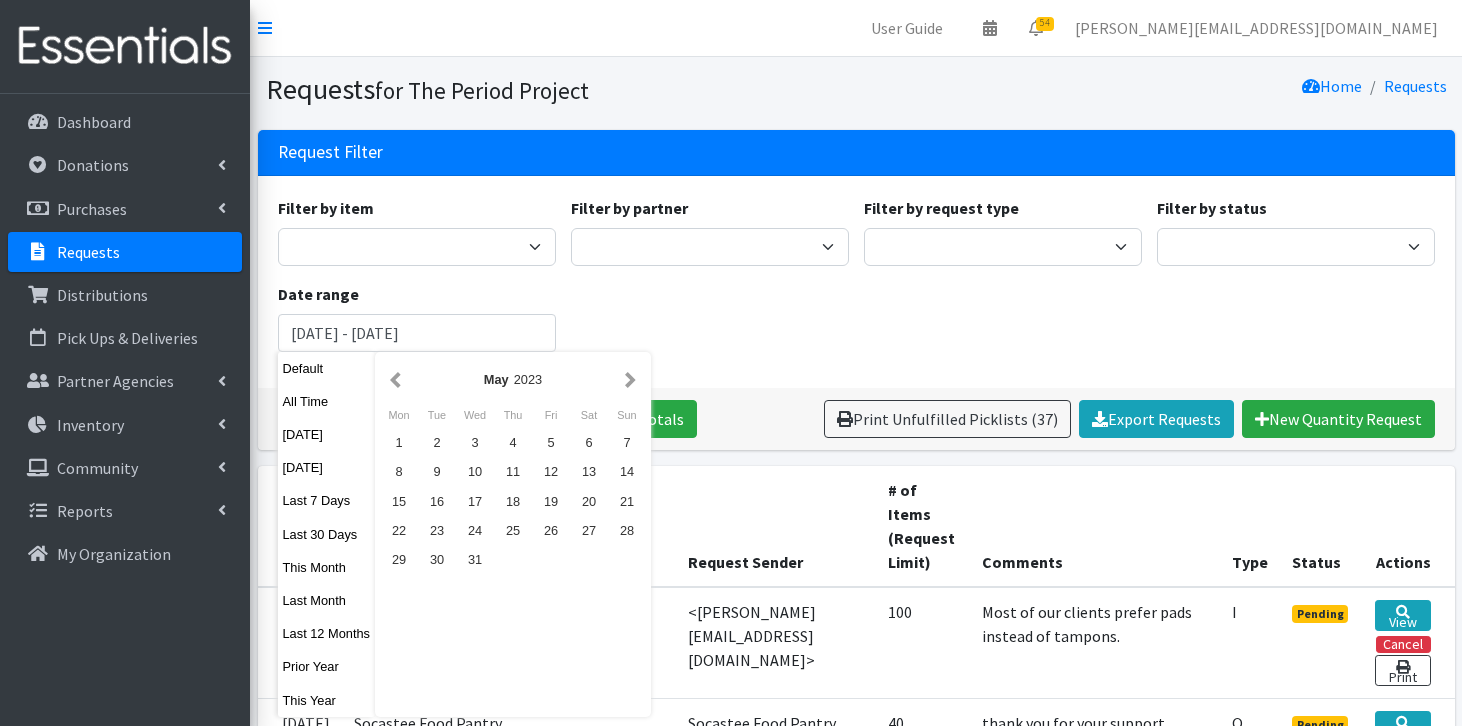 click at bounding box center [630, 379] 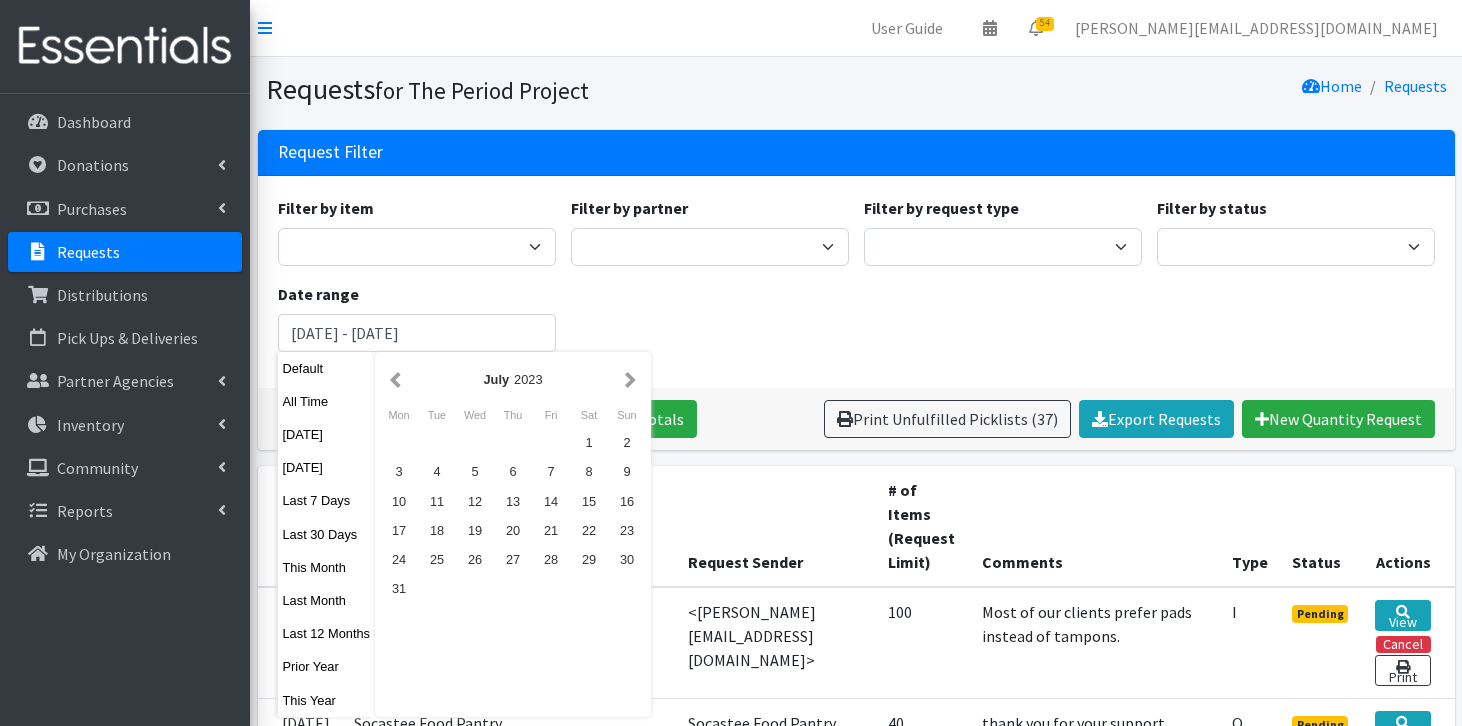 click at bounding box center (630, 379) 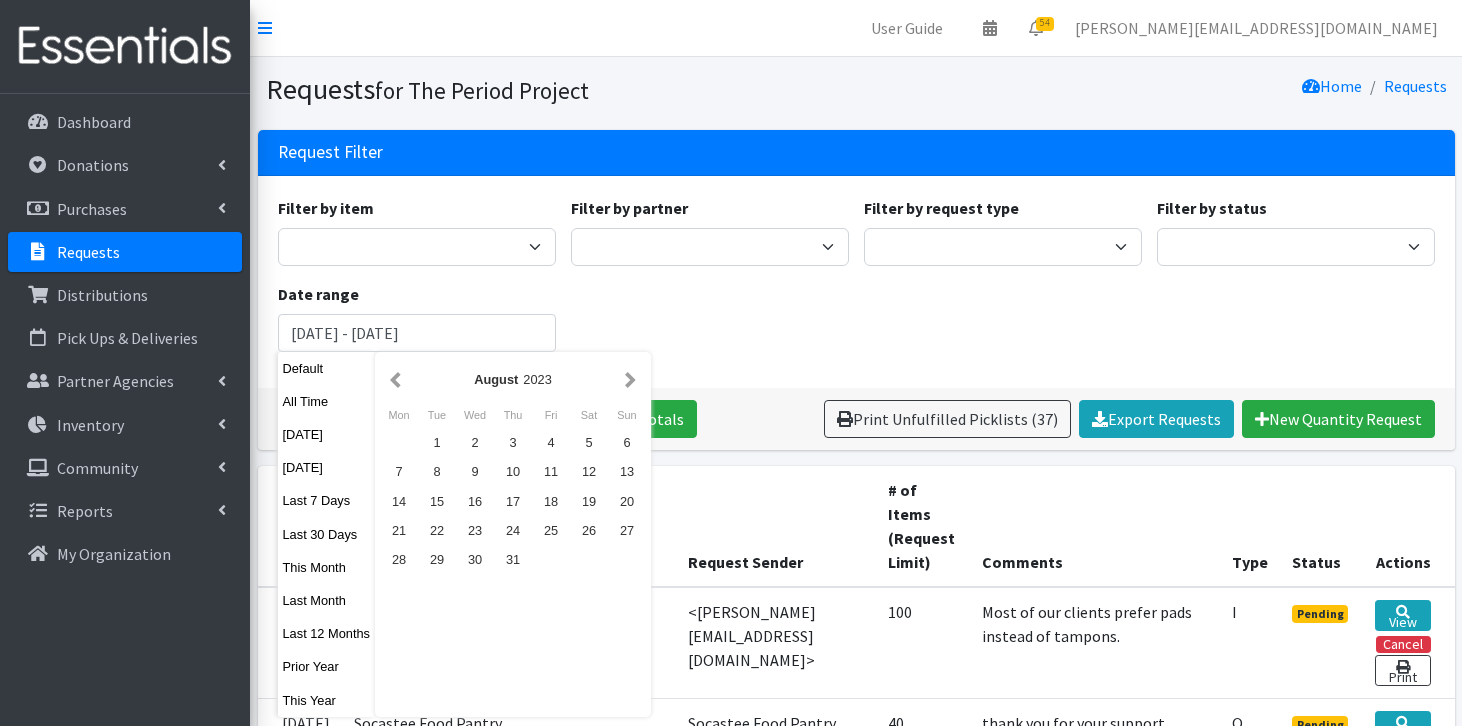 click at bounding box center (630, 379) 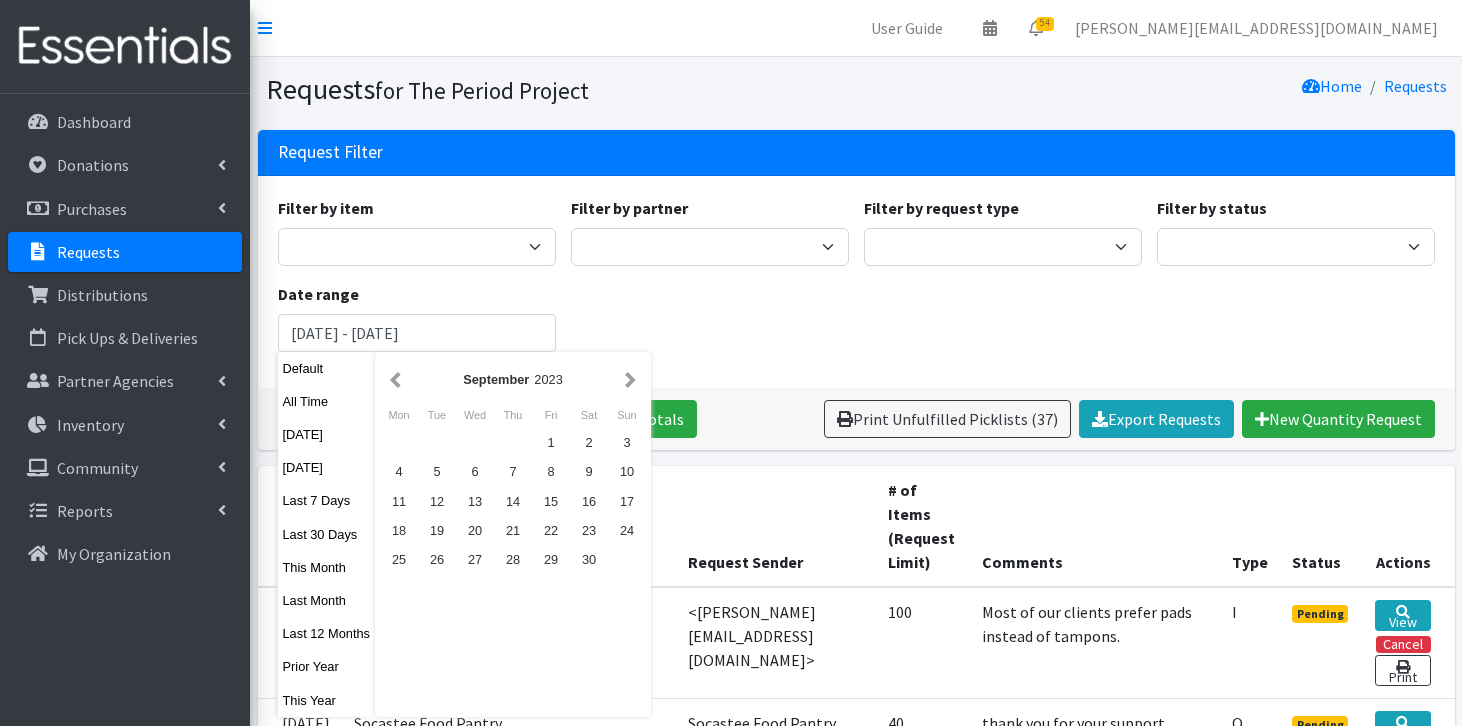 click at bounding box center (630, 379) 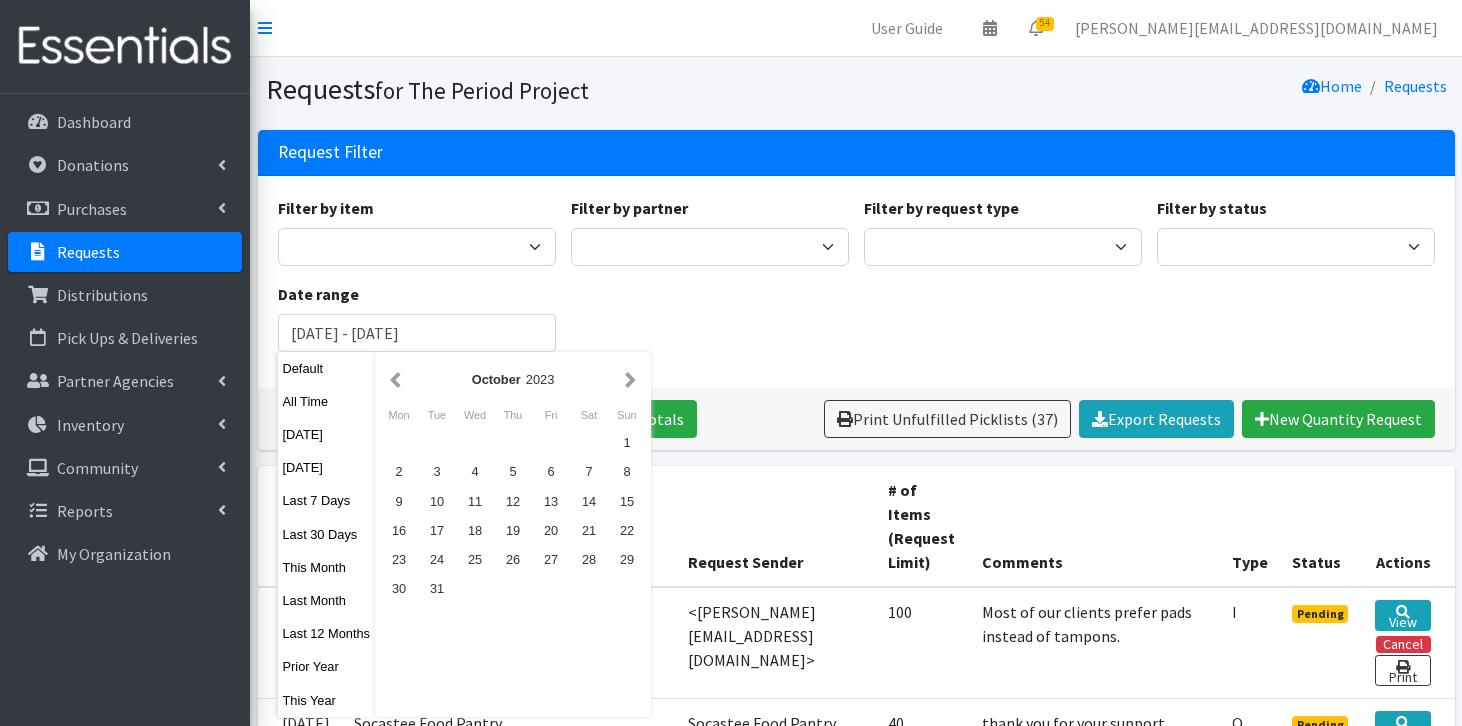 click at bounding box center [630, 379] 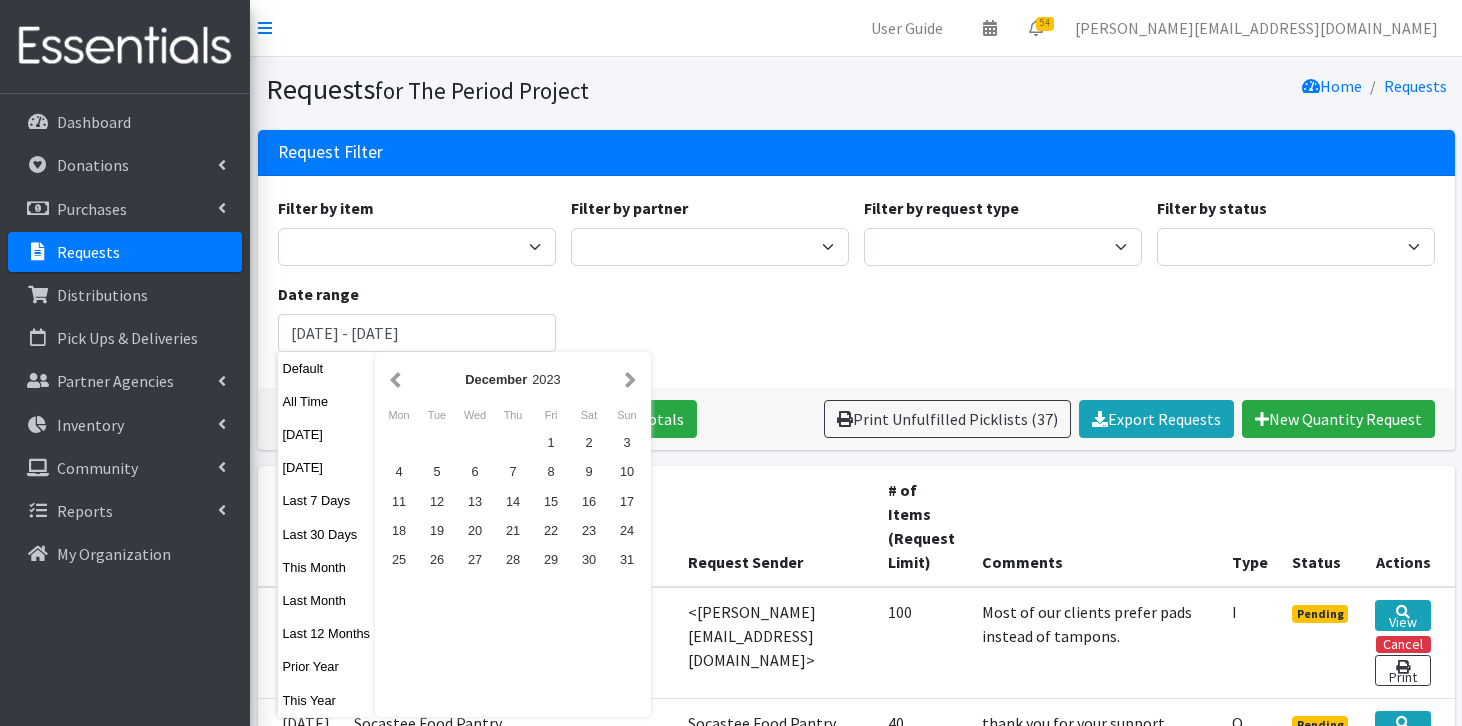 click at bounding box center (630, 379) 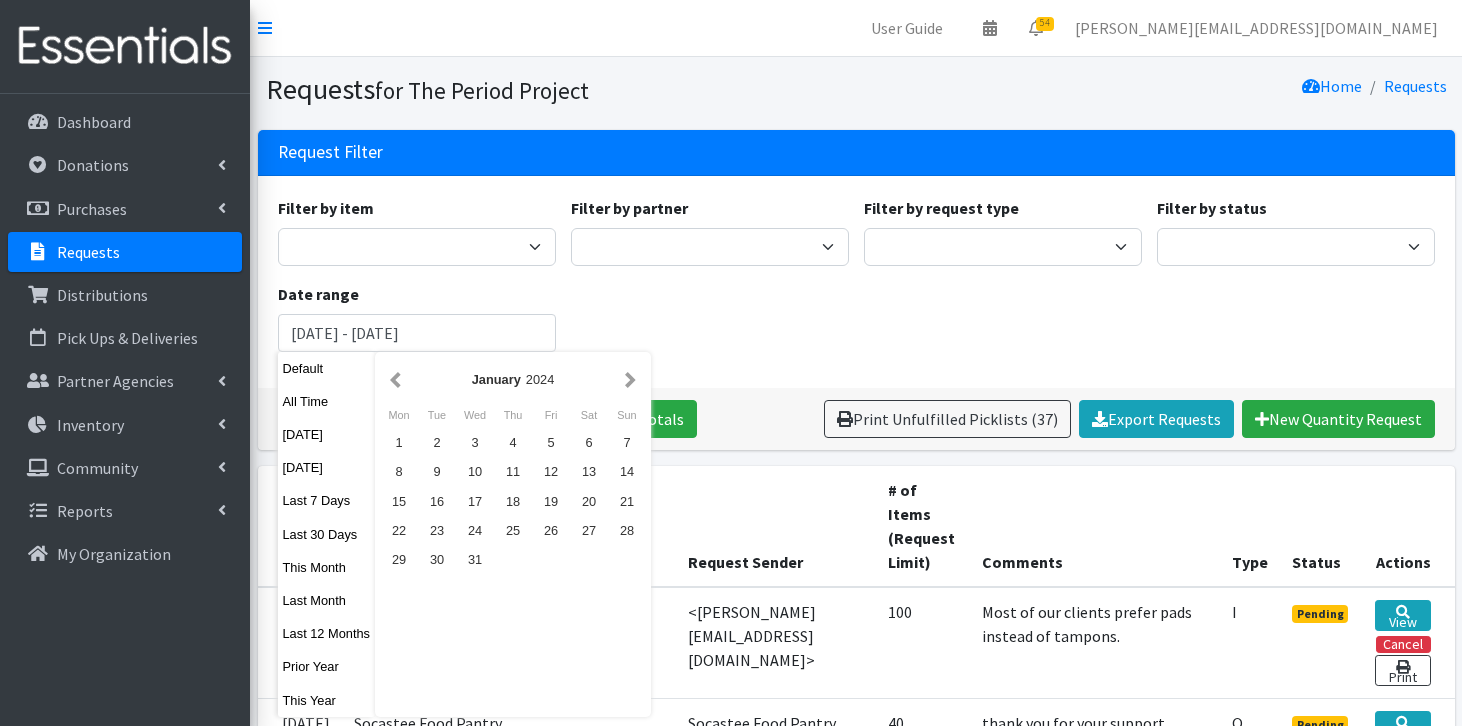 click at bounding box center (630, 379) 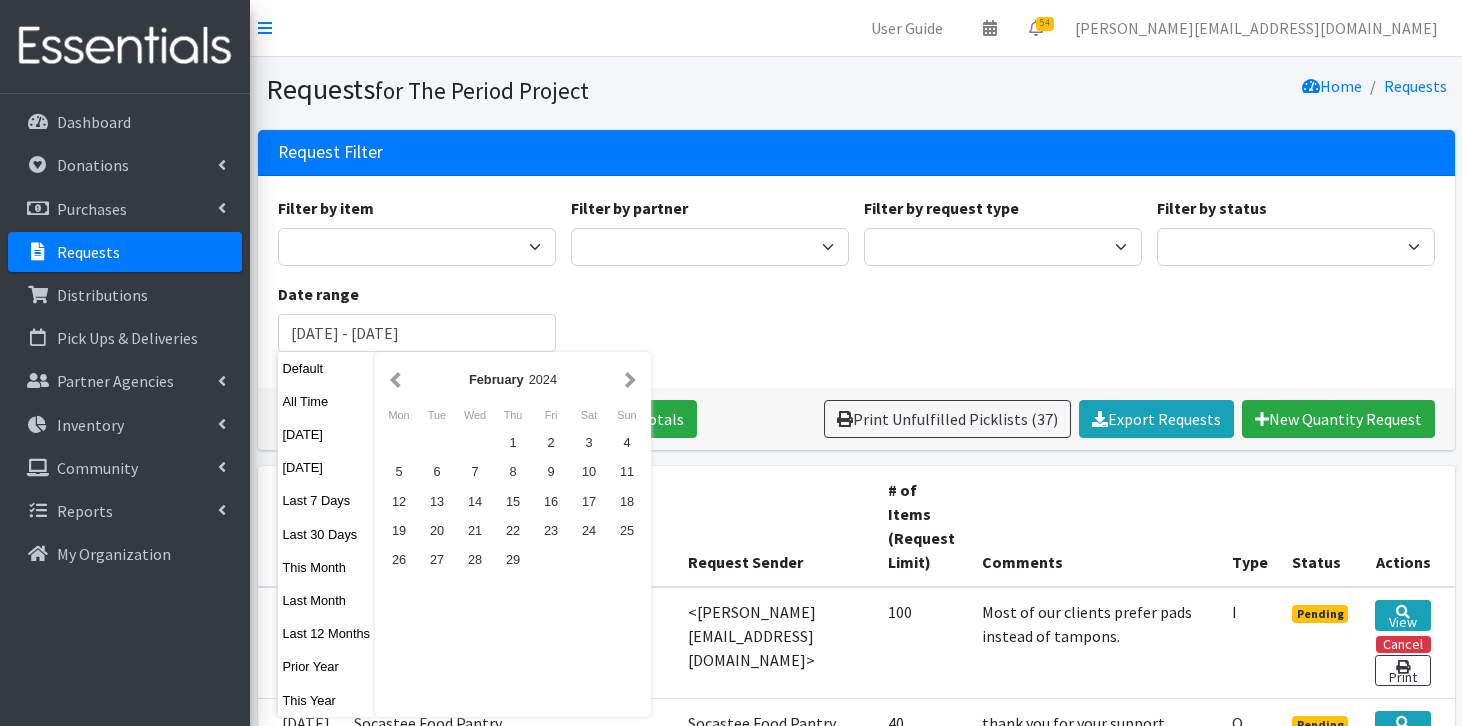 click at bounding box center [630, 379] 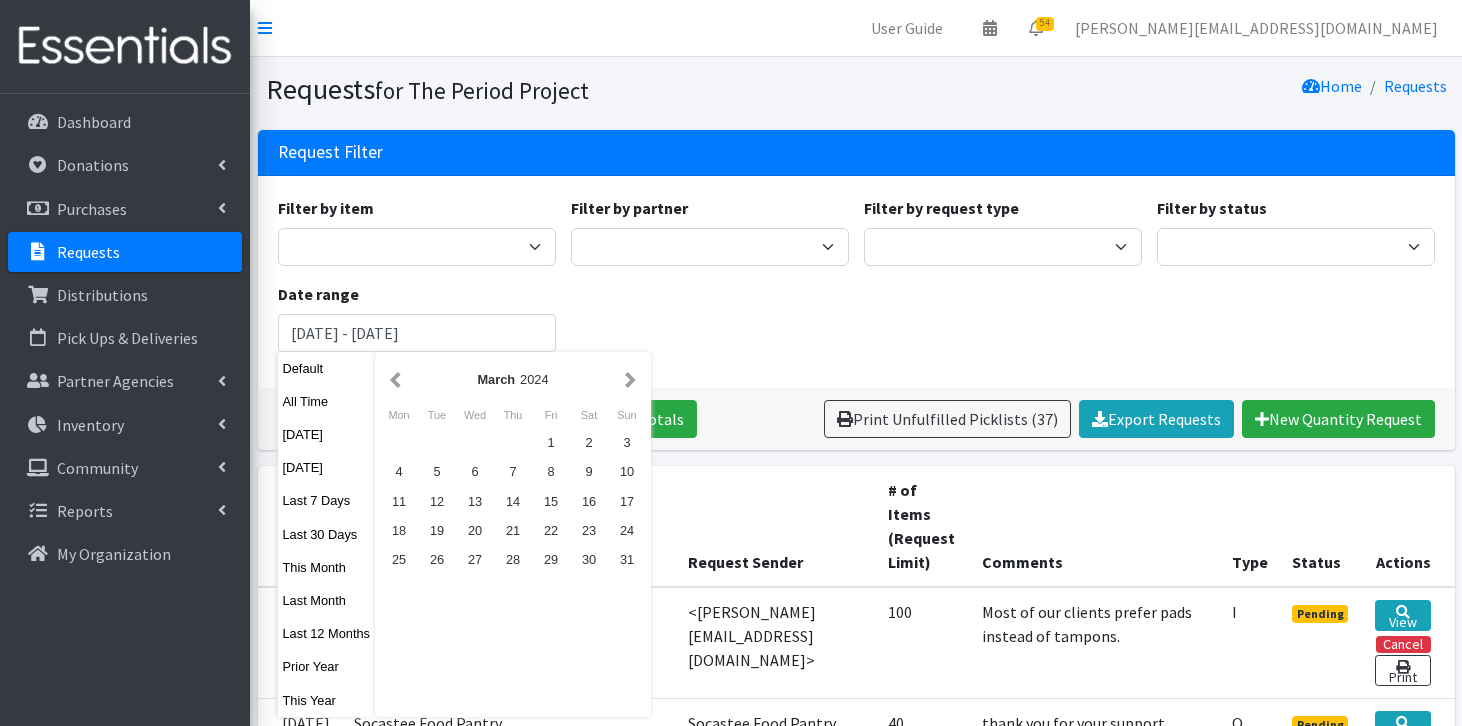 click at bounding box center (630, 379) 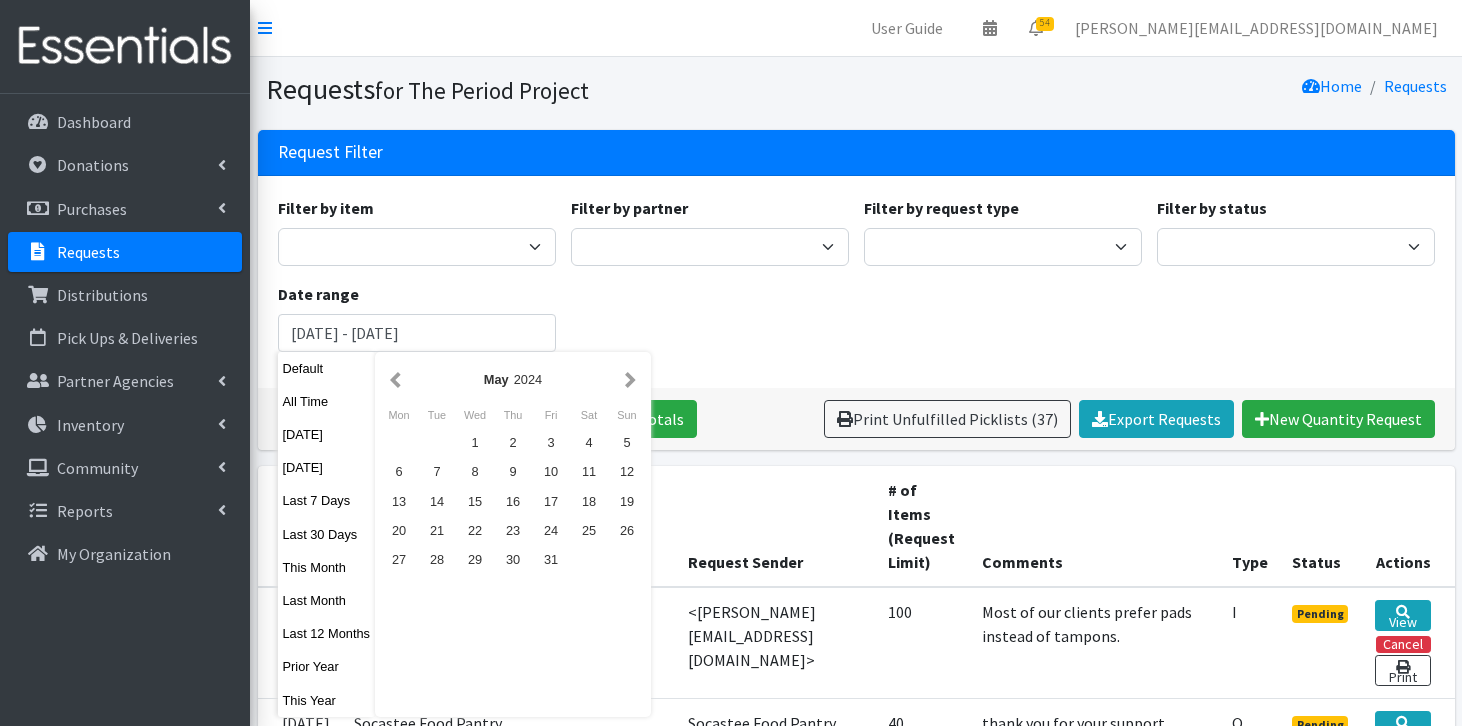 click at bounding box center [630, 379] 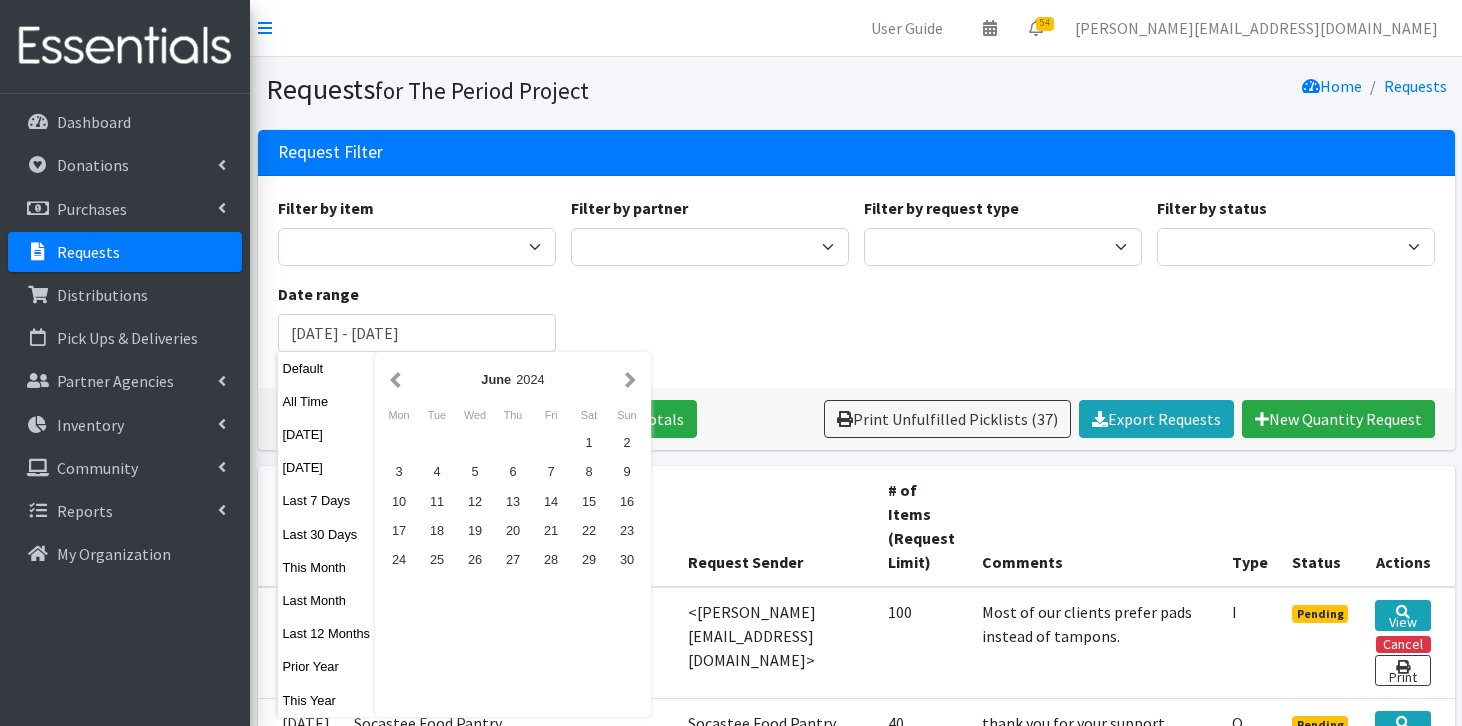 click at bounding box center [630, 379] 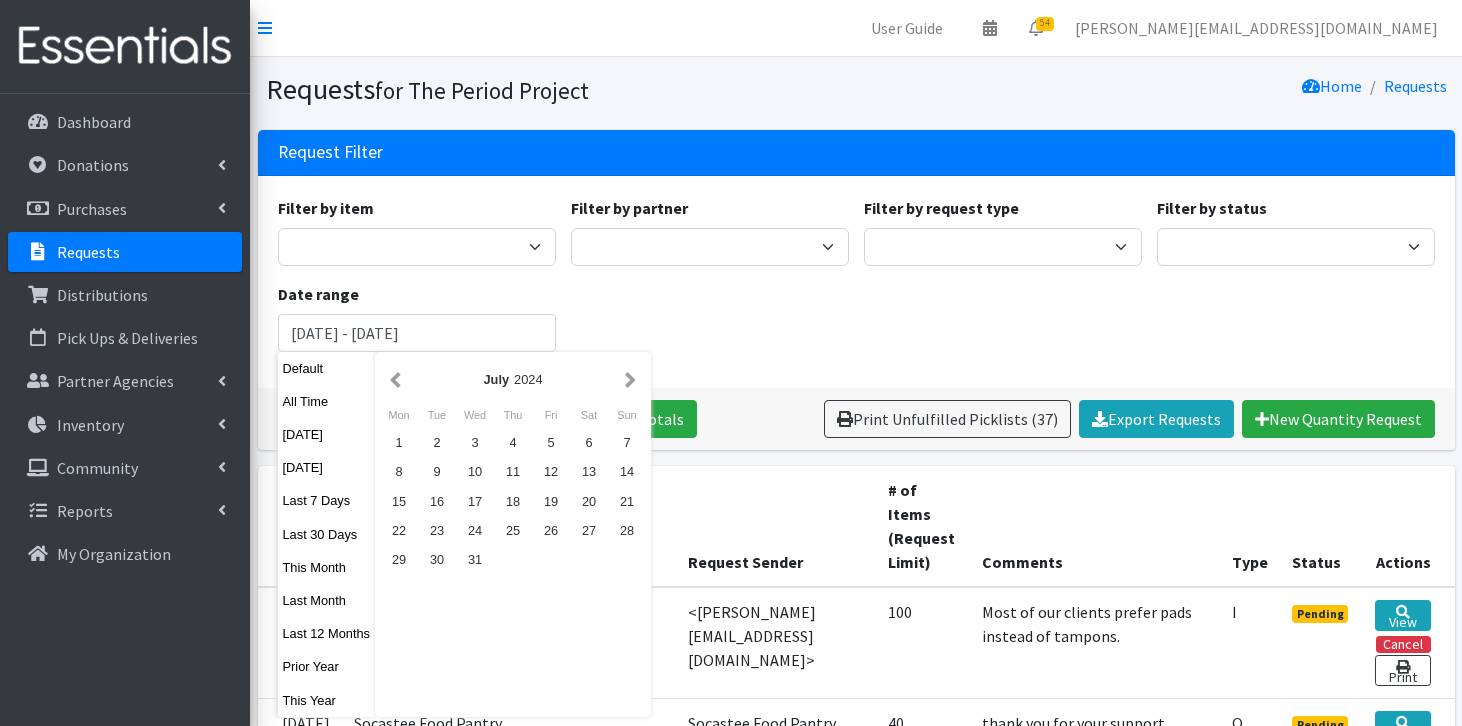 click at bounding box center [630, 379] 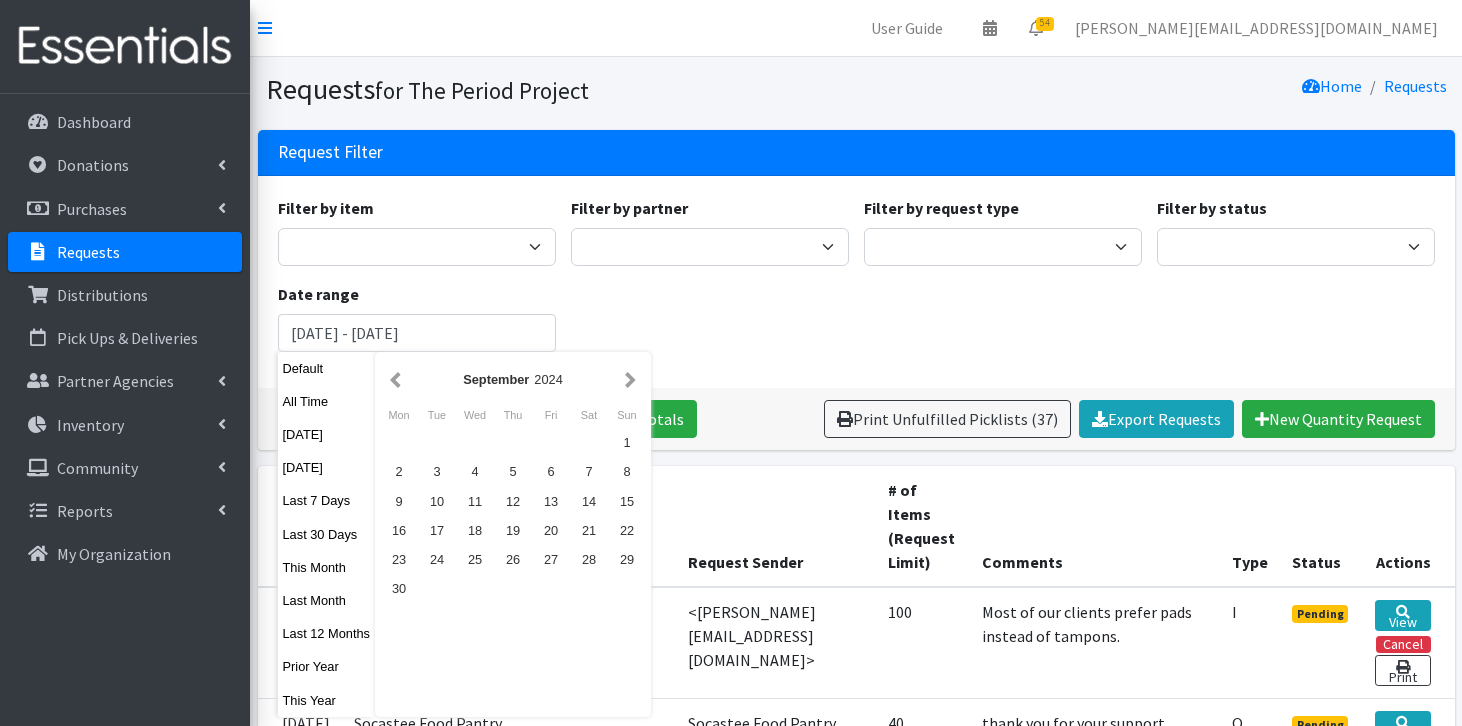 click at bounding box center [630, 379] 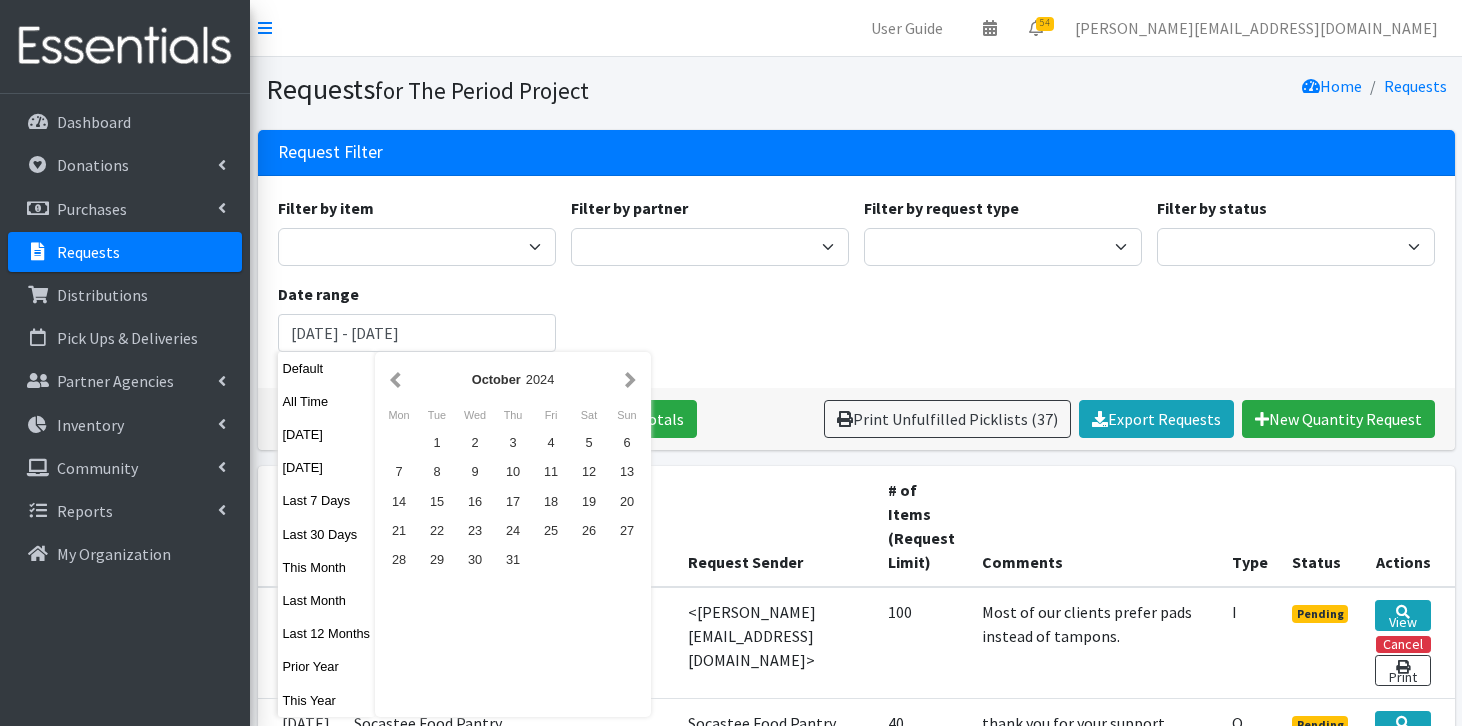 click at bounding box center (630, 379) 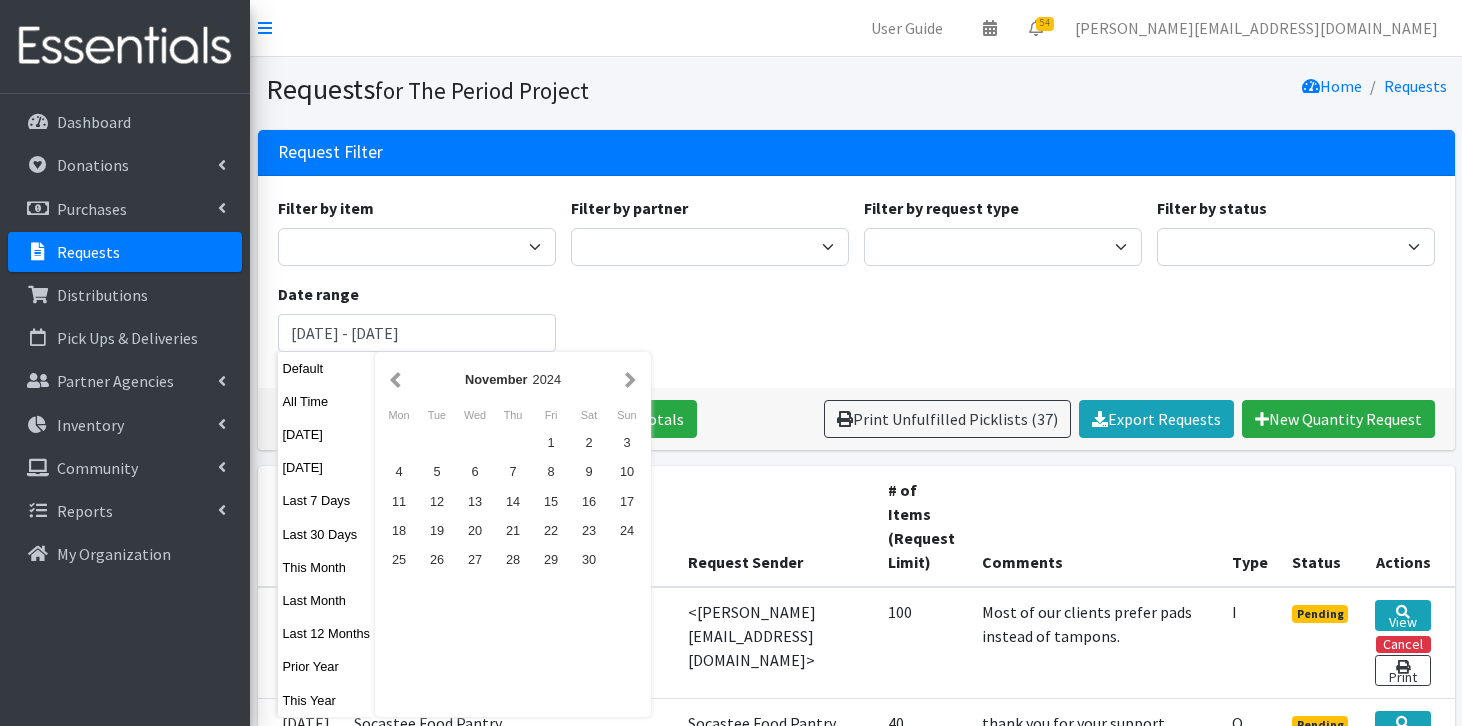 click at bounding box center [630, 379] 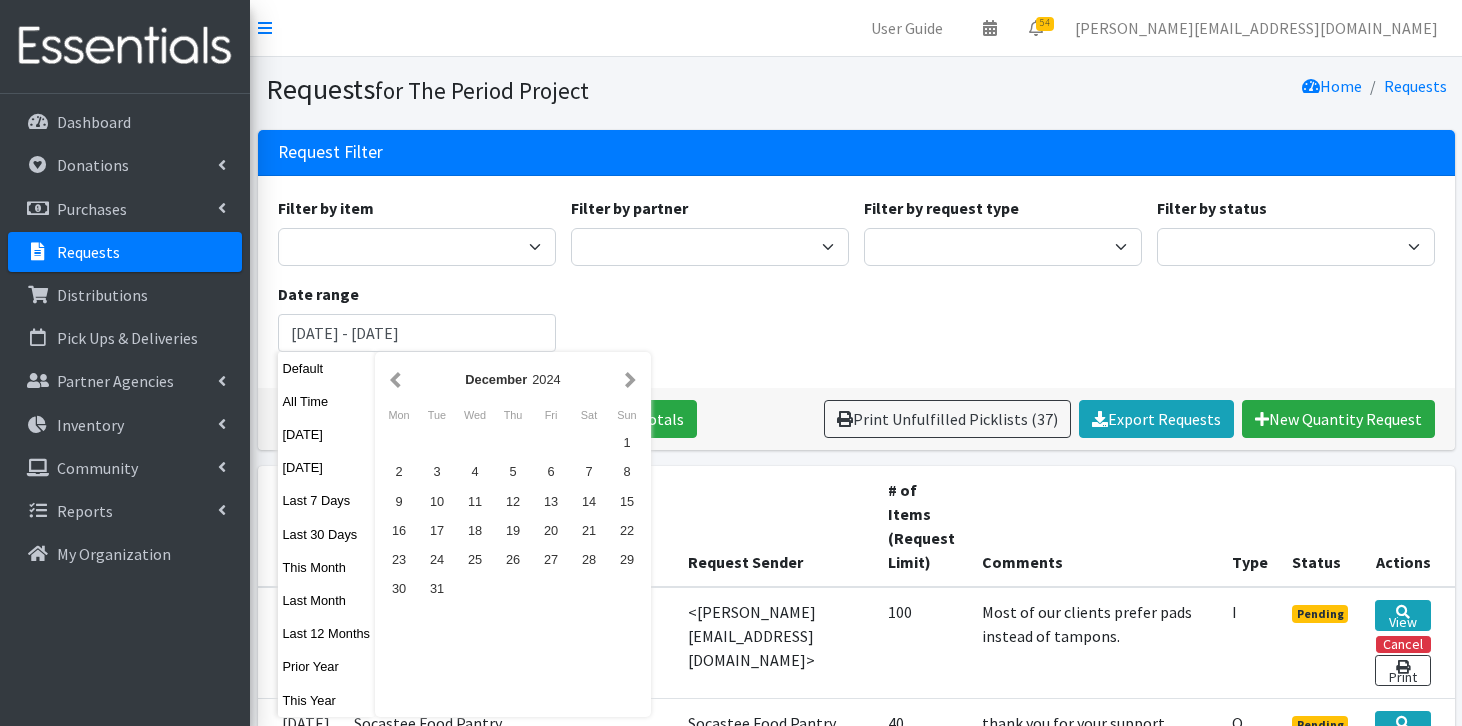 click at bounding box center [630, 379] 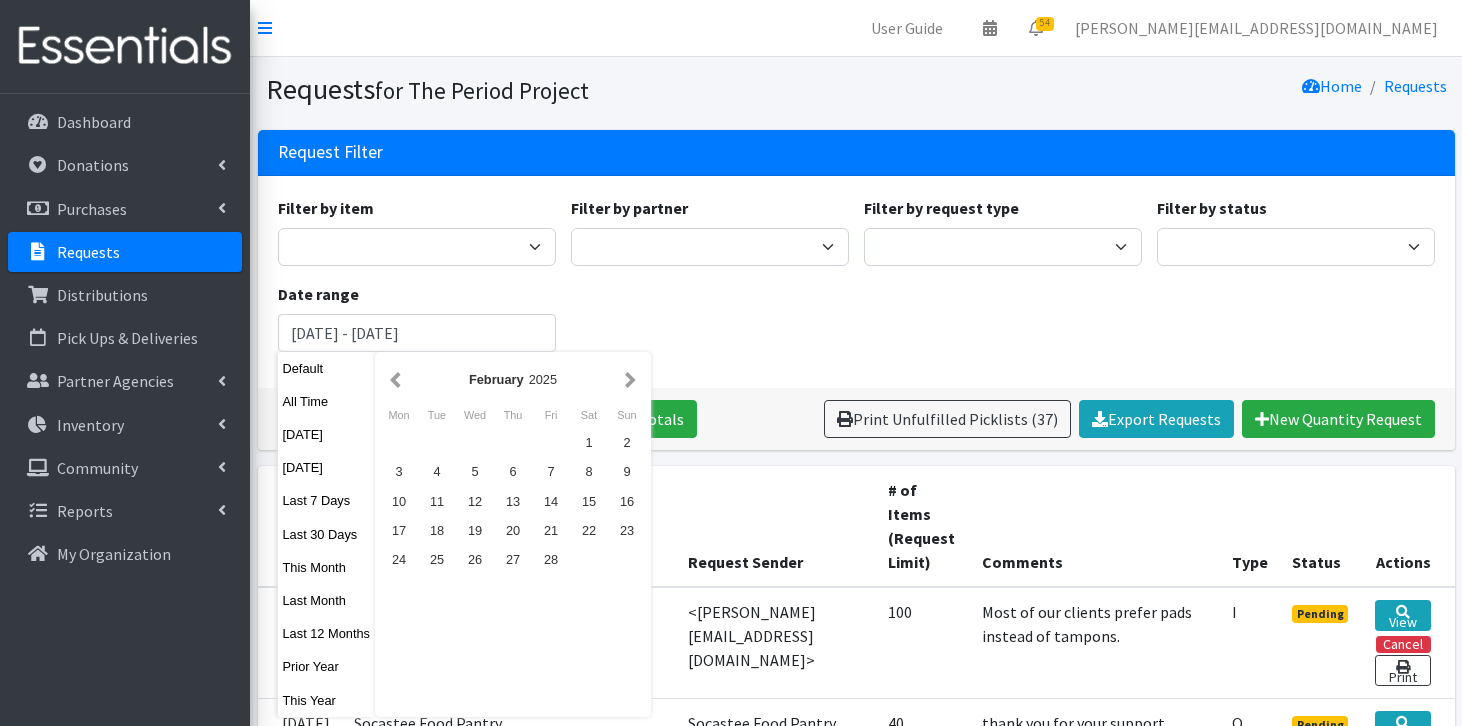 click at bounding box center (630, 379) 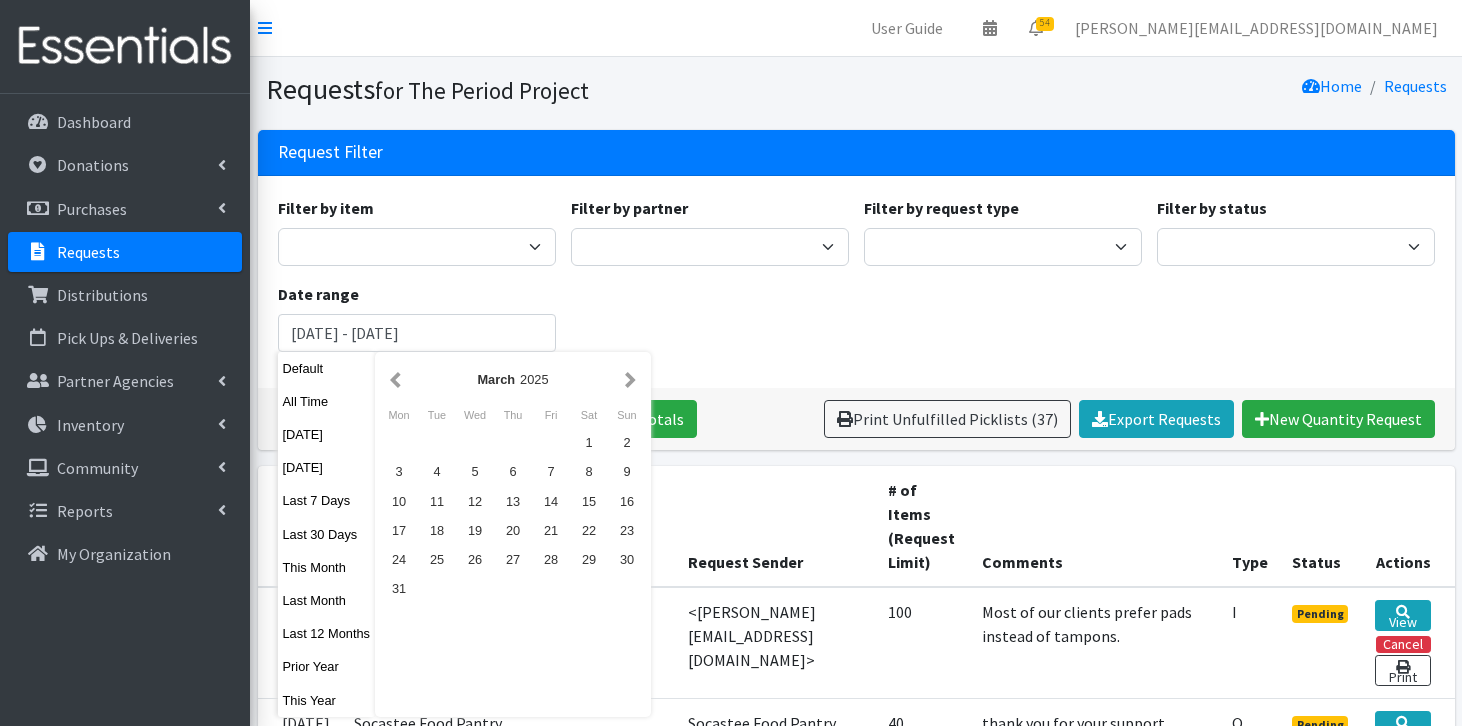 click at bounding box center (630, 379) 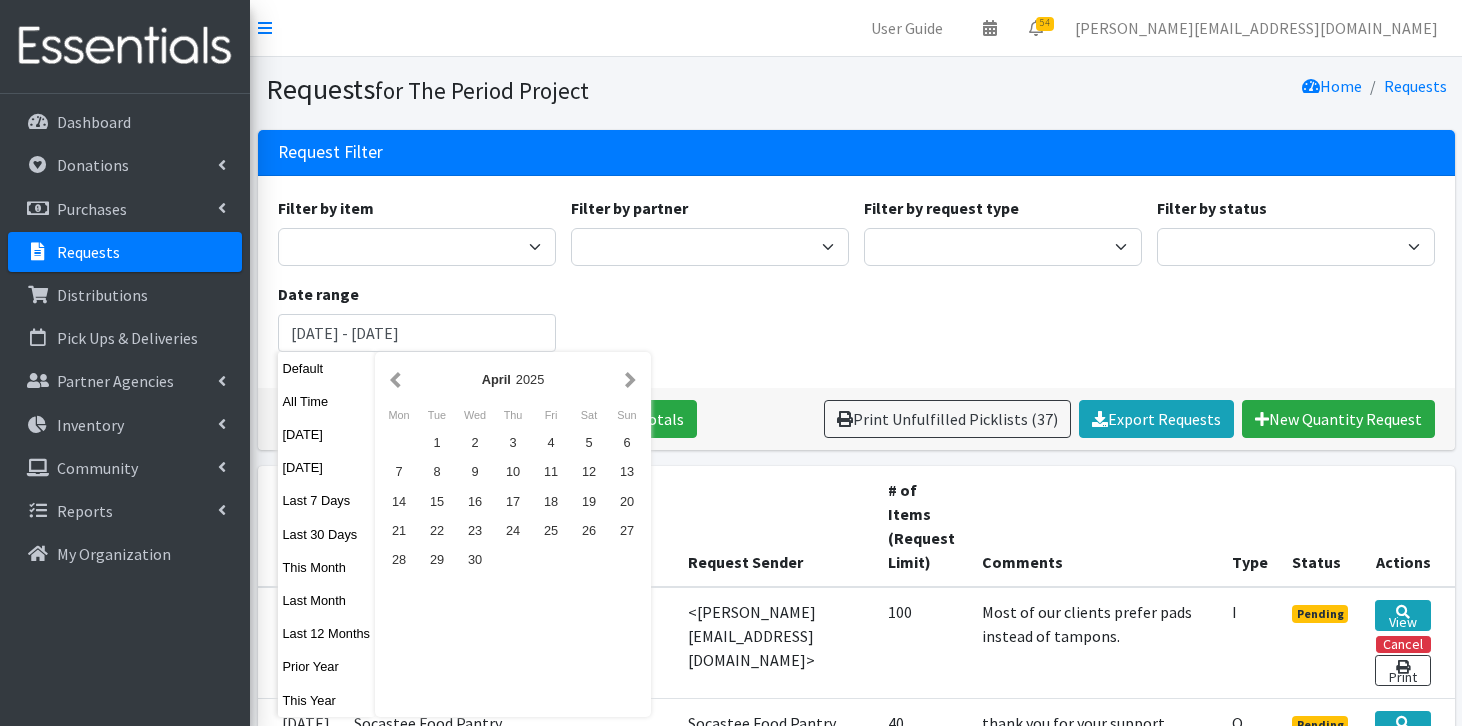 click at bounding box center [630, 379] 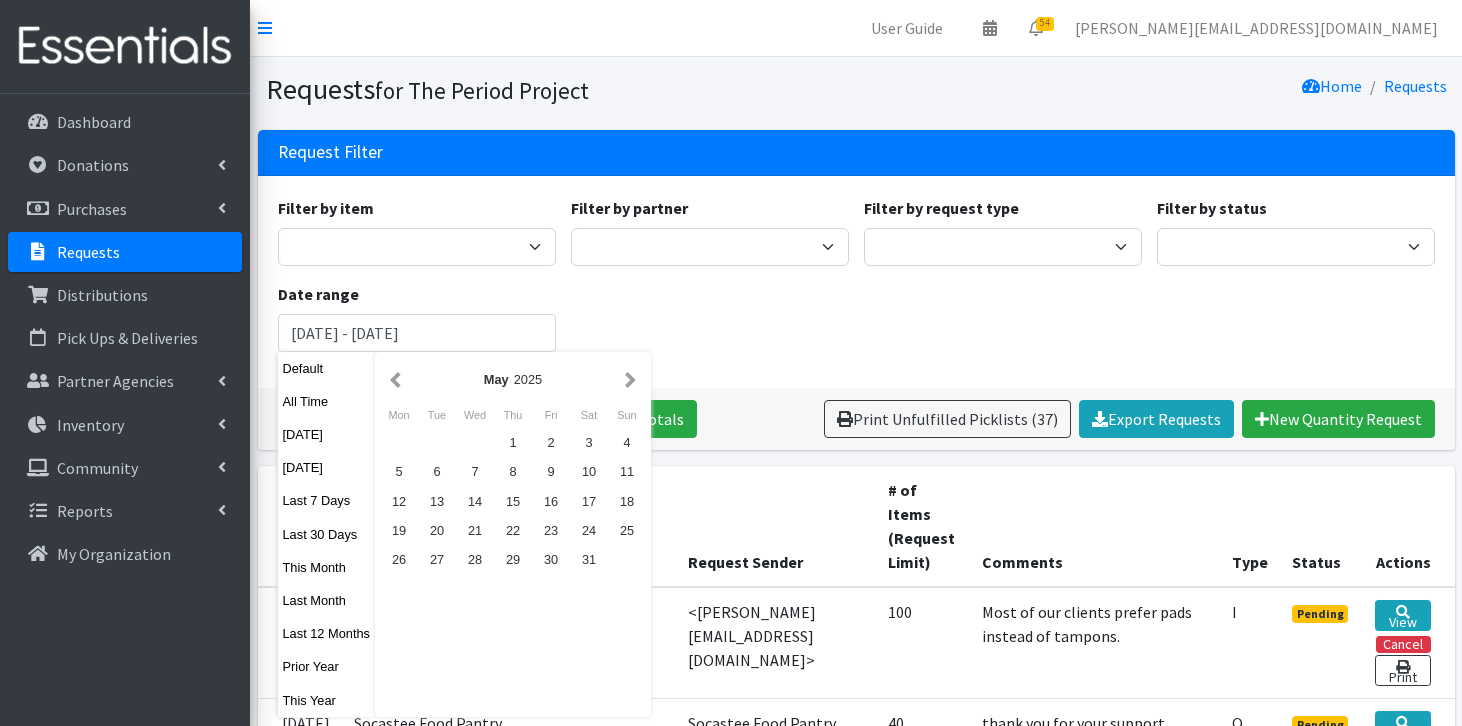 click at bounding box center [630, 379] 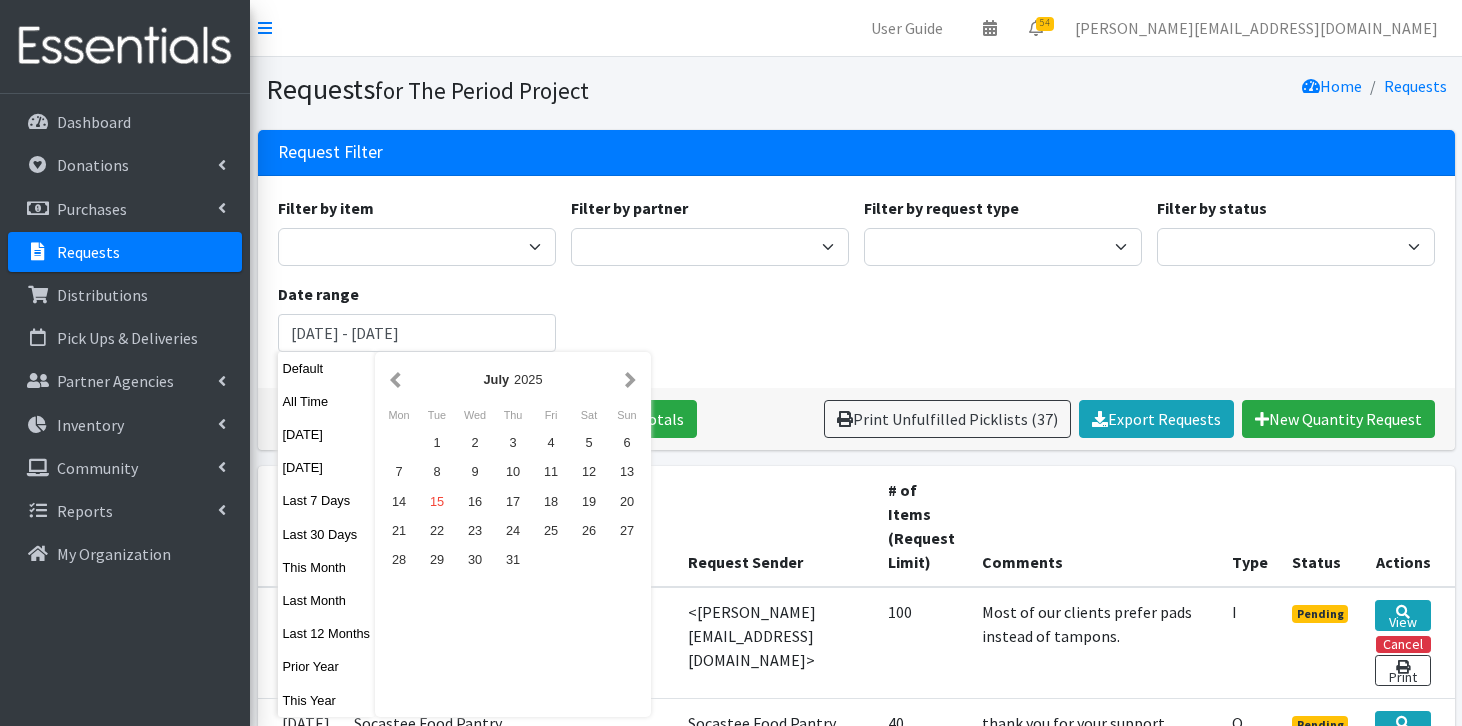 click at bounding box center [630, 379] 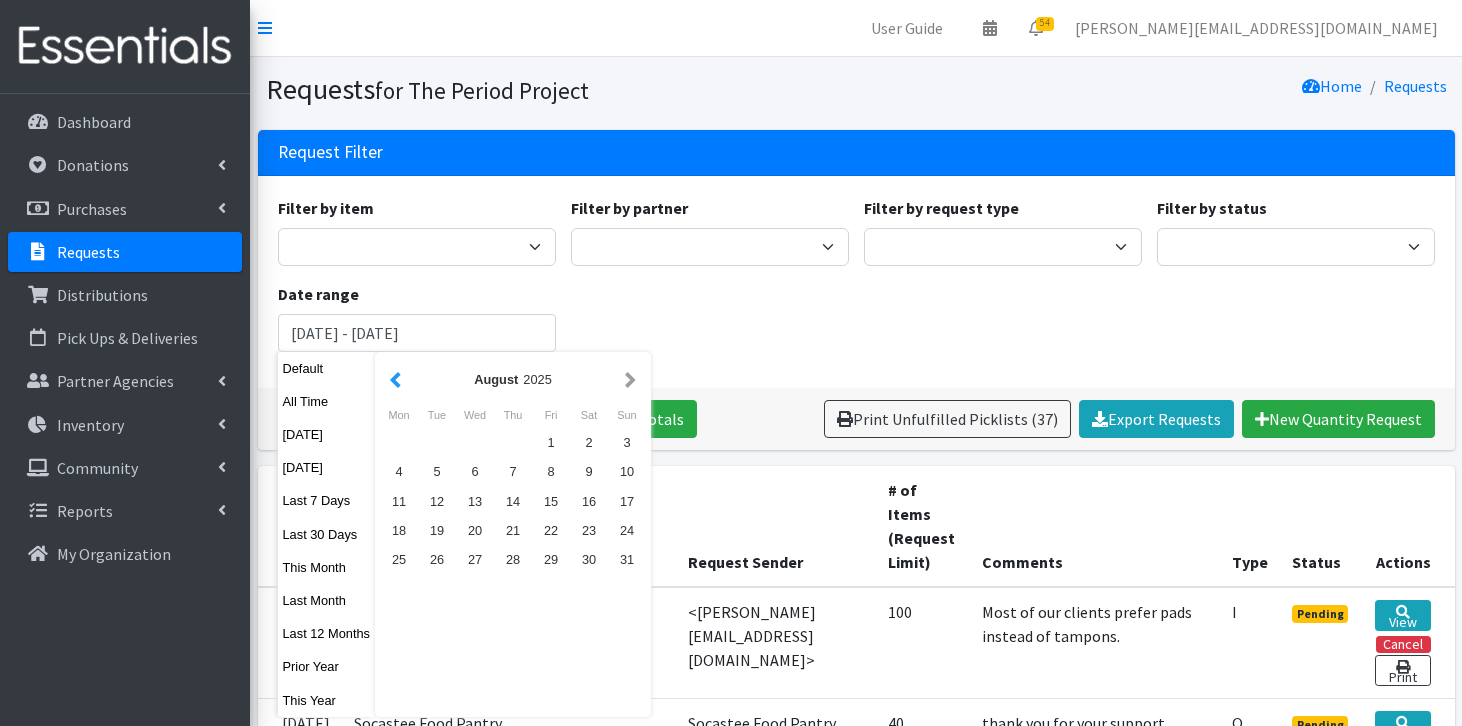 click at bounding box center (395, 379) 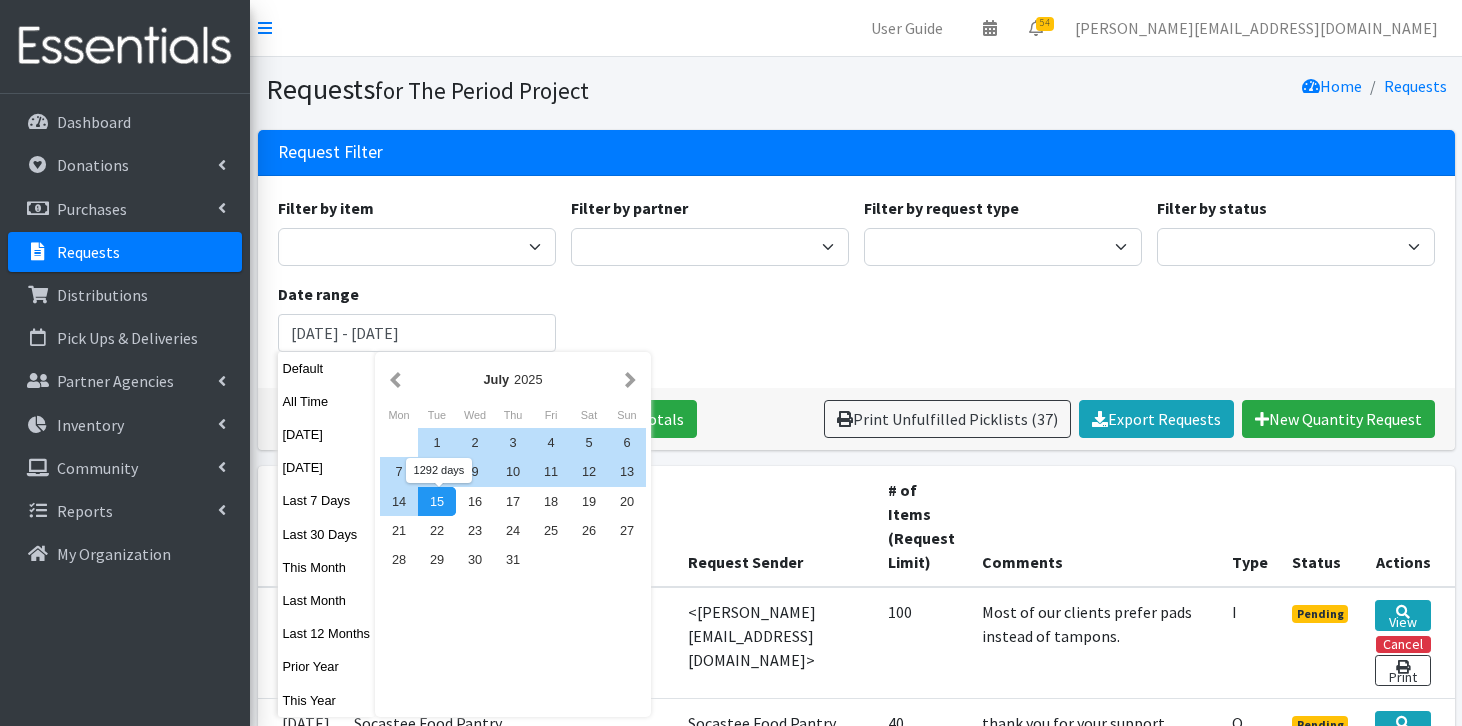 click on "15" at bounding box center (437, 501) 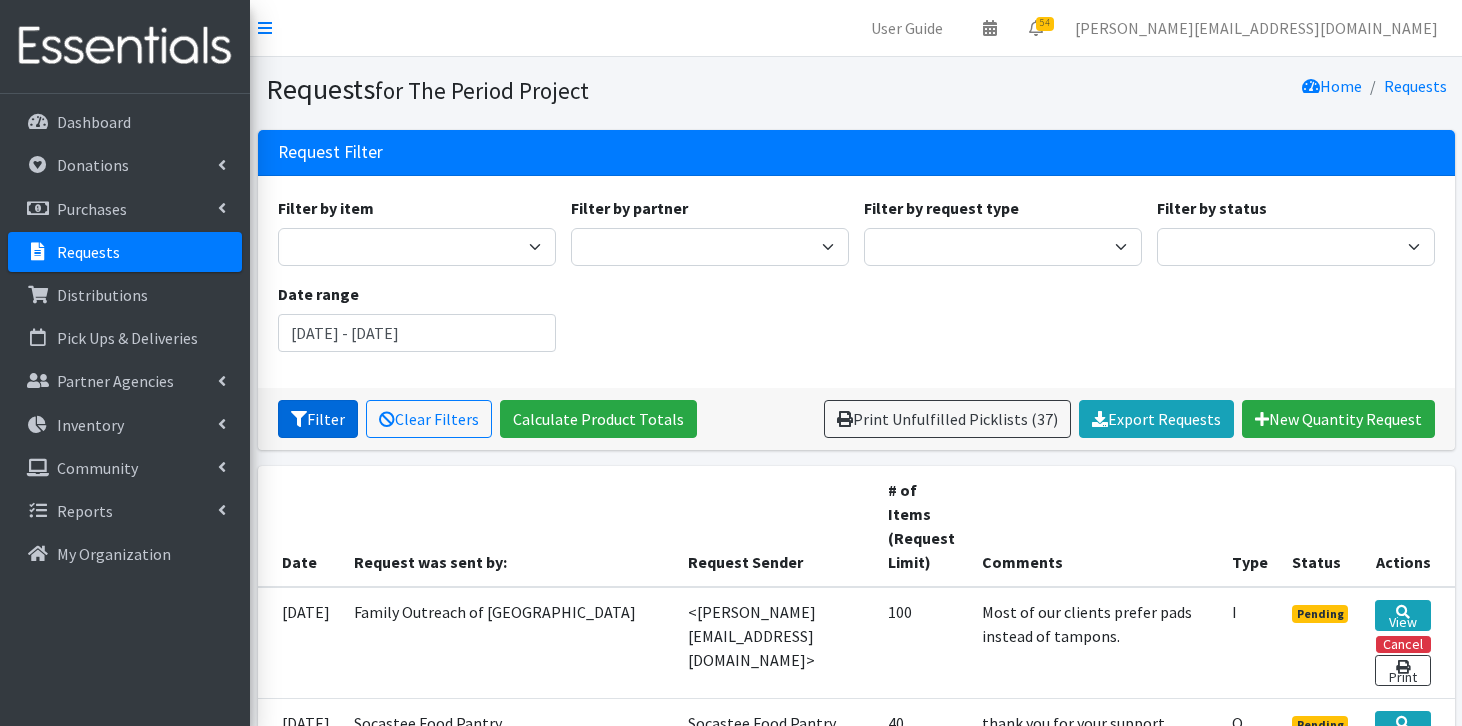 click on "Filter" at bounding box center (318, 419) 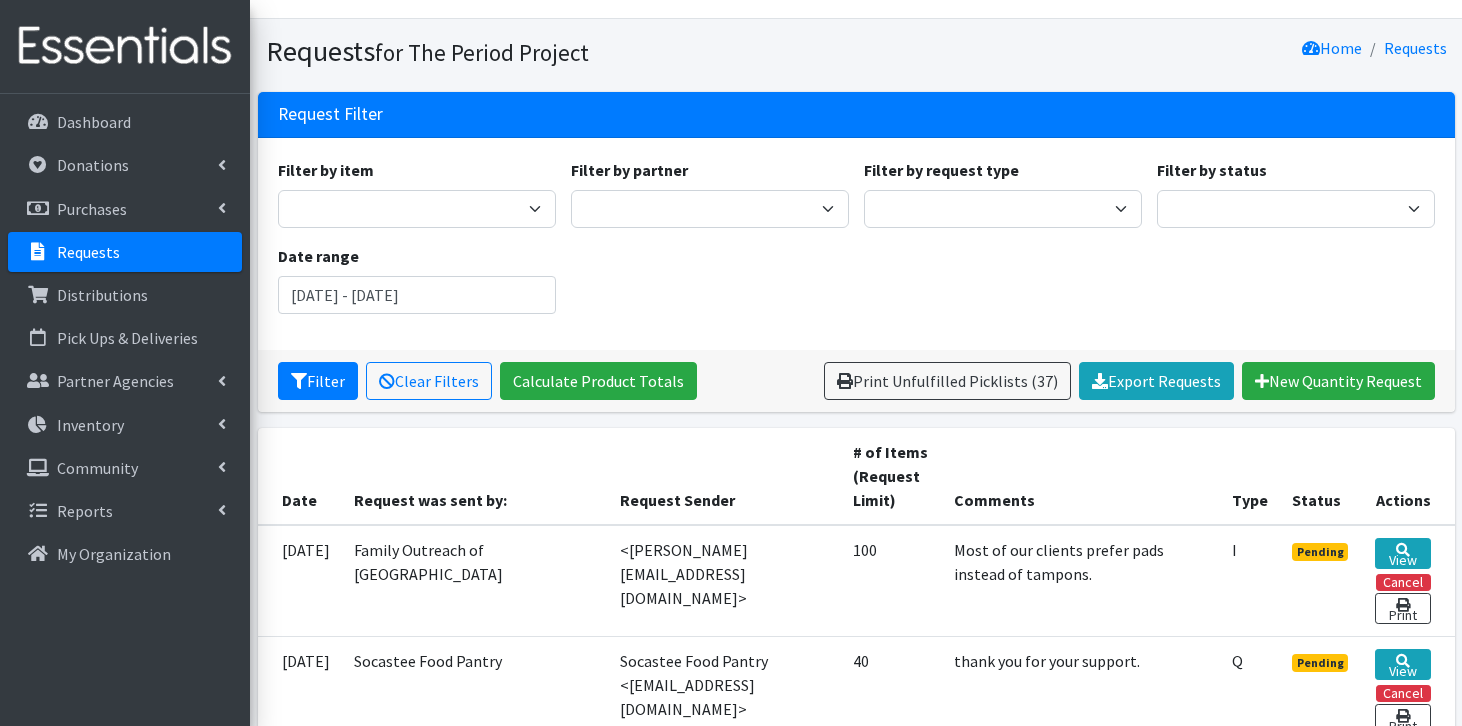 scroll, scrollTop: 0, scrollLeft: 0, axis: both 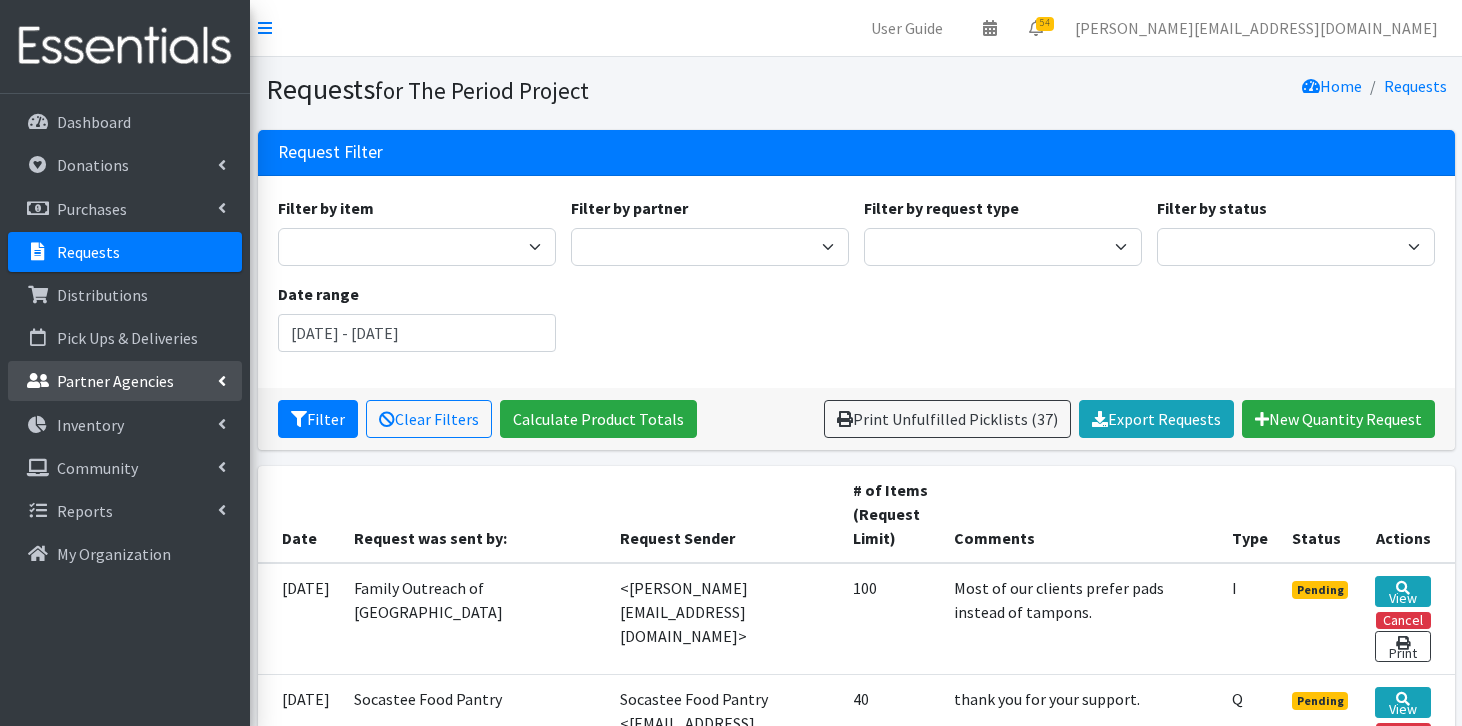 click on "Partner Agencies" at bounding box center (125, 381) 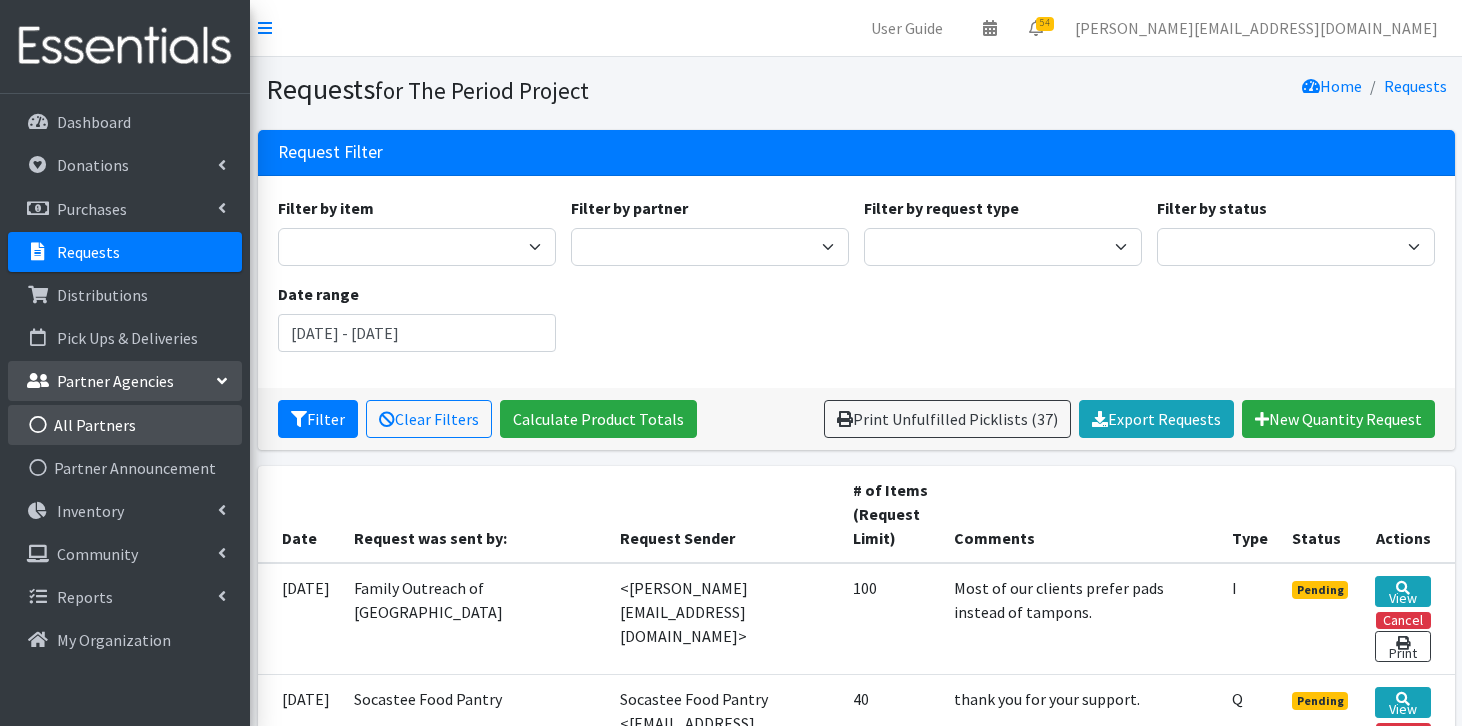 click on "All Partners" at bounding box center [125, 425] 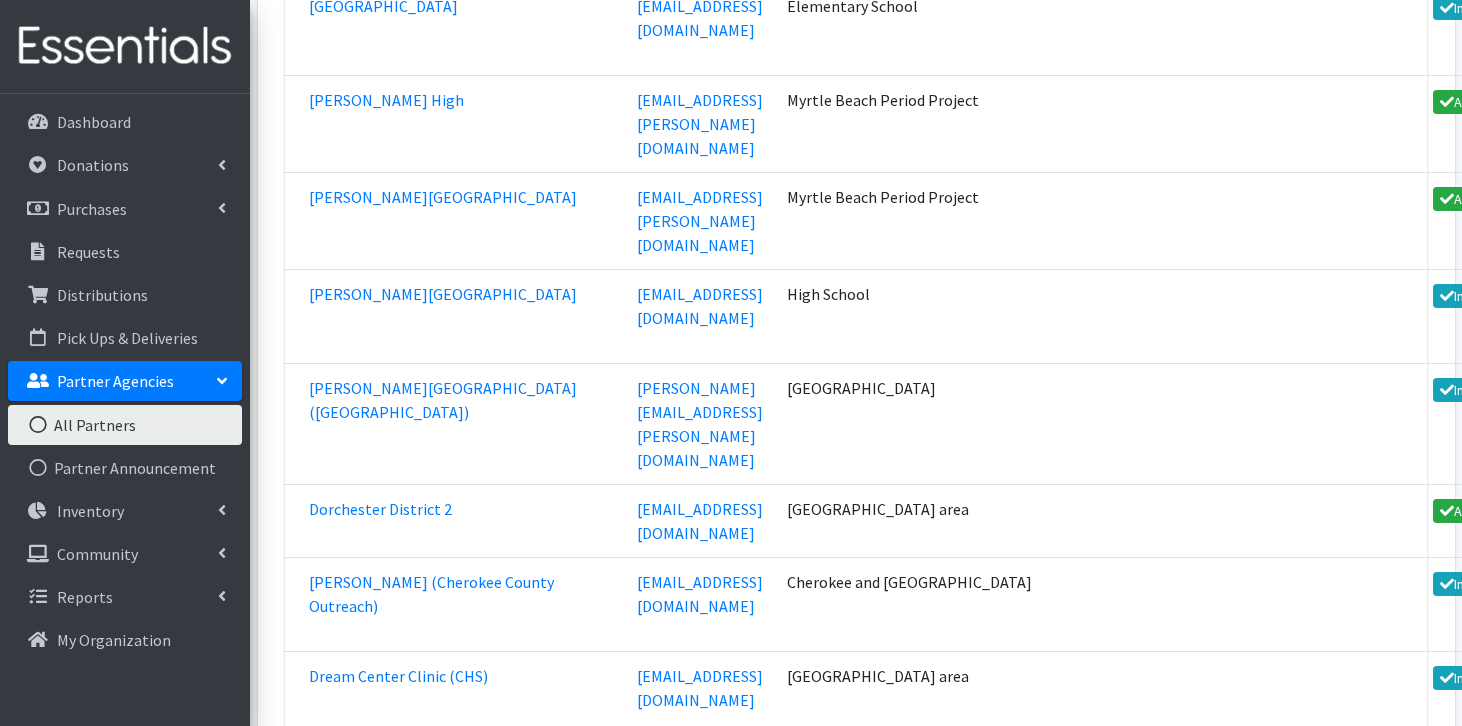 scroll, scrollTop: 22105, scrollLeft: 0, axis: vertical 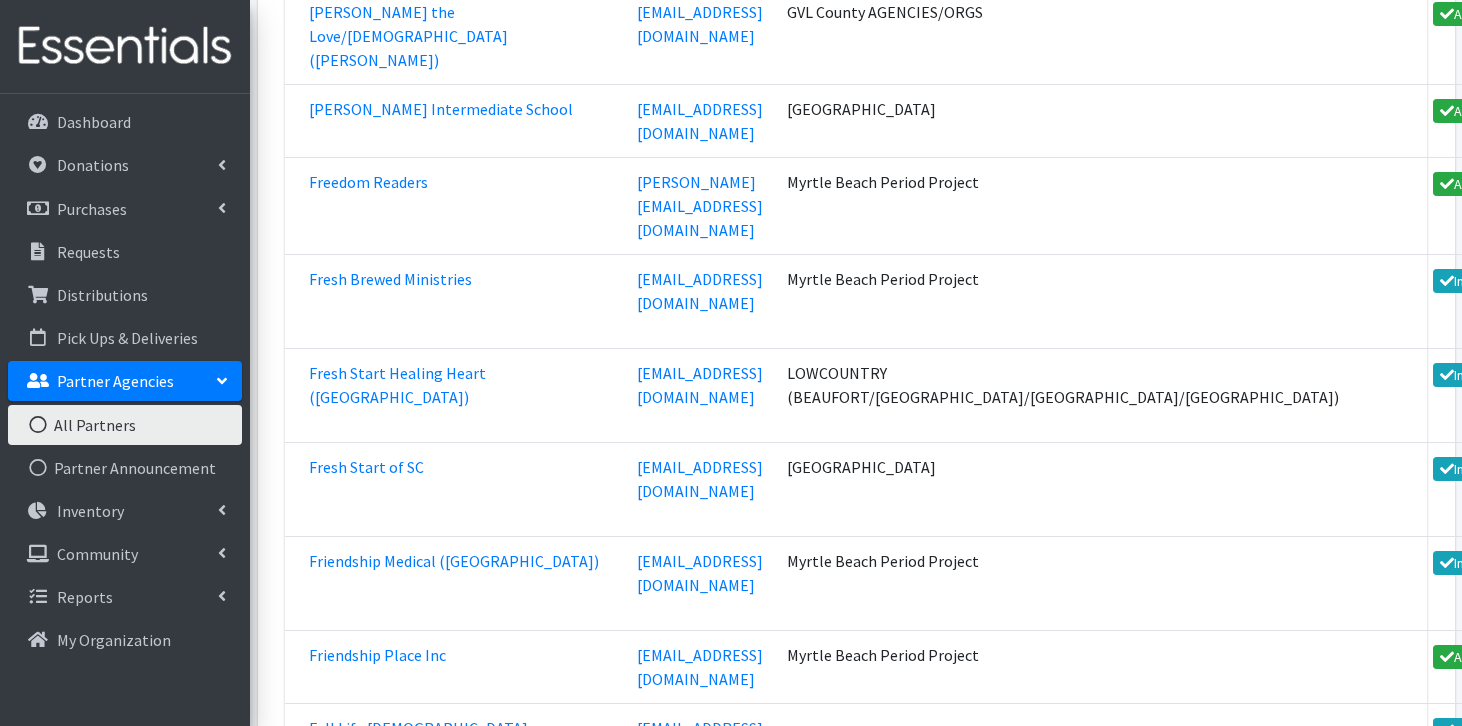 click on "Good Shepard Free Clinic (Laurens)" at bounding box center (459, 2291) 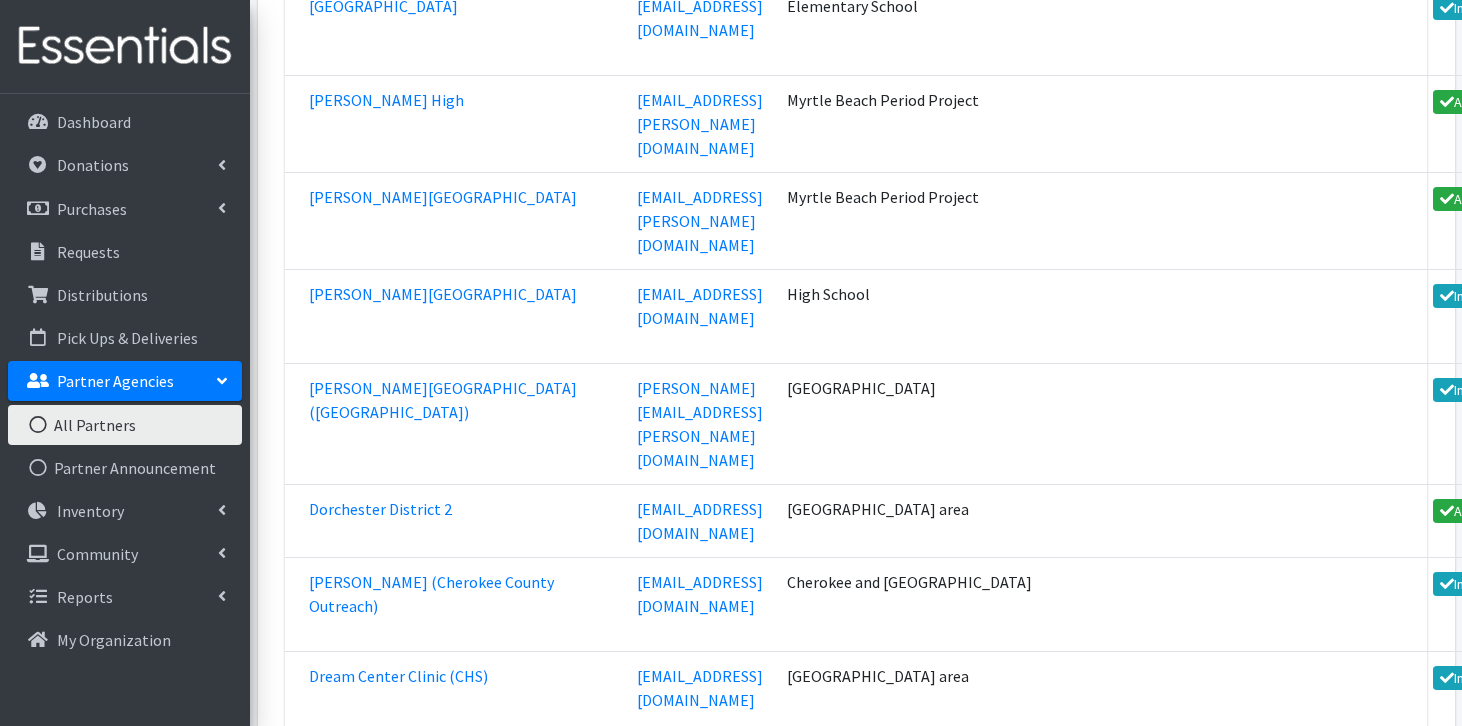 click on "E.B. Morse Elementary School" at bounding box center (443, 1932) 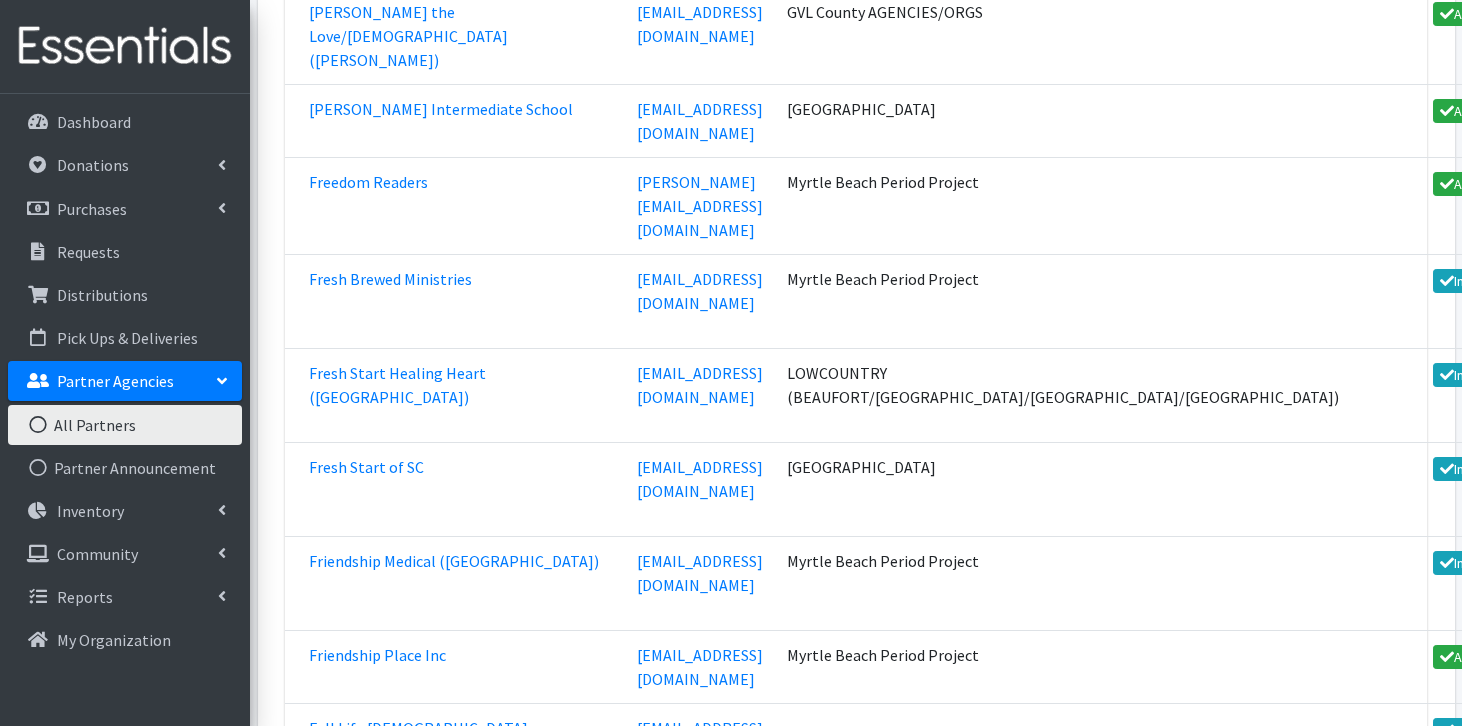 click on "Gray Court Owings" at bounding box center (406, 2630) 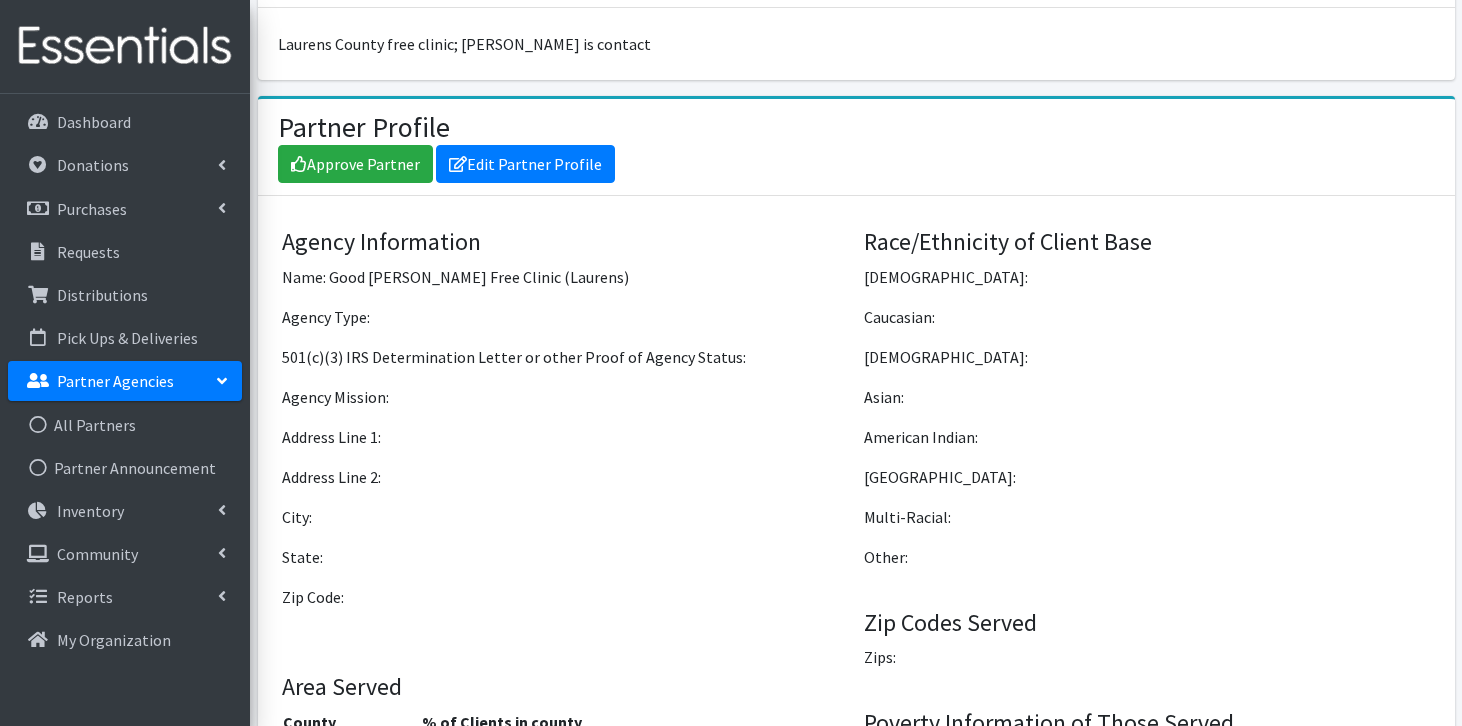 scroll, scrollTop: 1328, scrollLeft: 0, axis: vertical 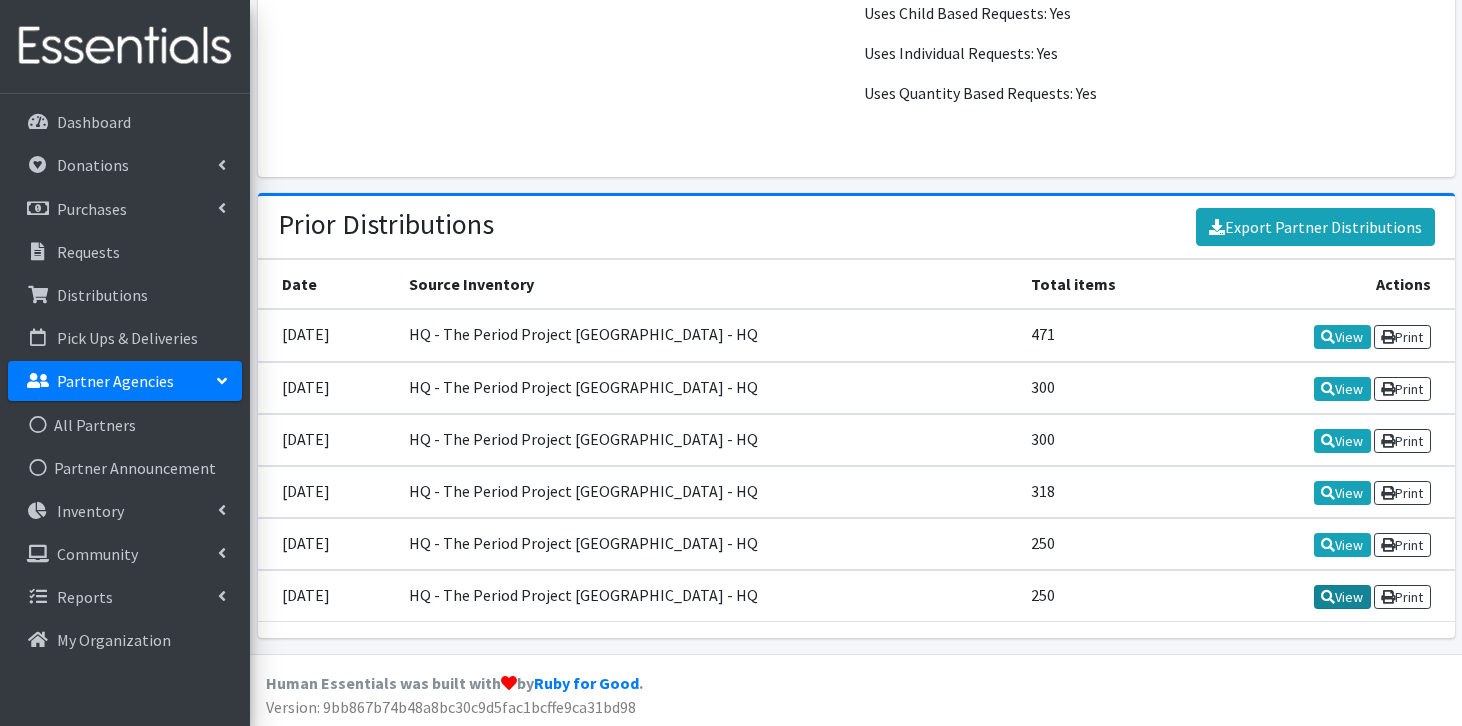 click on "View" at bounding box center [1342, 597] 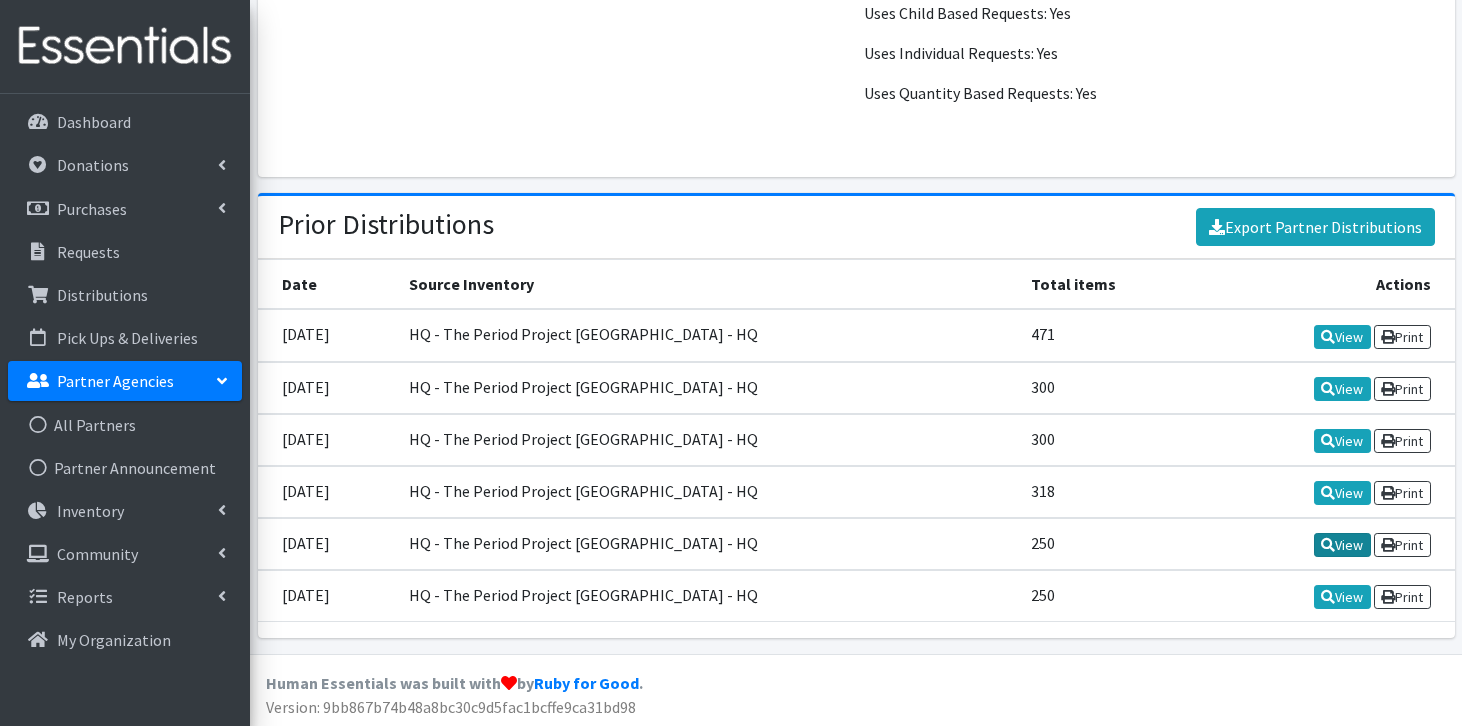 click on "View" at bounding box center (1342, 545) 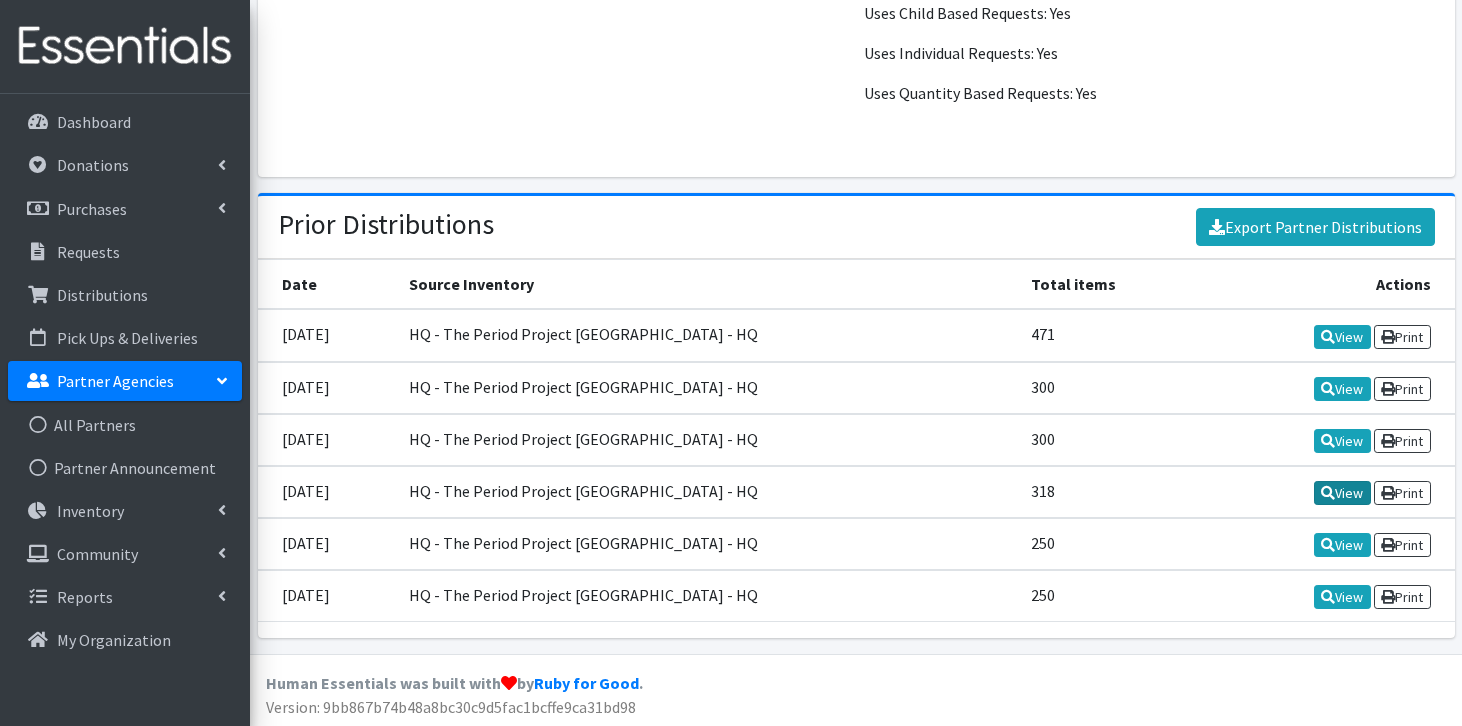 click at bounding box center (1328, 493) 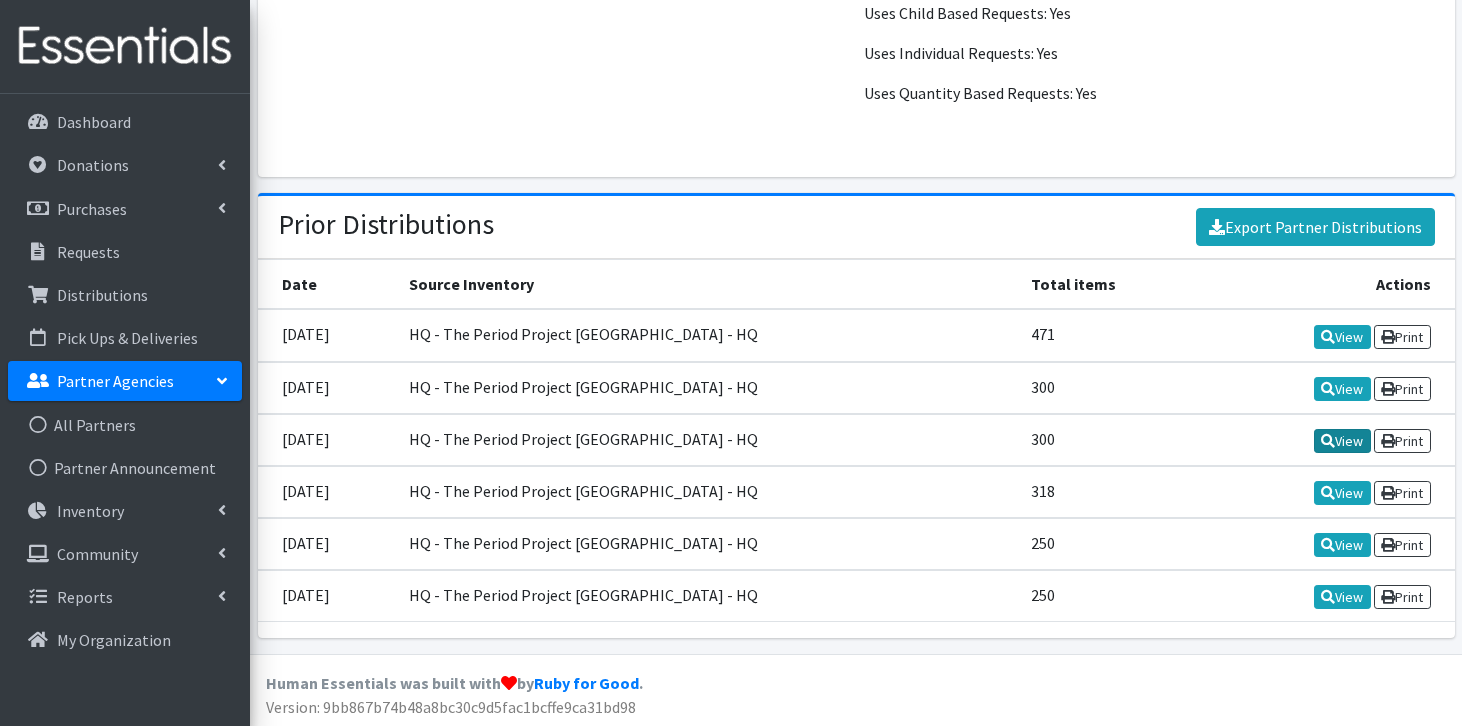 click on "View" at bounding box center [1342, 441] 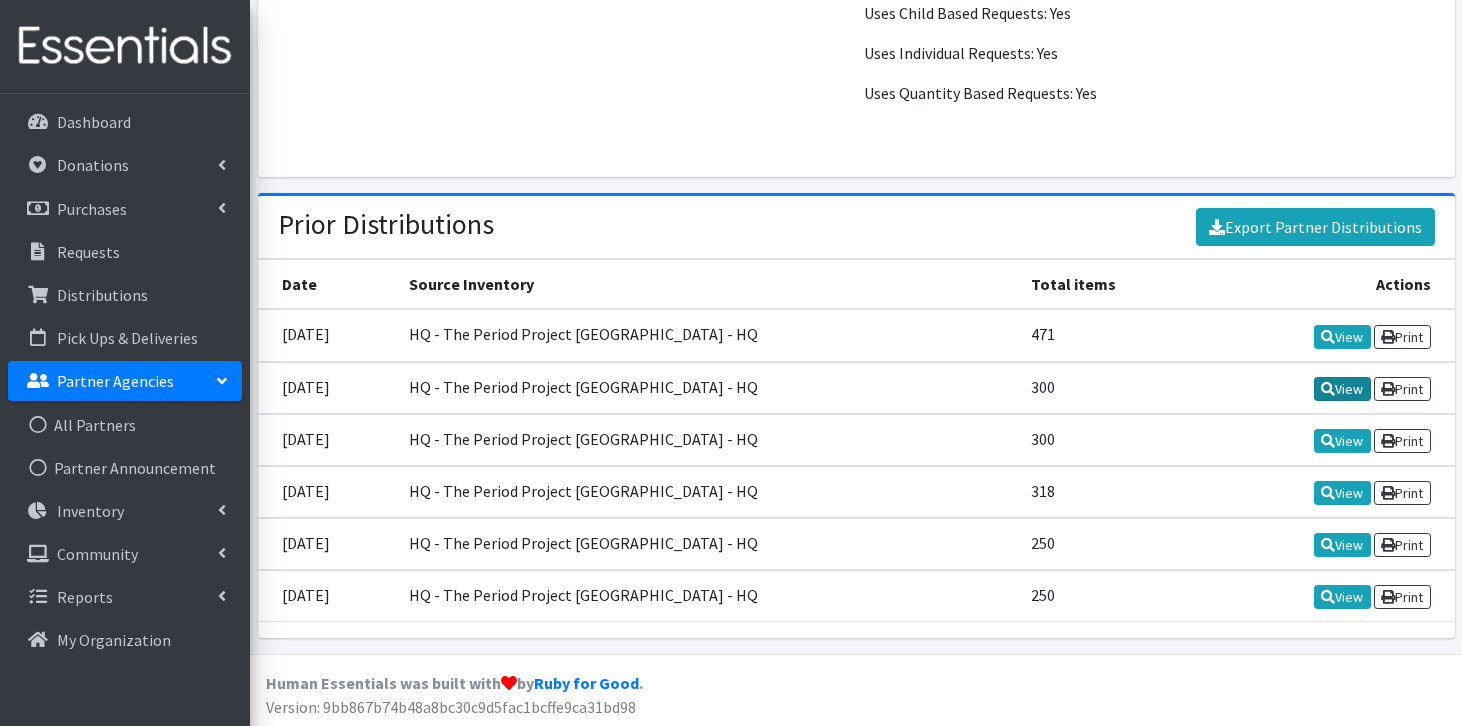 click on "View" at bounding box center (1342, 389) 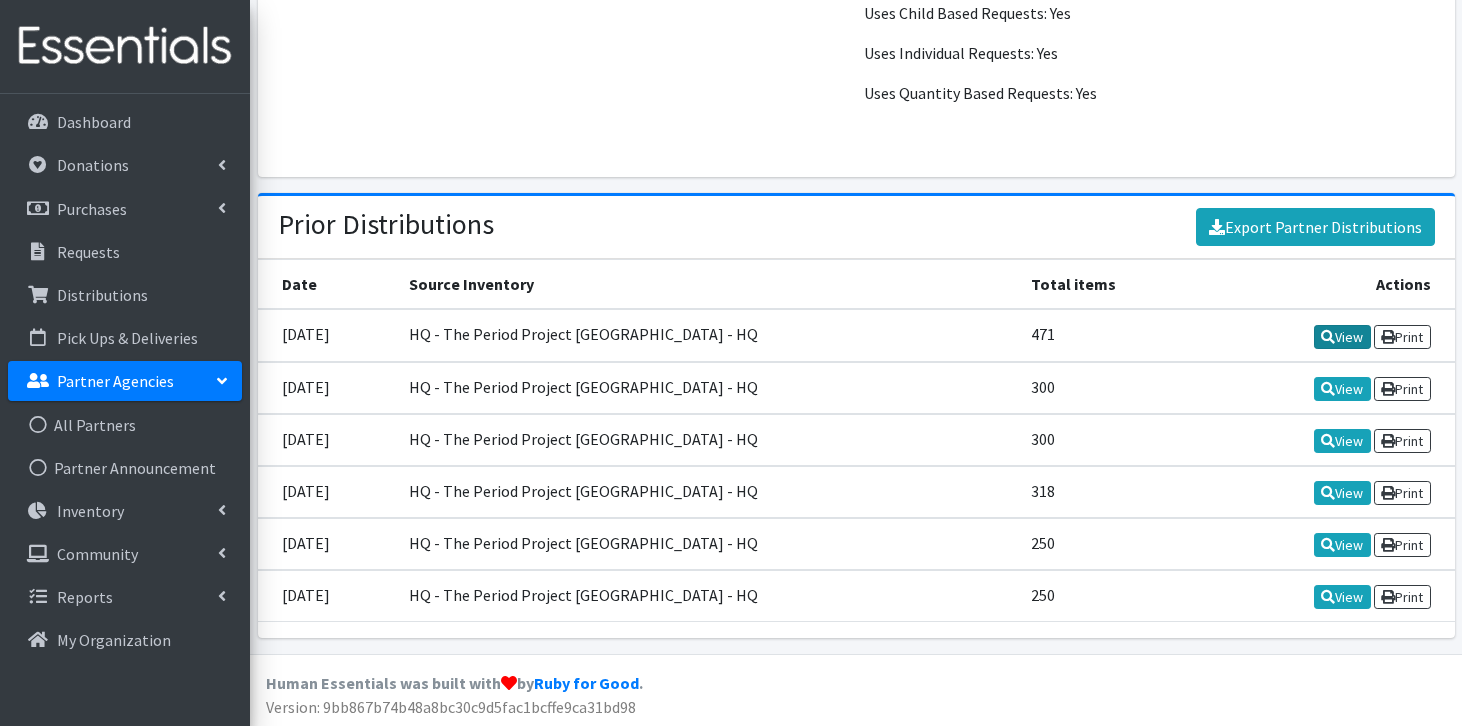 click at bounding box center (1328, 337) 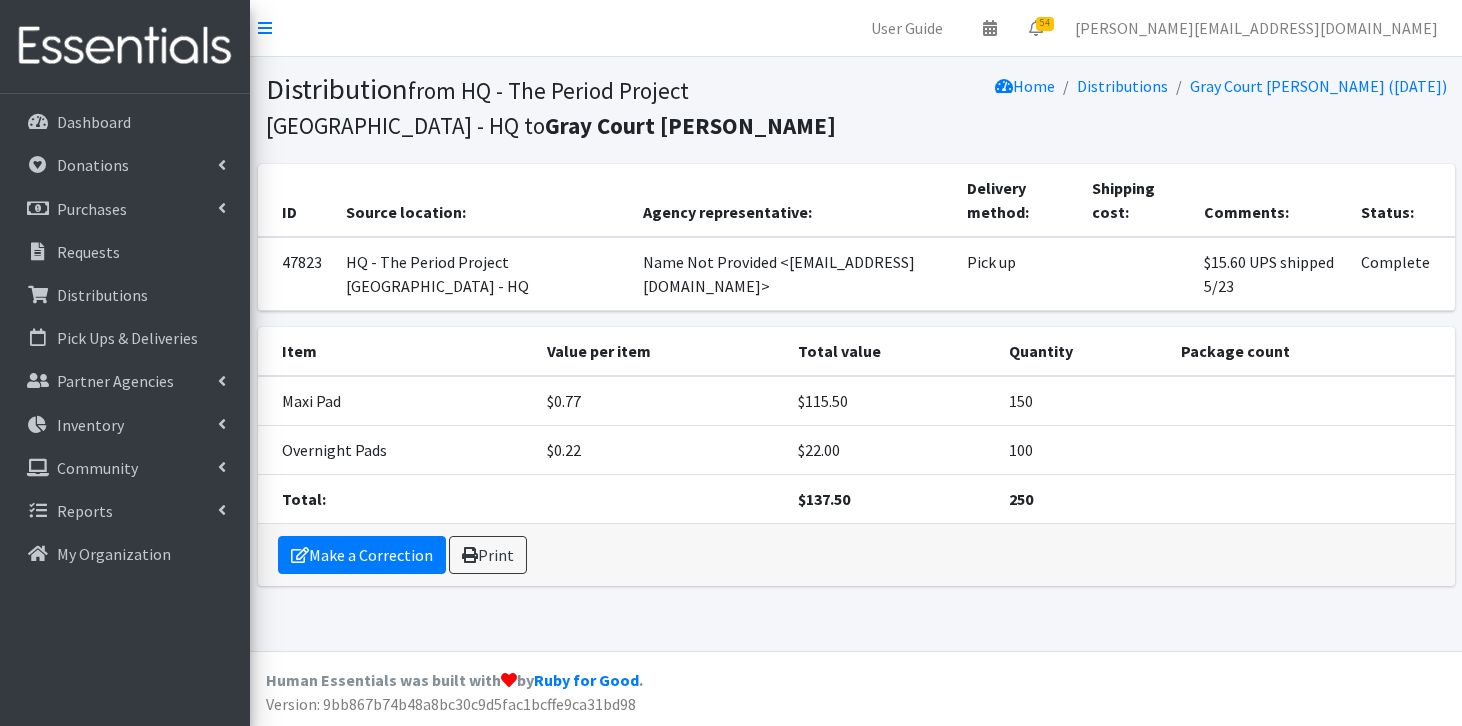 scroll, scrollTop: 0, scrollLeft: 0, axis: both 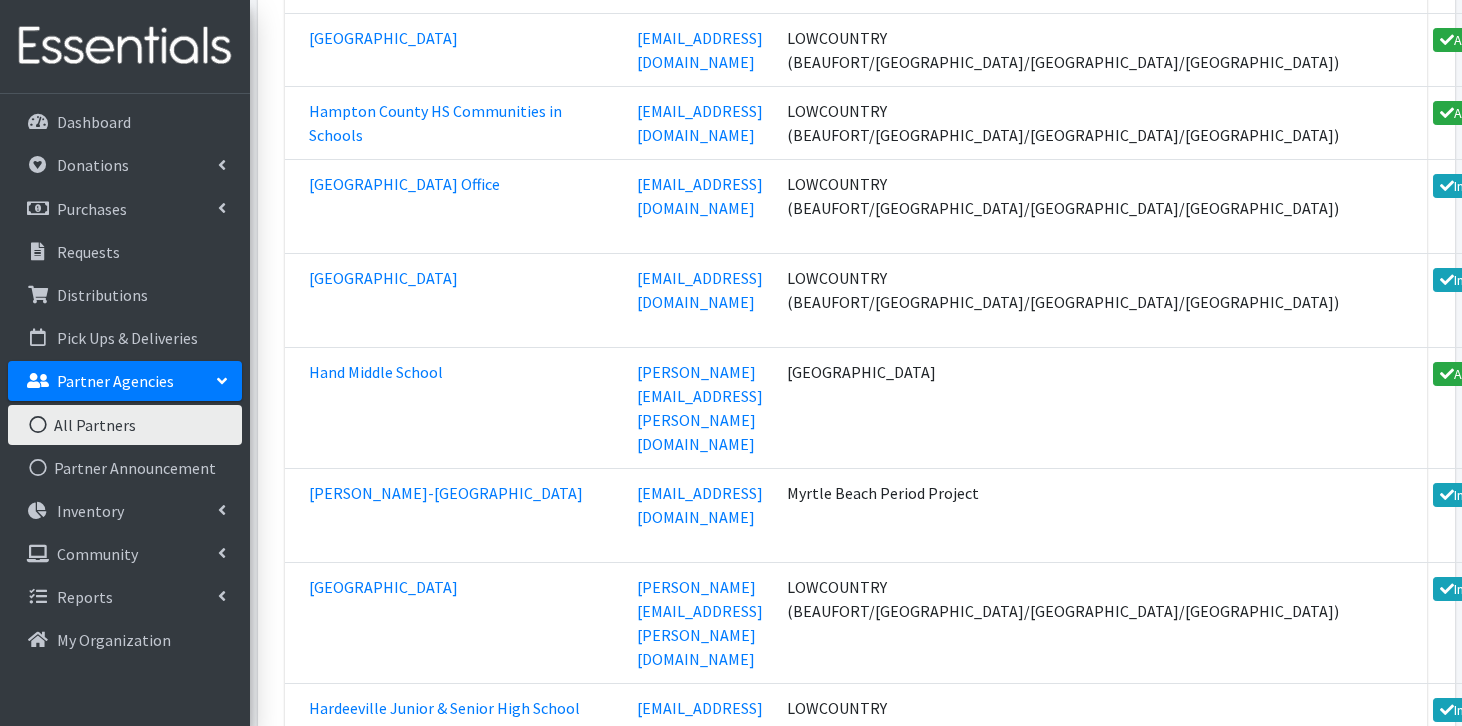 click on "Hickory Tavern School (Laurens)" at bounding box center [417, 2551] 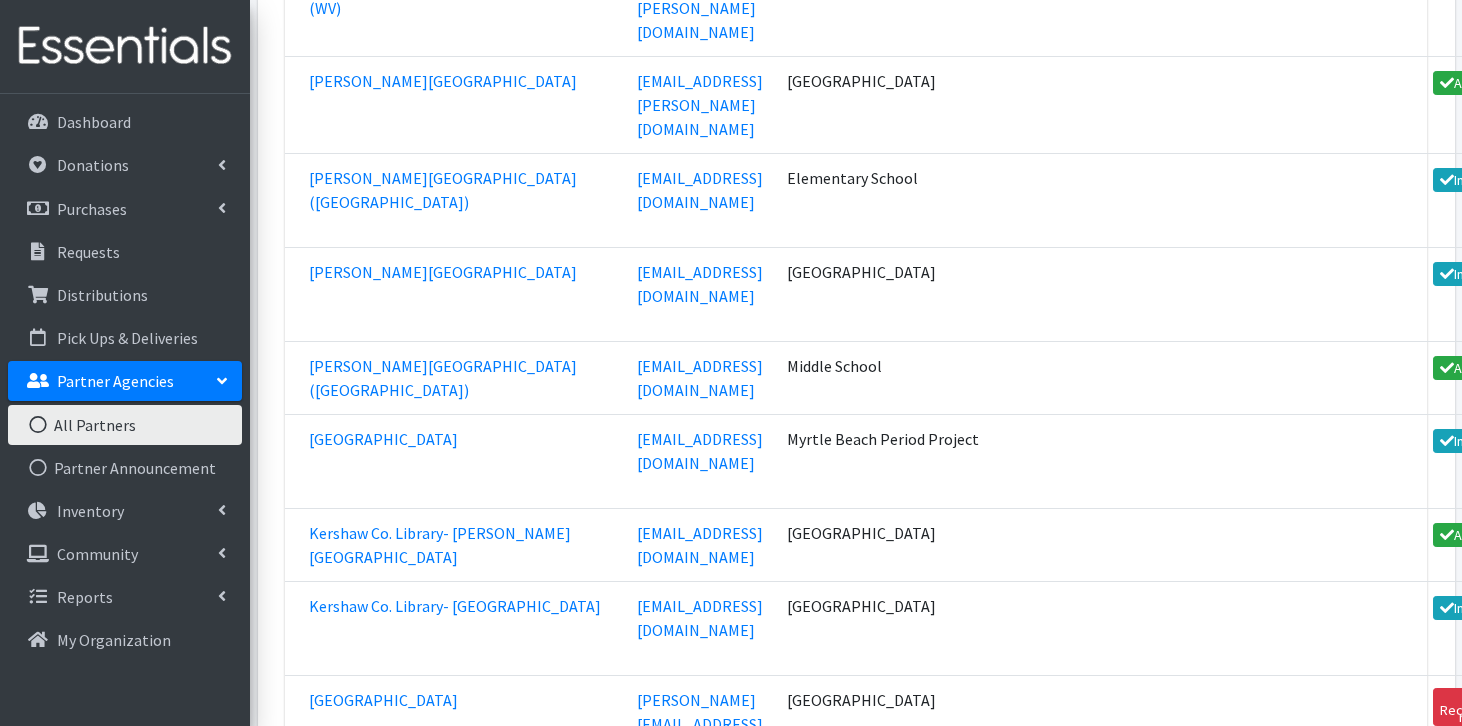 click on "Laurens District 55 High School" at bounding box center (383, 3029) 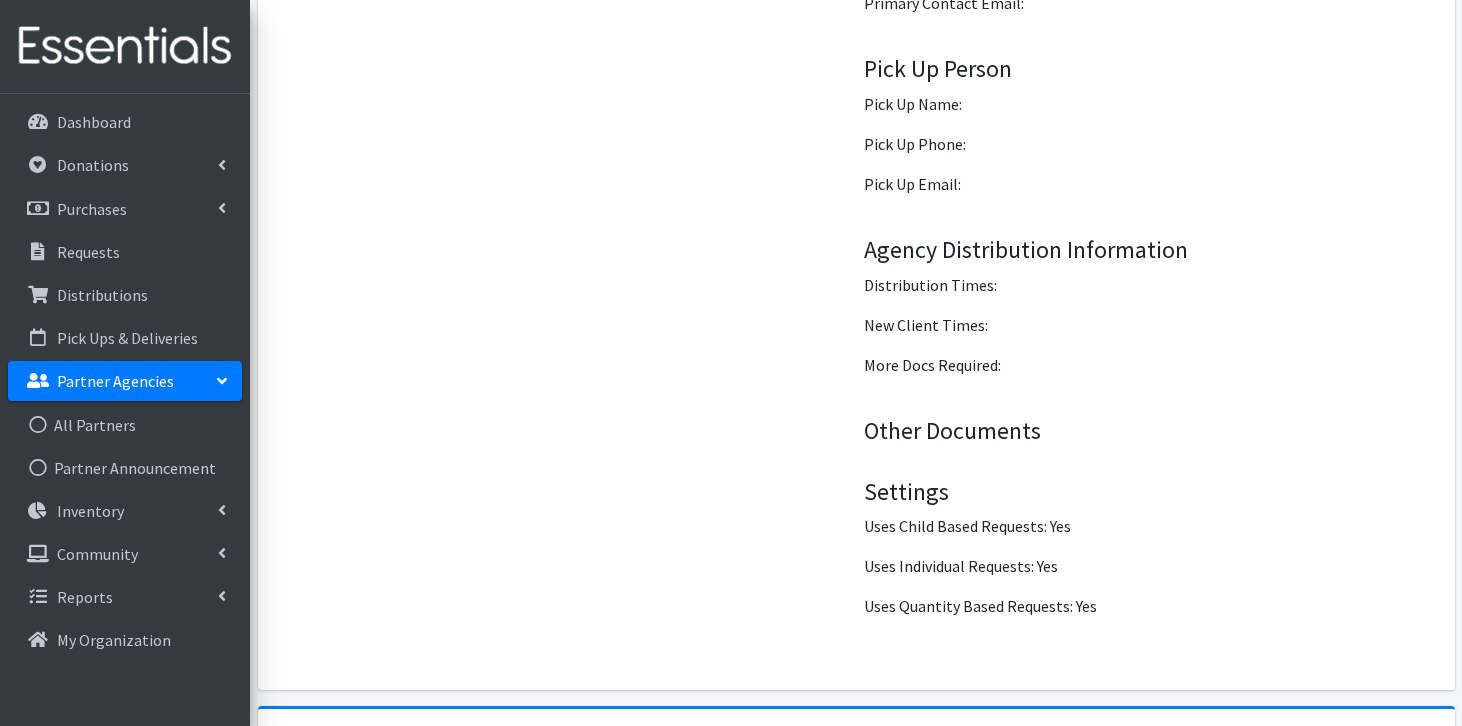 scroll, scrollTop: 2839, scrollLeft: 0, axis: vertical 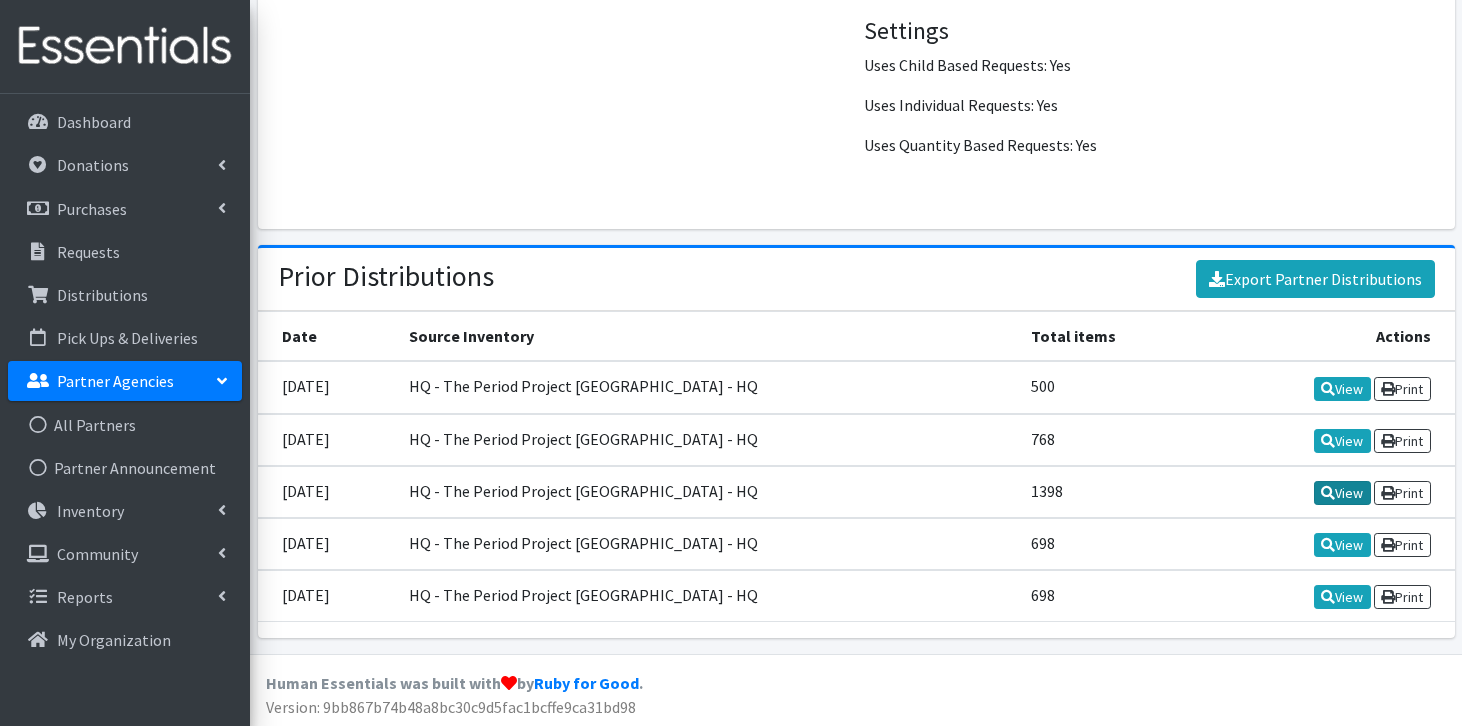 click on "View" at bounding box center (1342, 493) 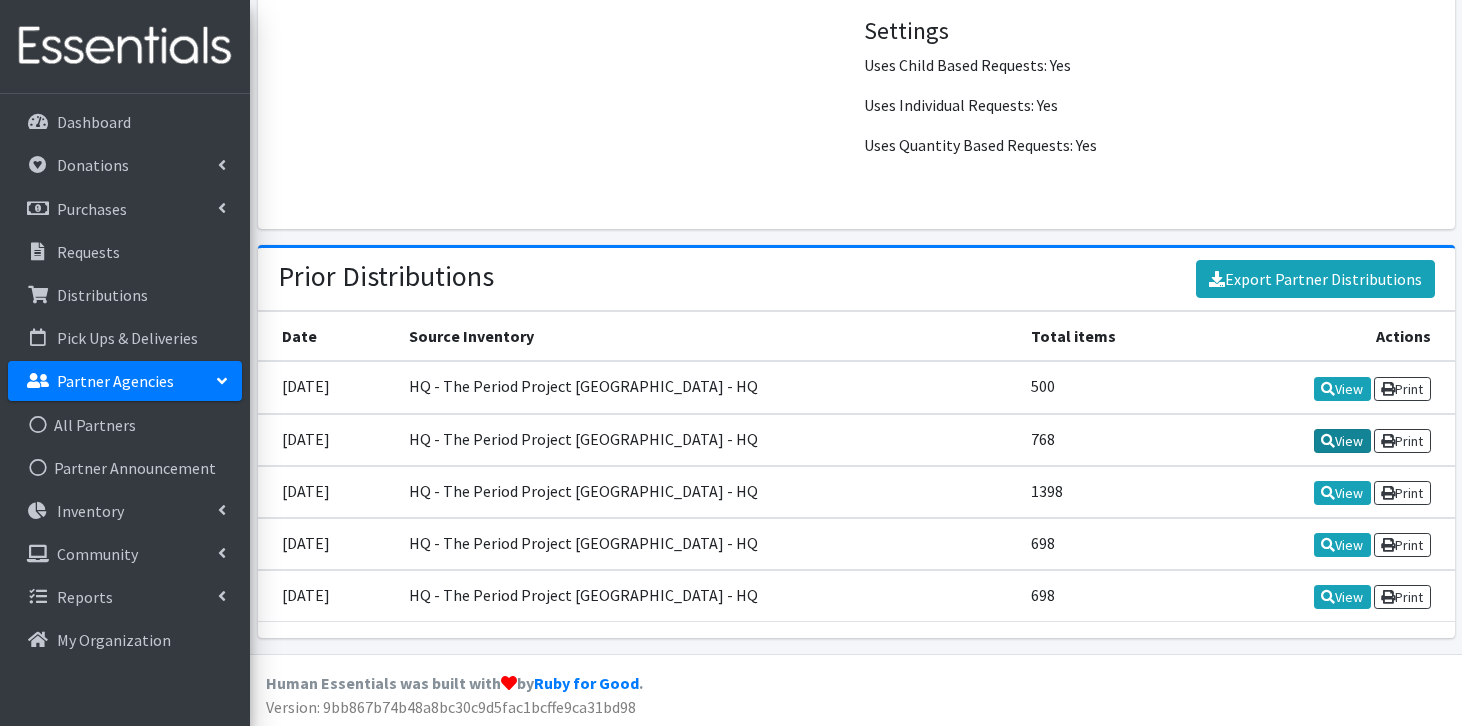 click at bounding box center (1328, 441) 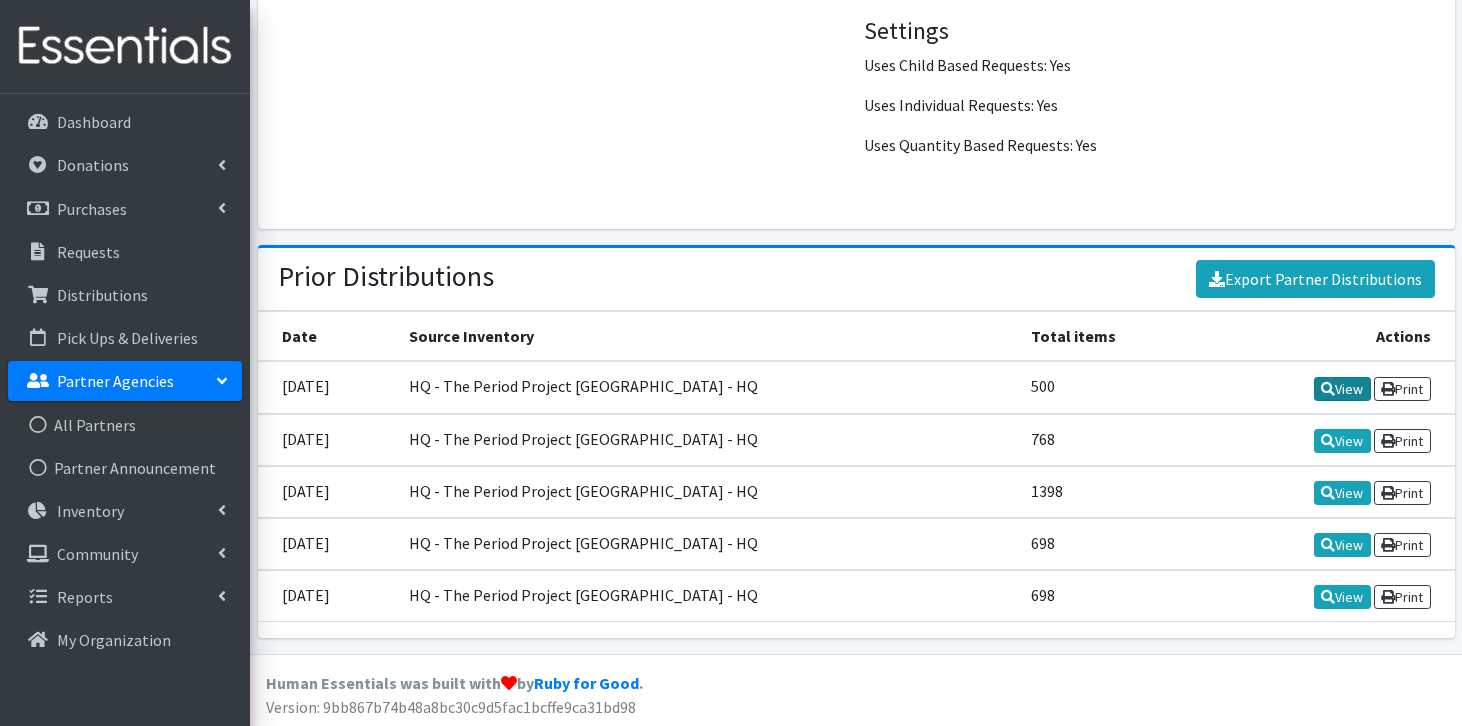 click on "View" at bounding box center [1342, 389] 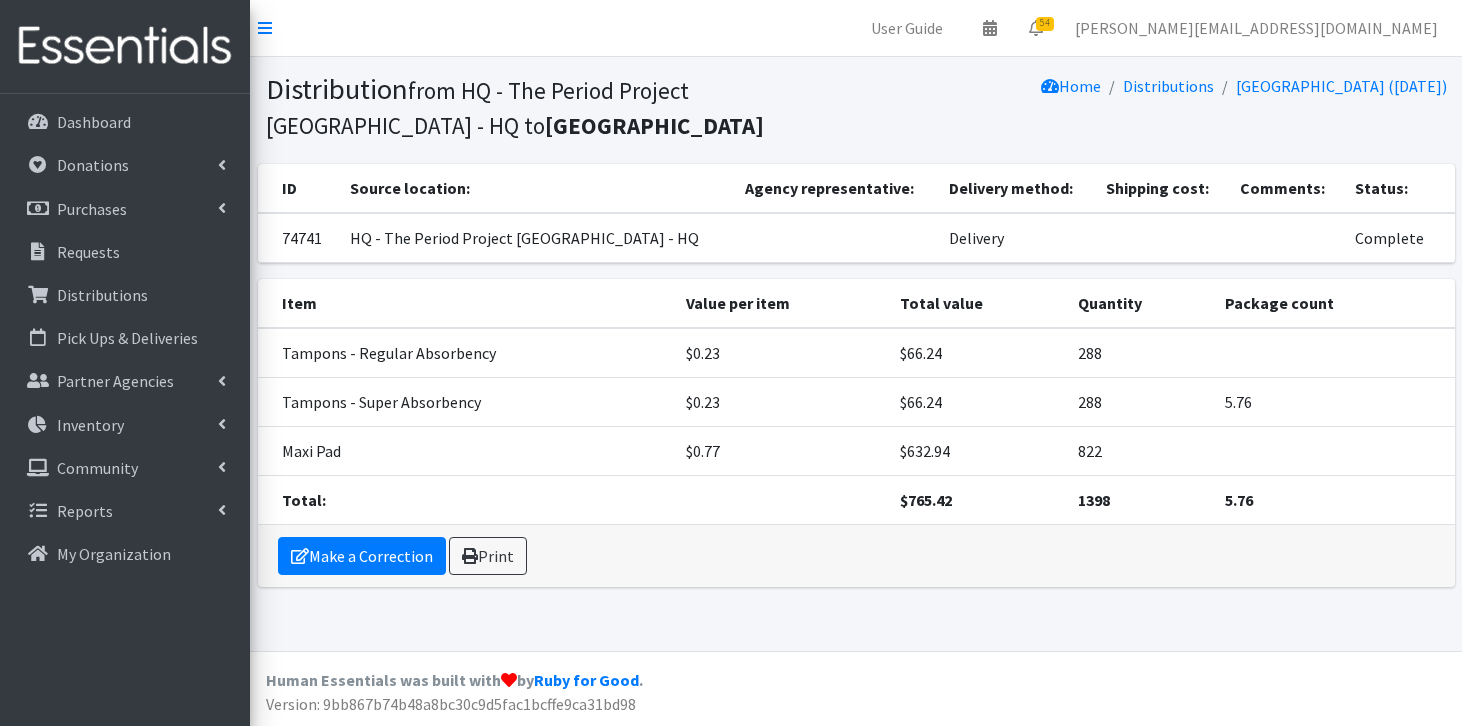 scroll, scrollTop: 0, scrollLeft: 0, axis: both 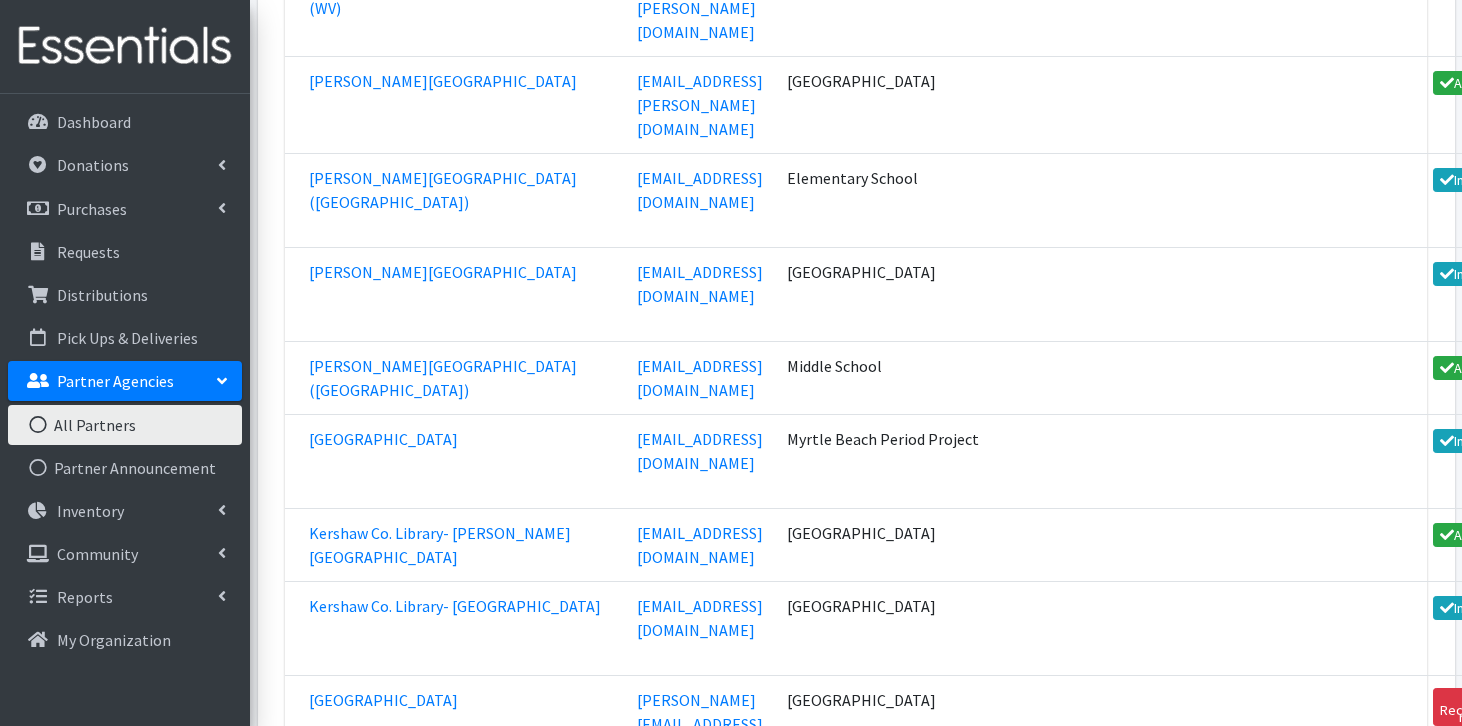 click on "Laurens Elementary School" at bounding box center (383, 3102) 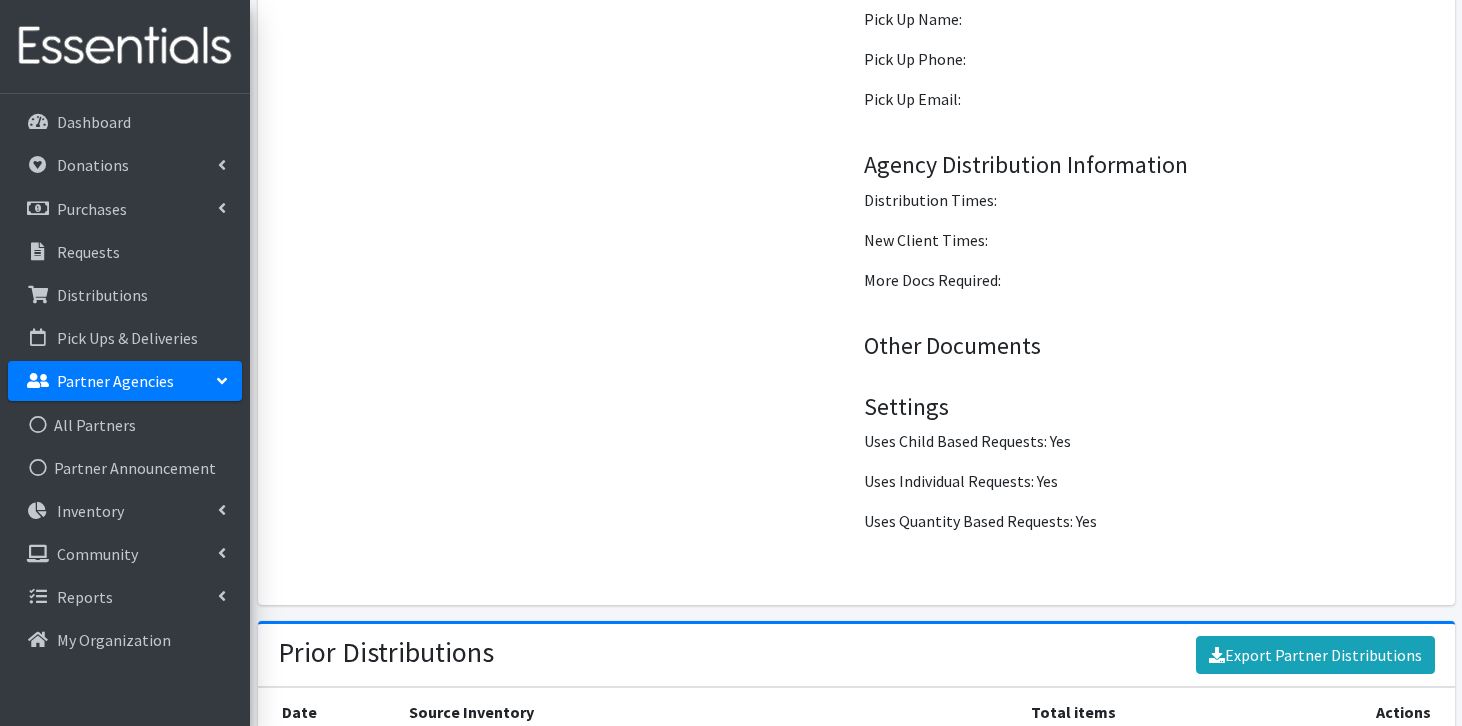 scroll, scrollTop: 2846, scrollLeft: 0, axis: vertical 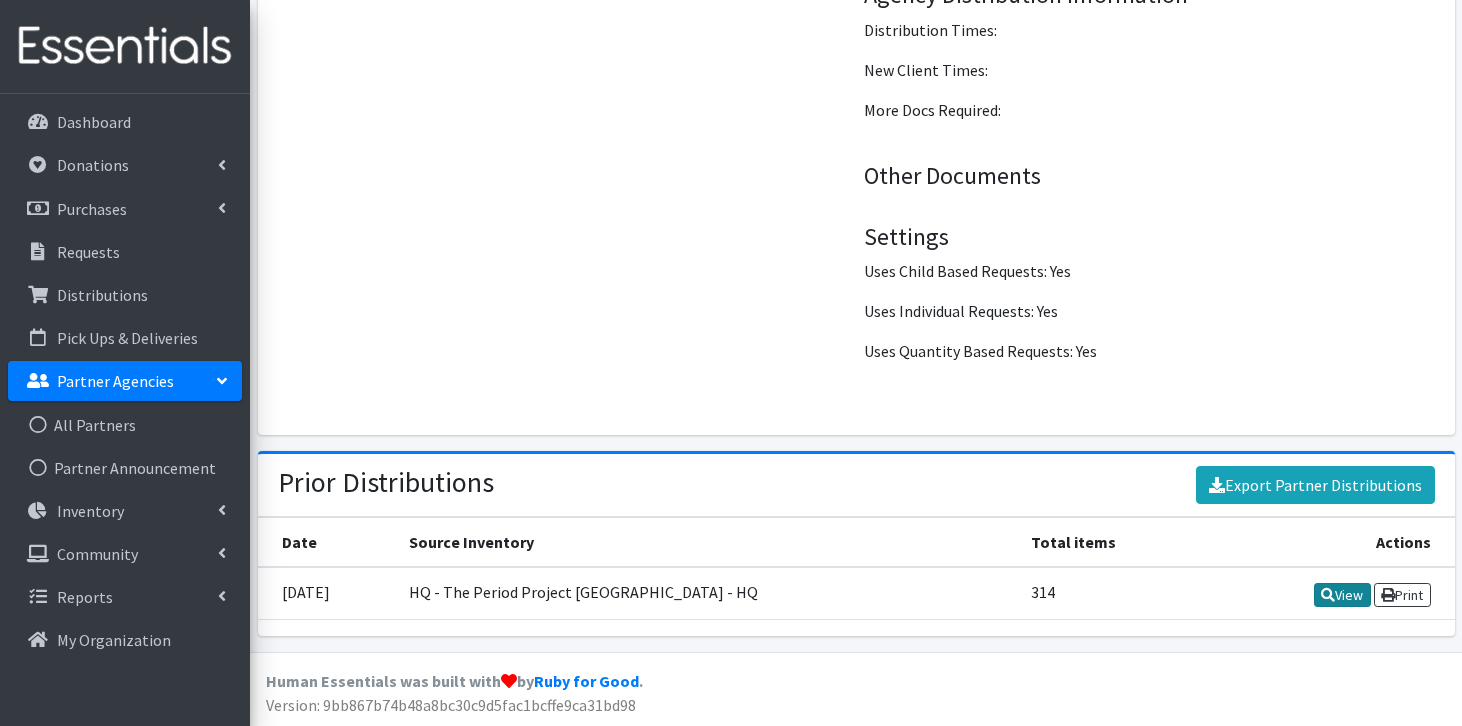 click at bounding box center (1328, 595) 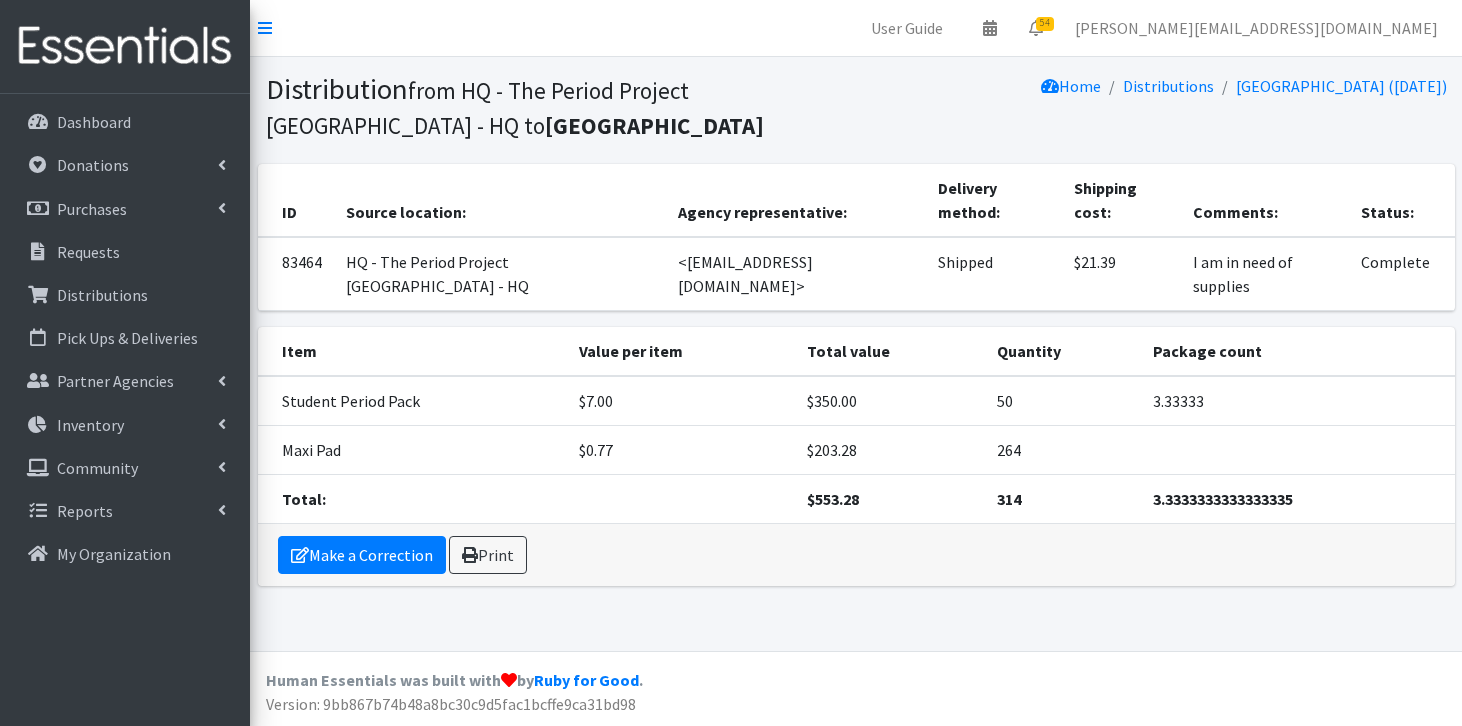 scroll, scrollTop: 0, scrollLeft: 0, axis: both 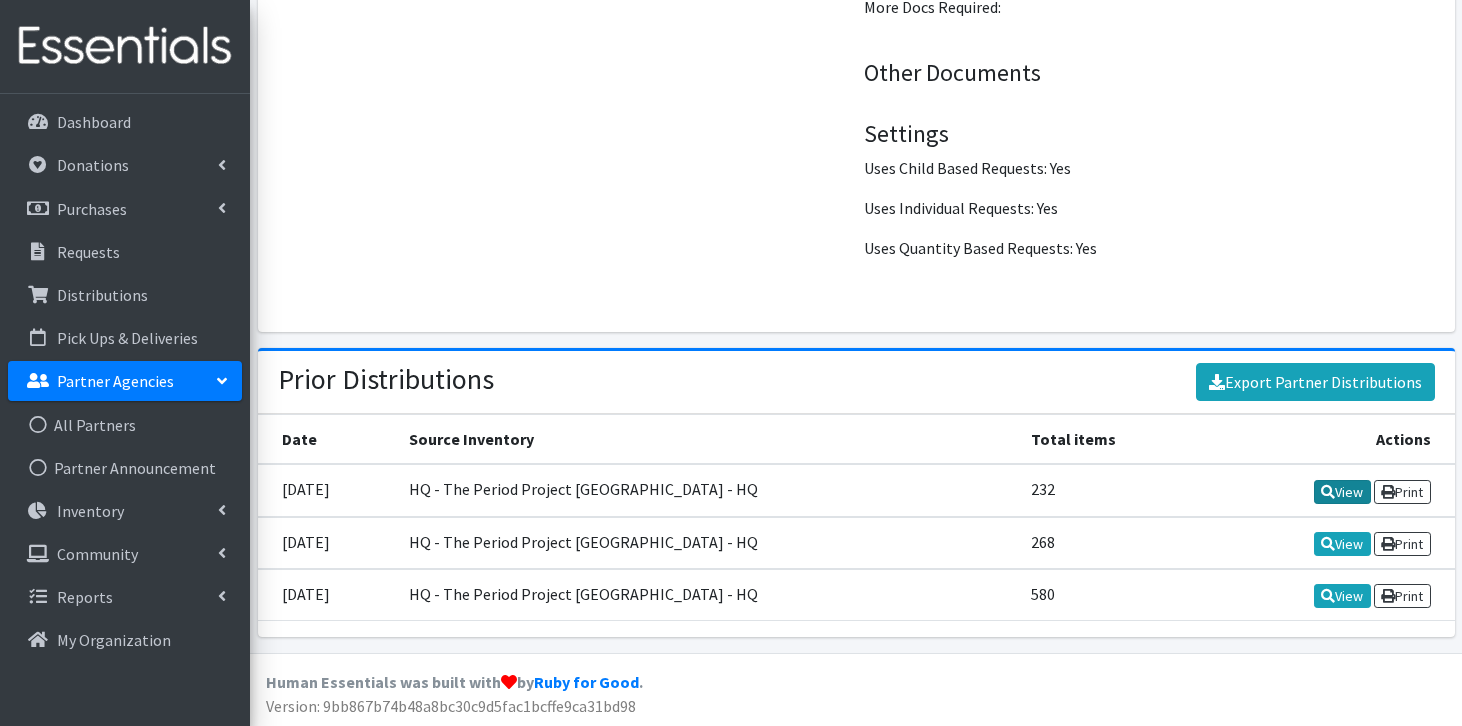 click at bounding box center (1328, 492) 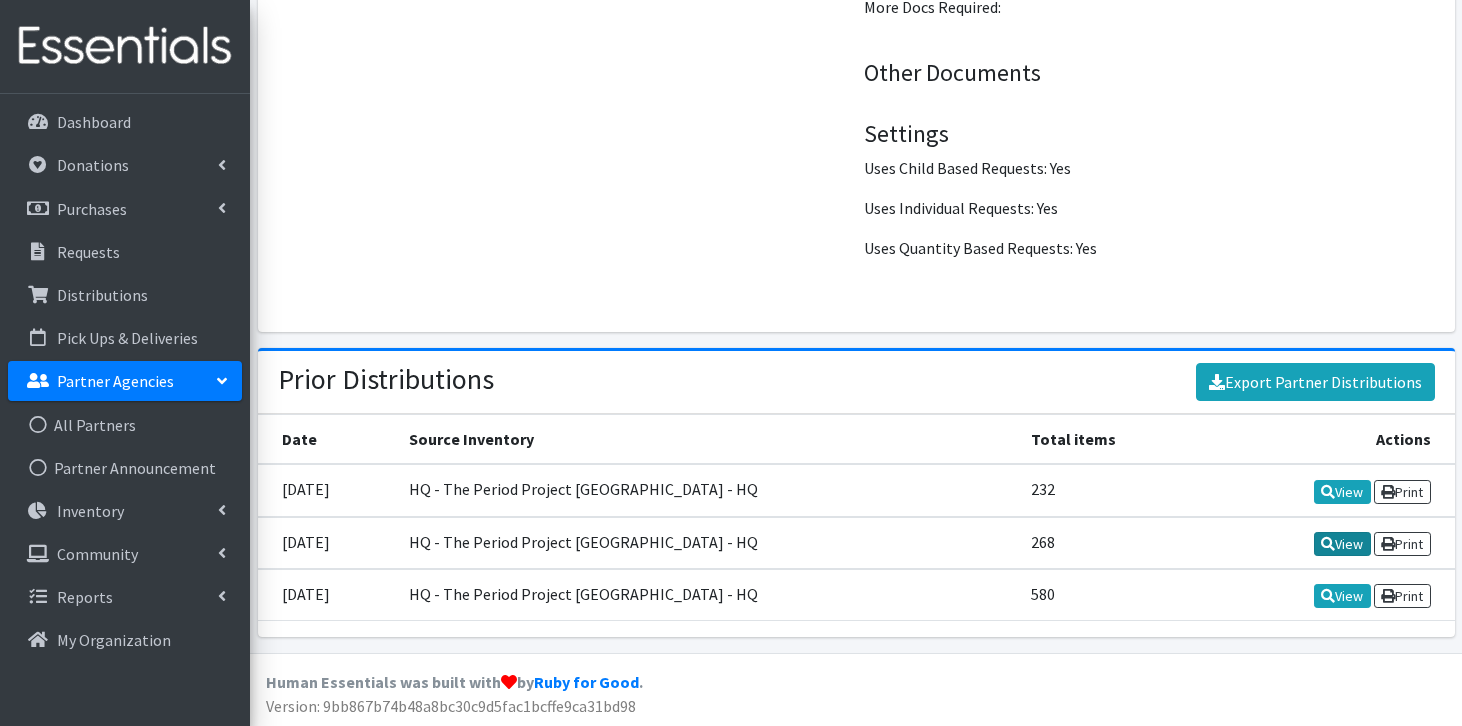 click on "View" at bounding box center [1342, 544] 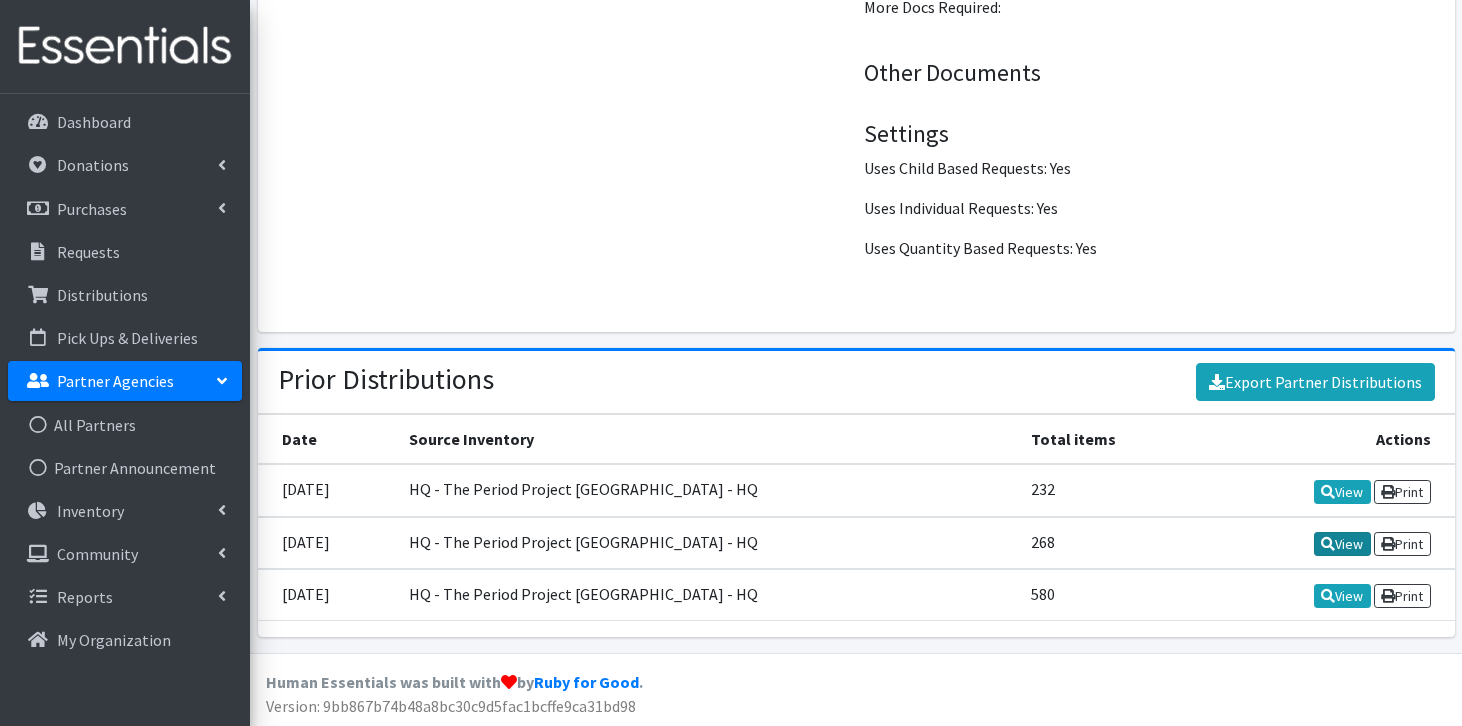 click on "View" at bounding box center [1342, 544] 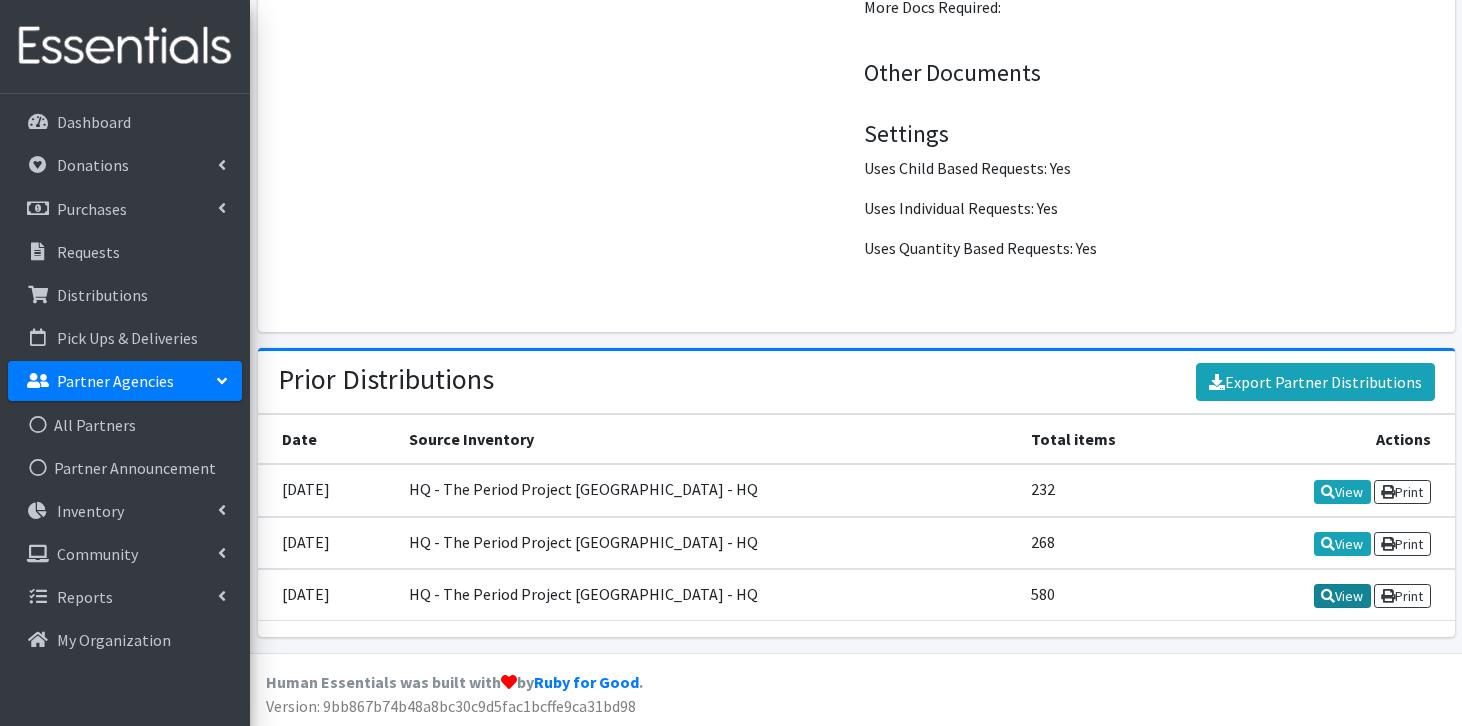 click on "View" at bounding box center (1342, 596) 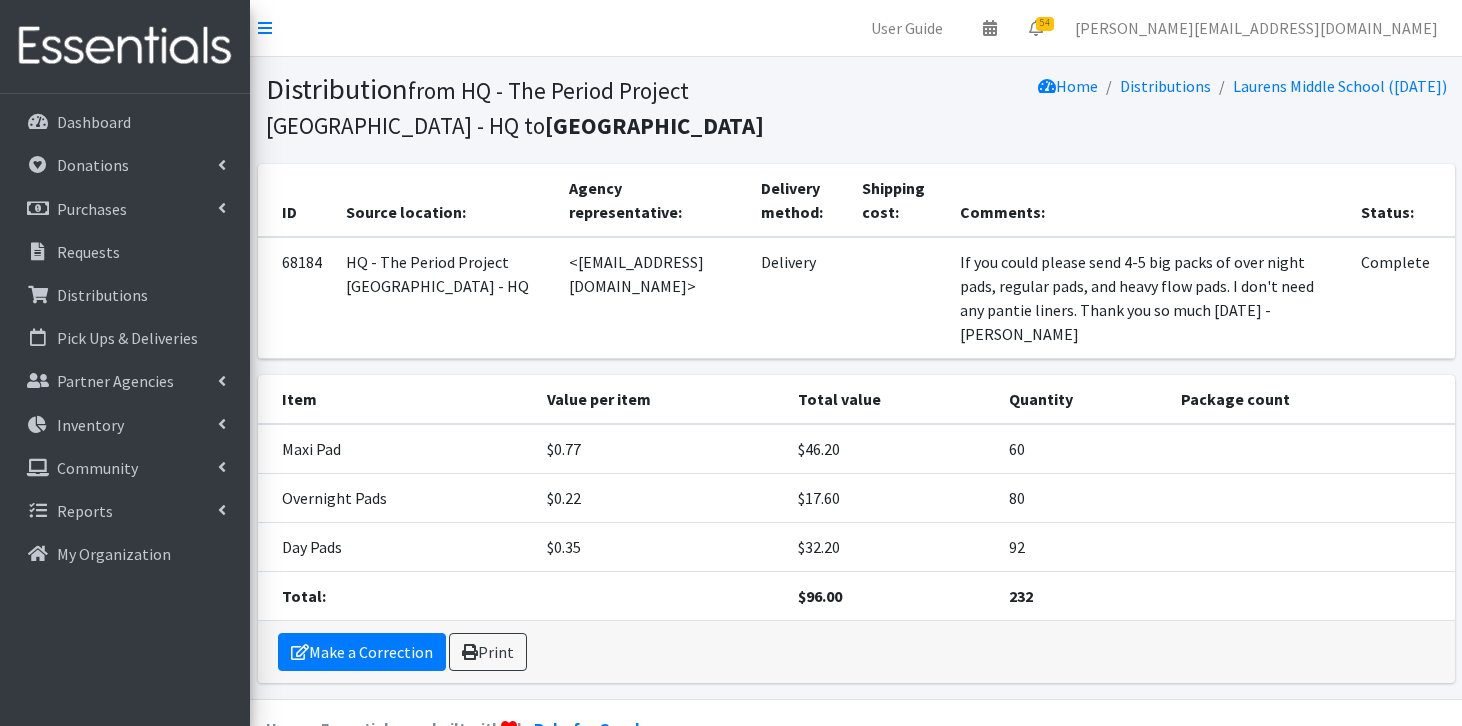 scroll, scrollTop: 0, scrollLeft: 0, axis: both 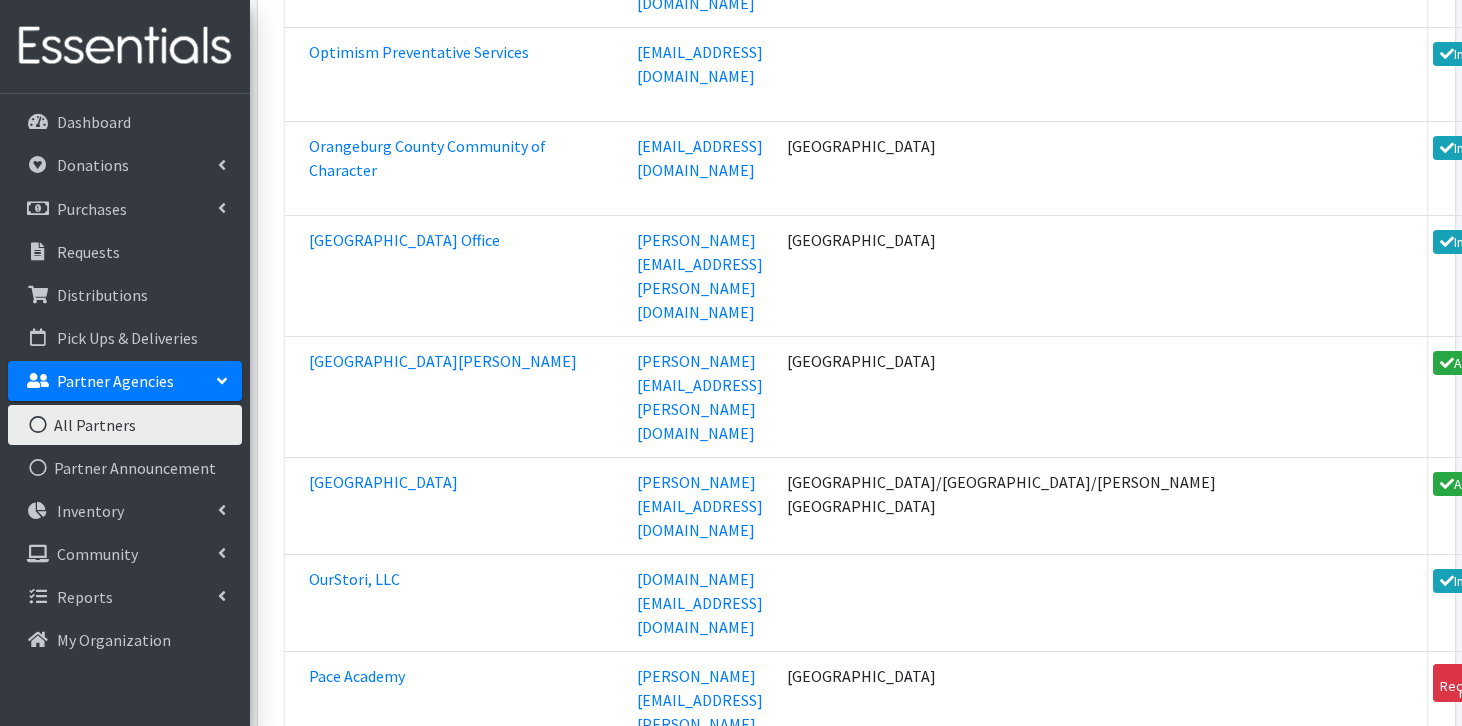 click on "Presbyterian College (Laurens Co)" at bounding box center (426, 3945) 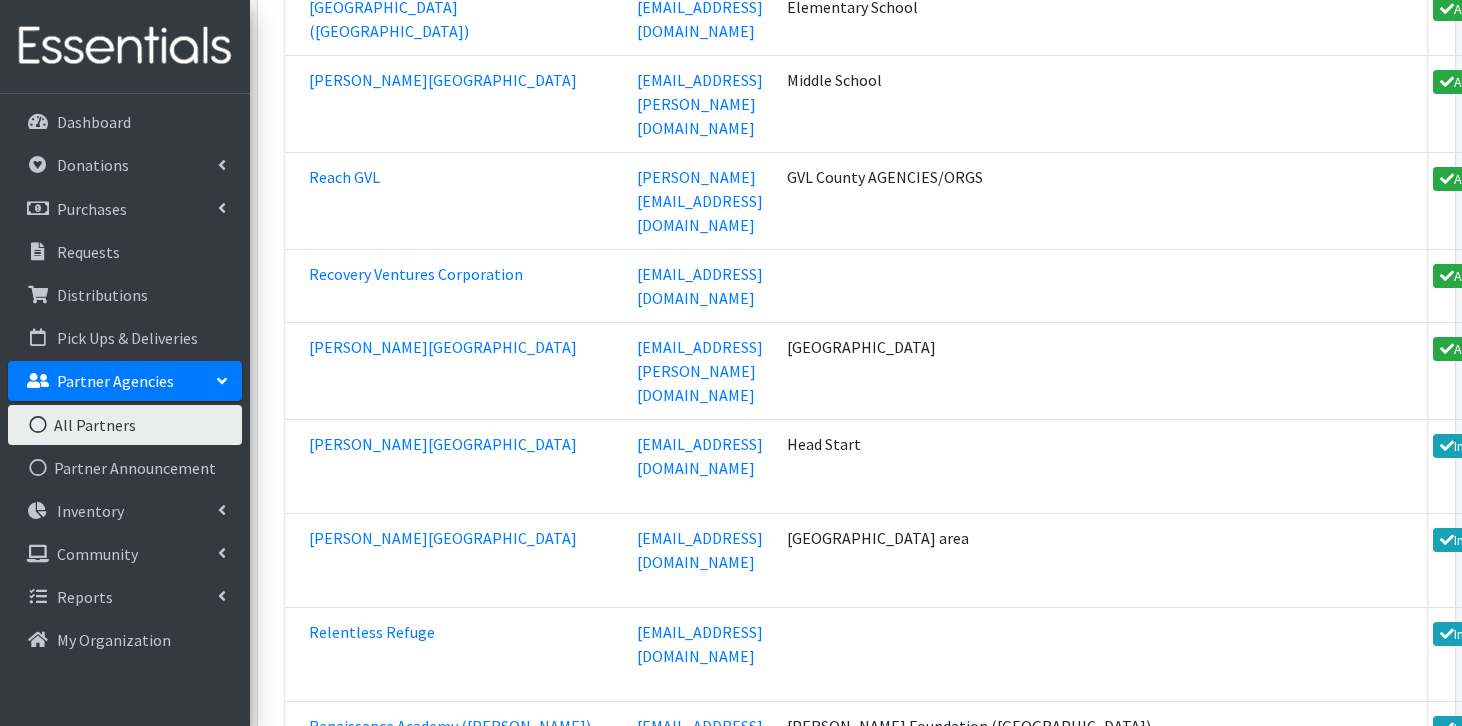 scroll, scrollTop: 61967, scrollLeft: 0, axis: vertical 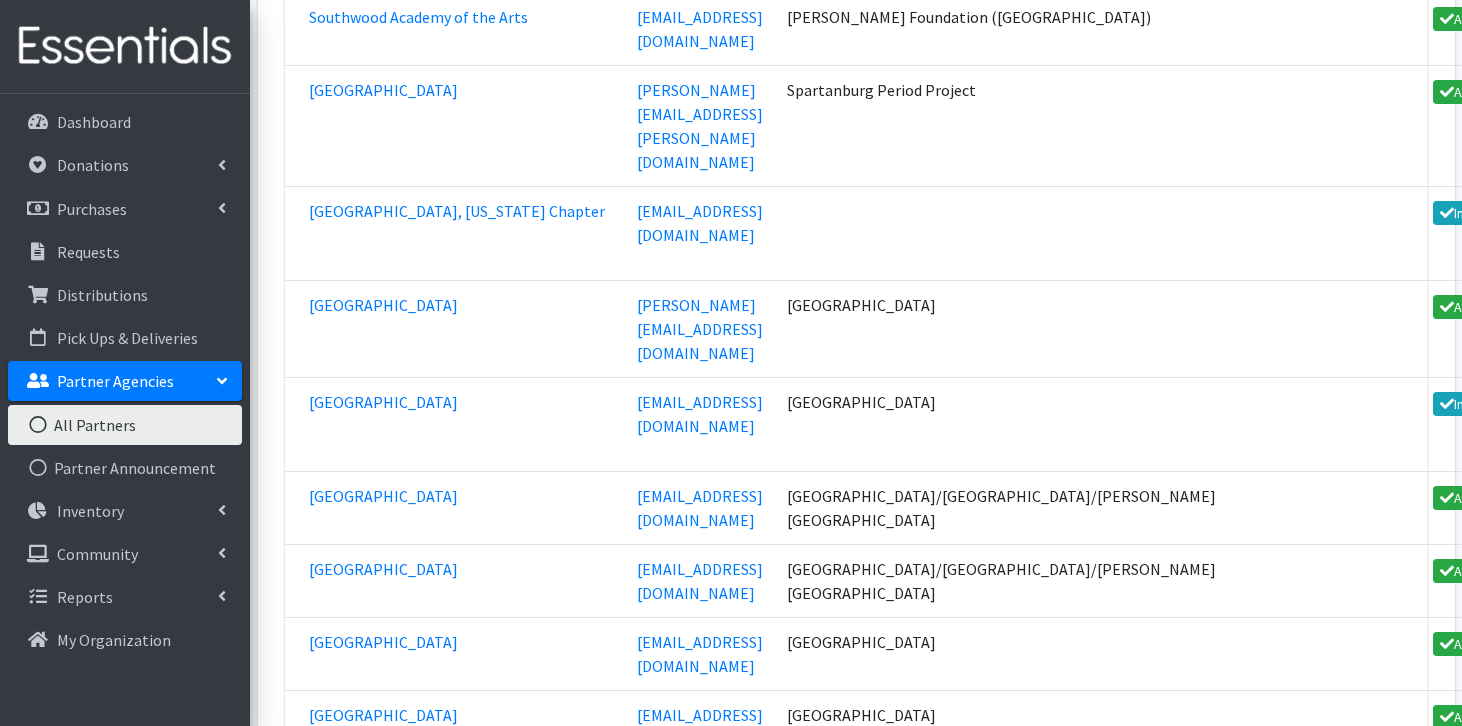 click on "Thornwell ([GEOGRAPHIC_DATA])" at bounding box center (426, 4504) 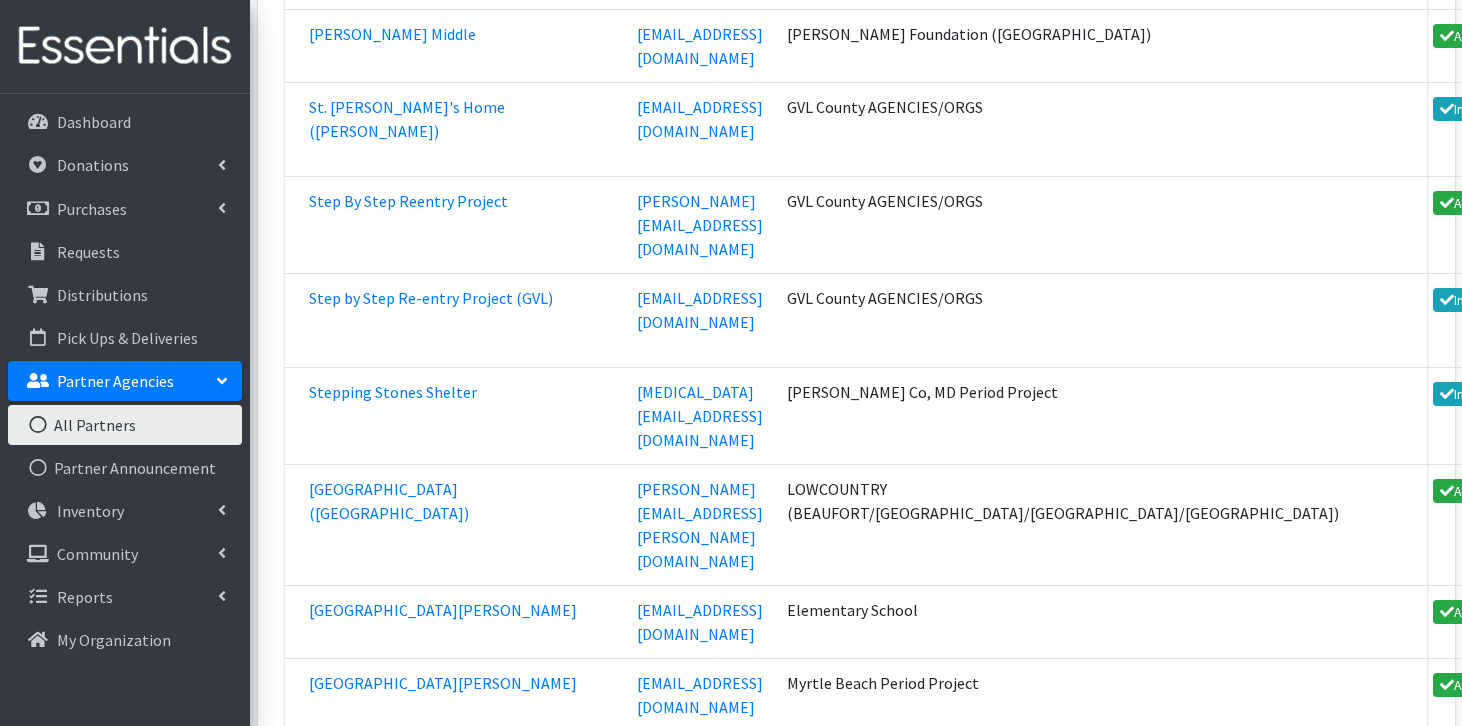 scroll, scrollTop: 64728, scrollLeft: 0, axis: vertical 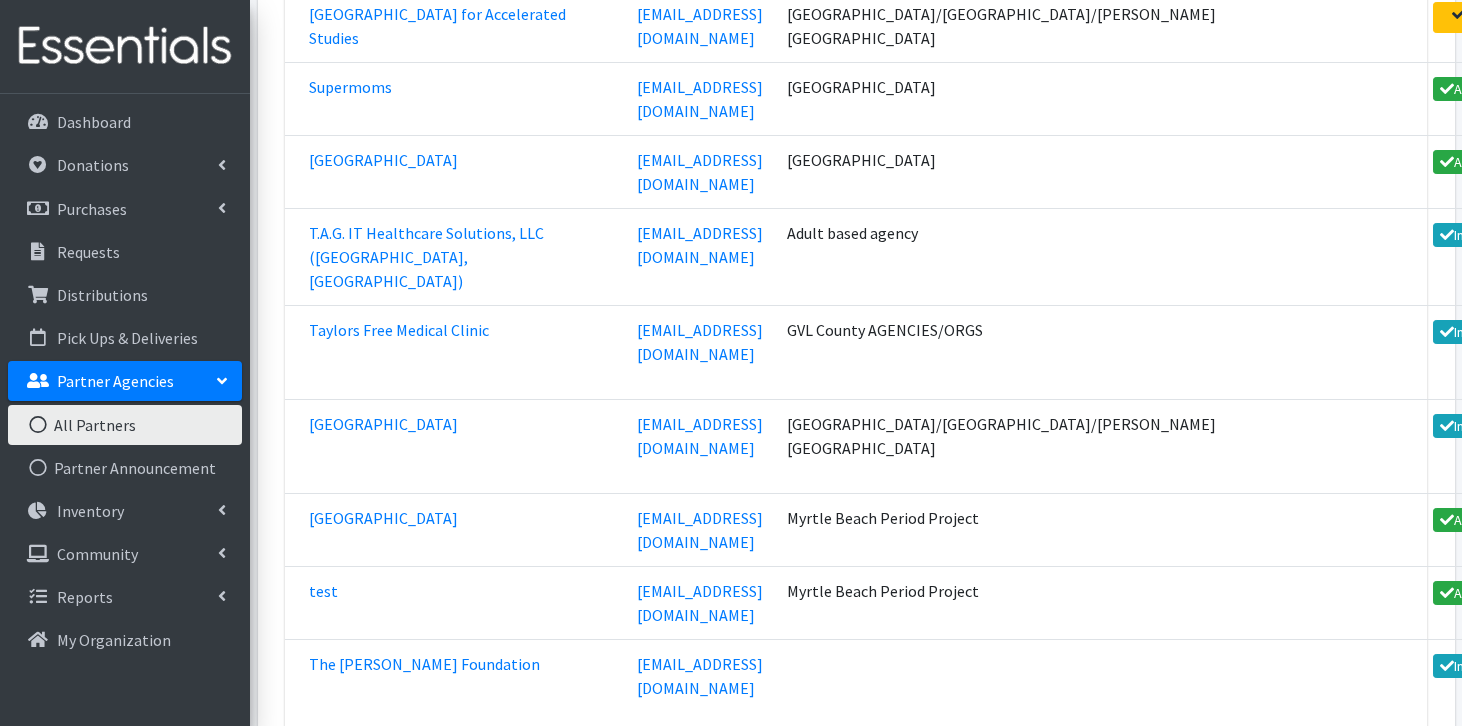 click on "[GEOGRAPHIC_DATA]" at bounding box center [383, 4647] 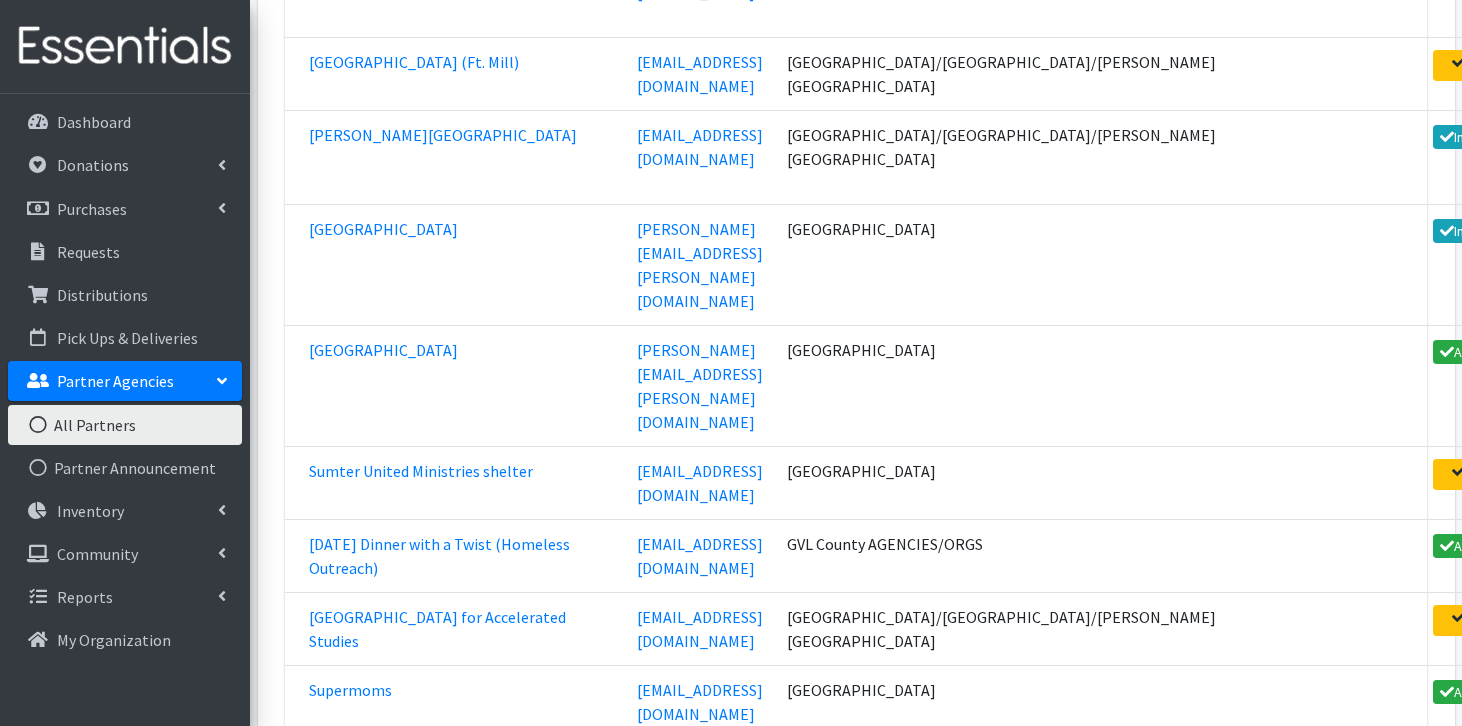 scroll, scrollTop: 64099, scrollLeft: 0, axis: vertical 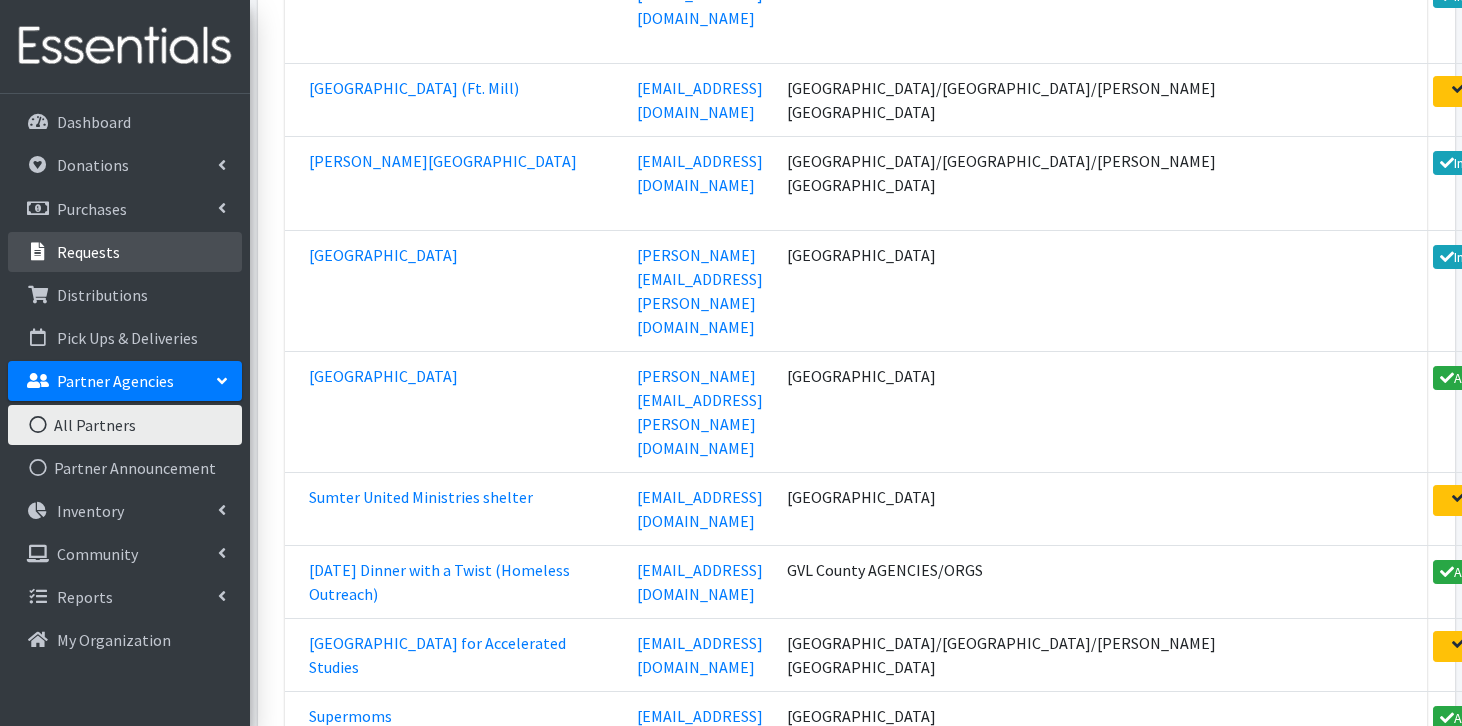 click on "Requests" at bounding box center (125, 252) 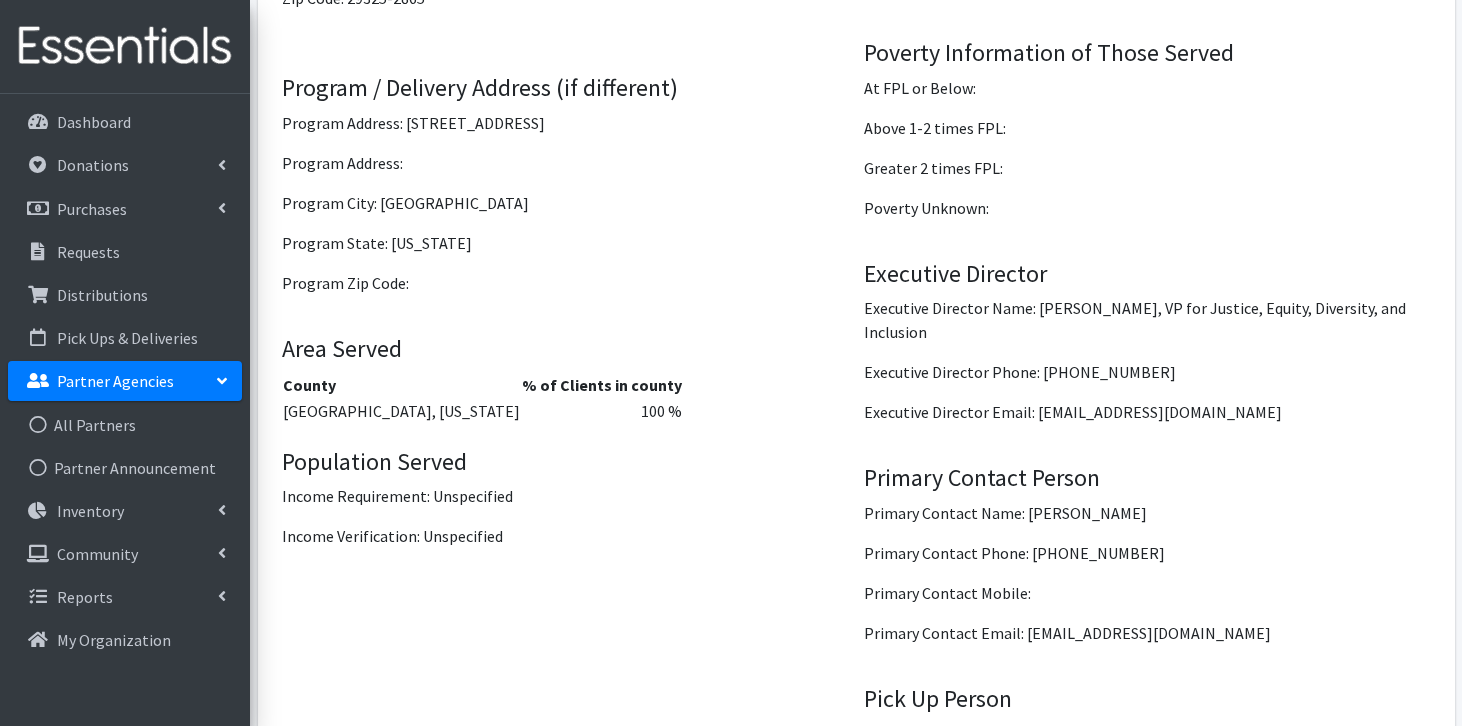 scroll, scrollTop: 2779, scrollLeft: 0, axis: vertical 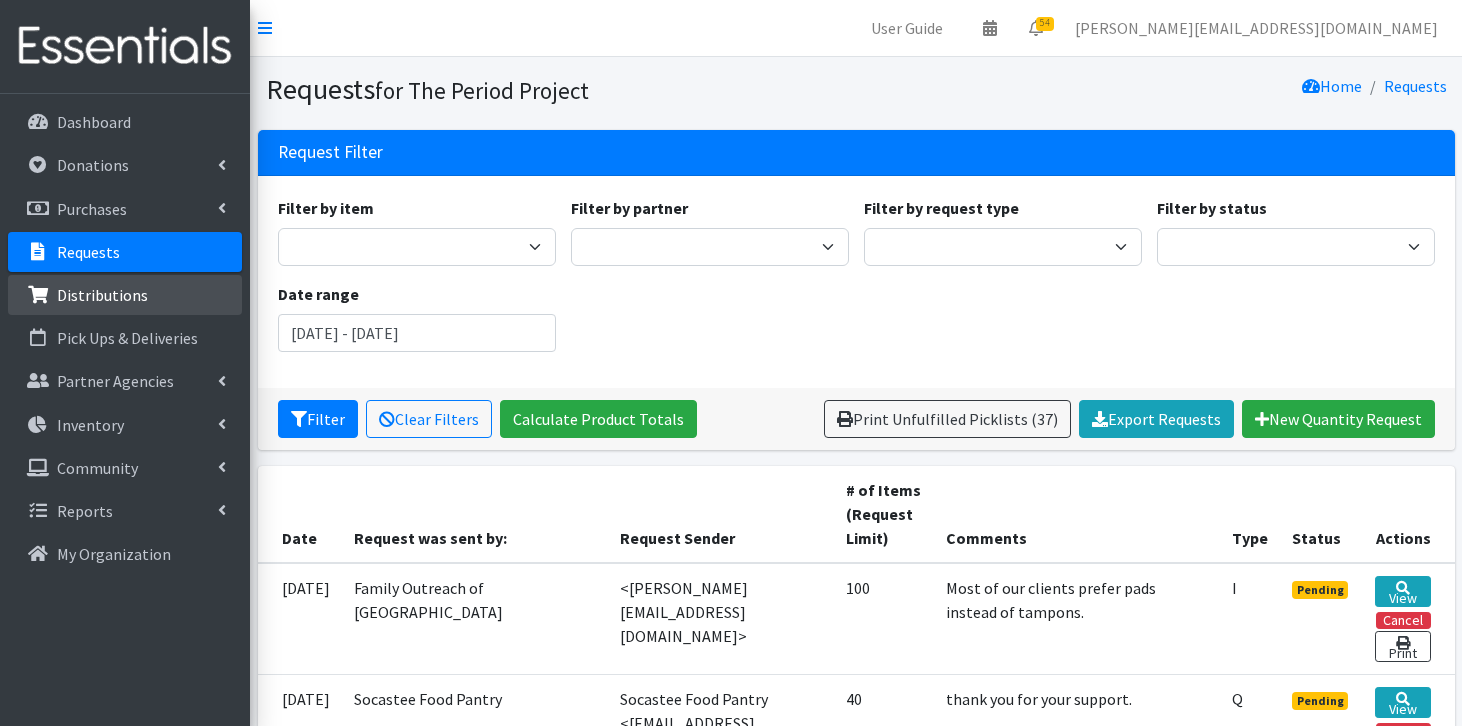 click on "Distributions" at bounding box center [102, 295] 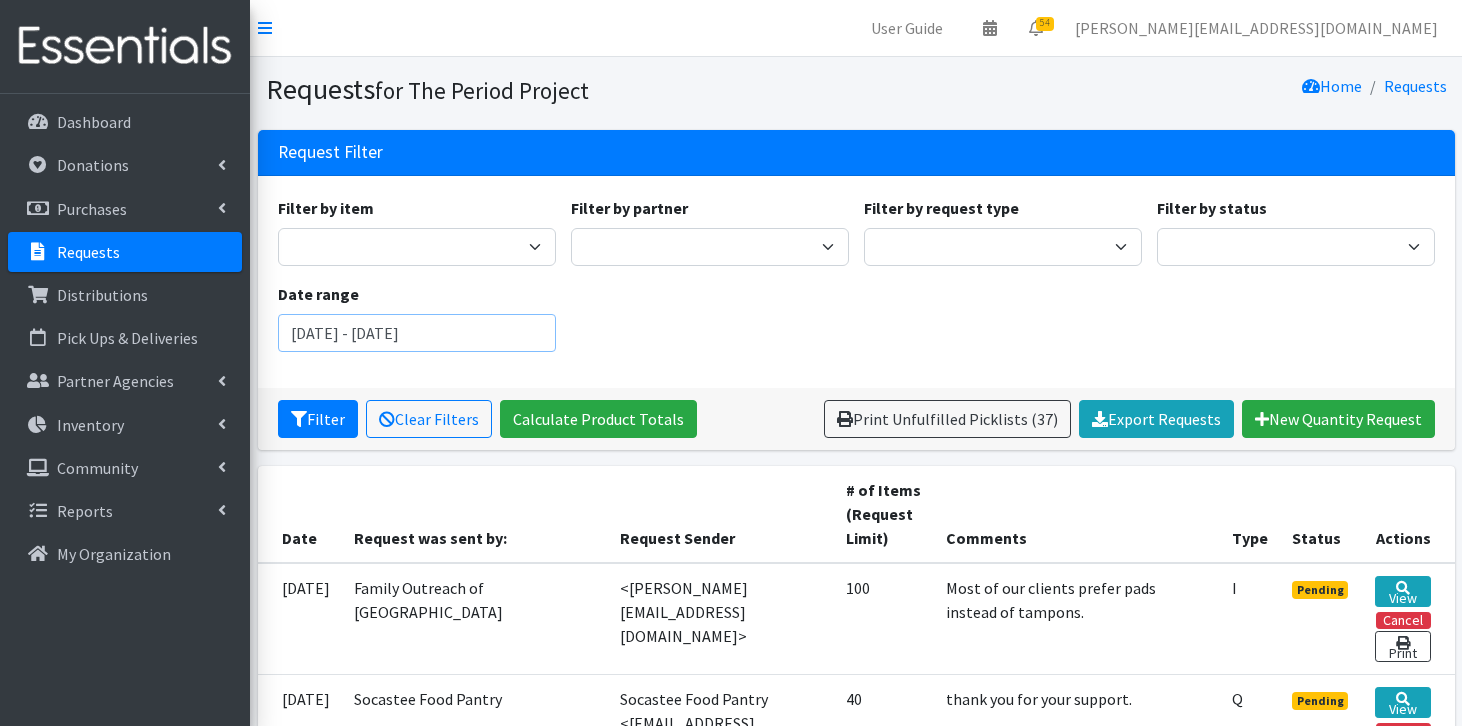 click on "May 15, 2025 - August 15, 2025" at bounding box center [417, 333] 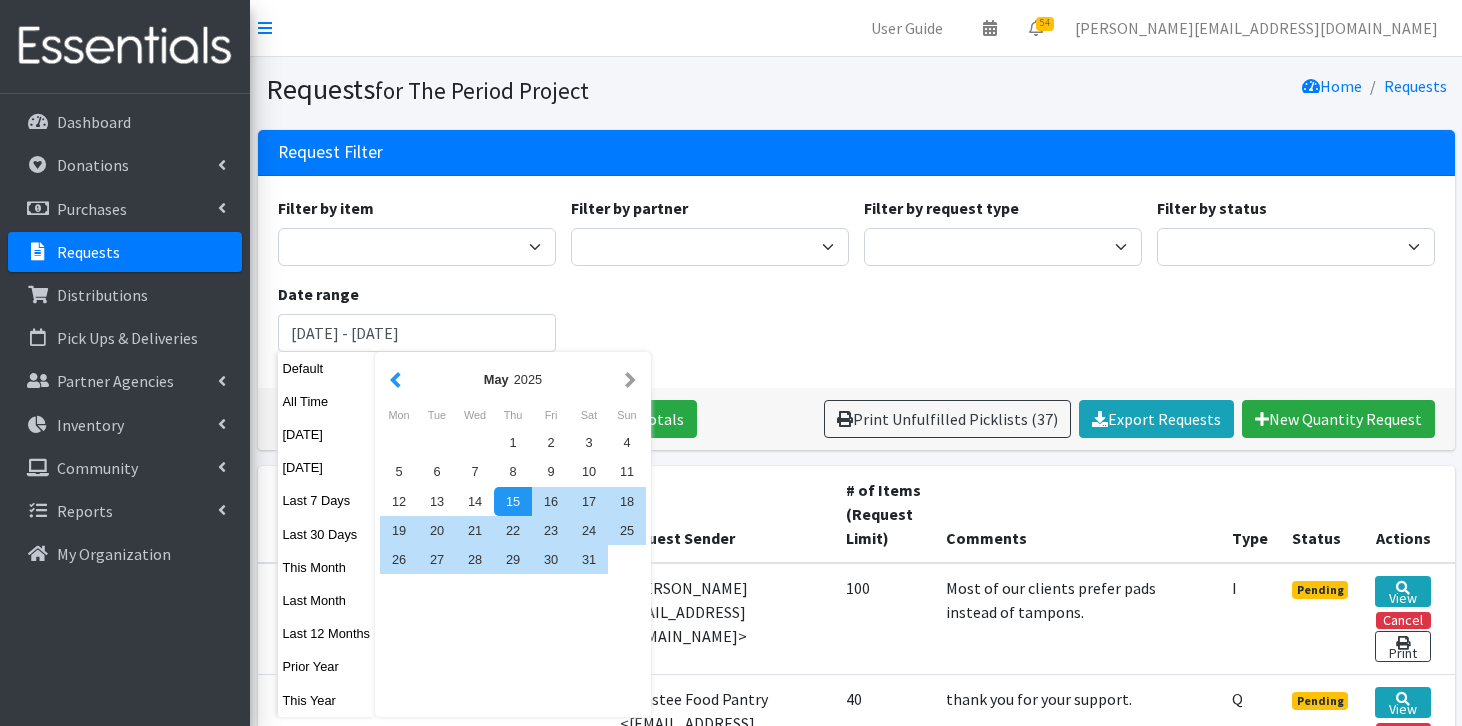 click at bounding box center [395, 379] 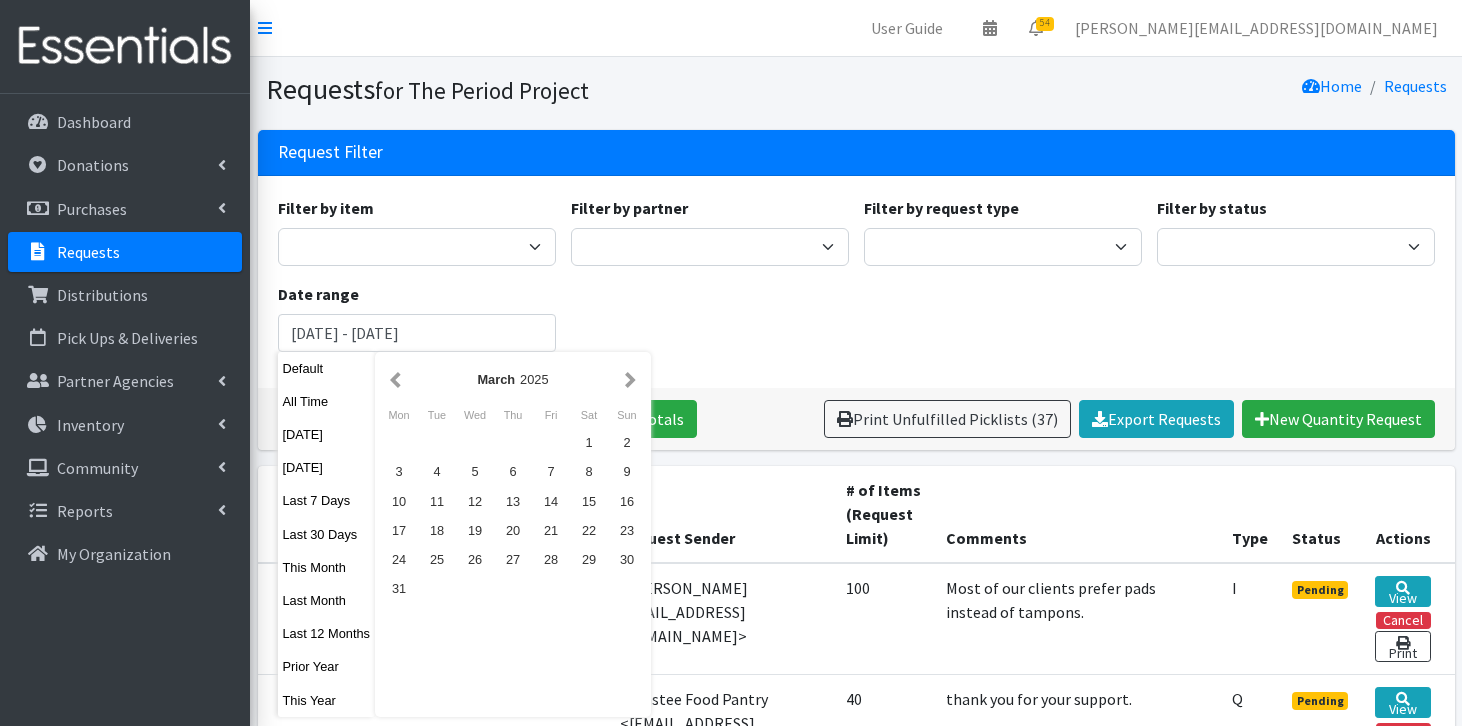 click at bounding box center [395, 379] 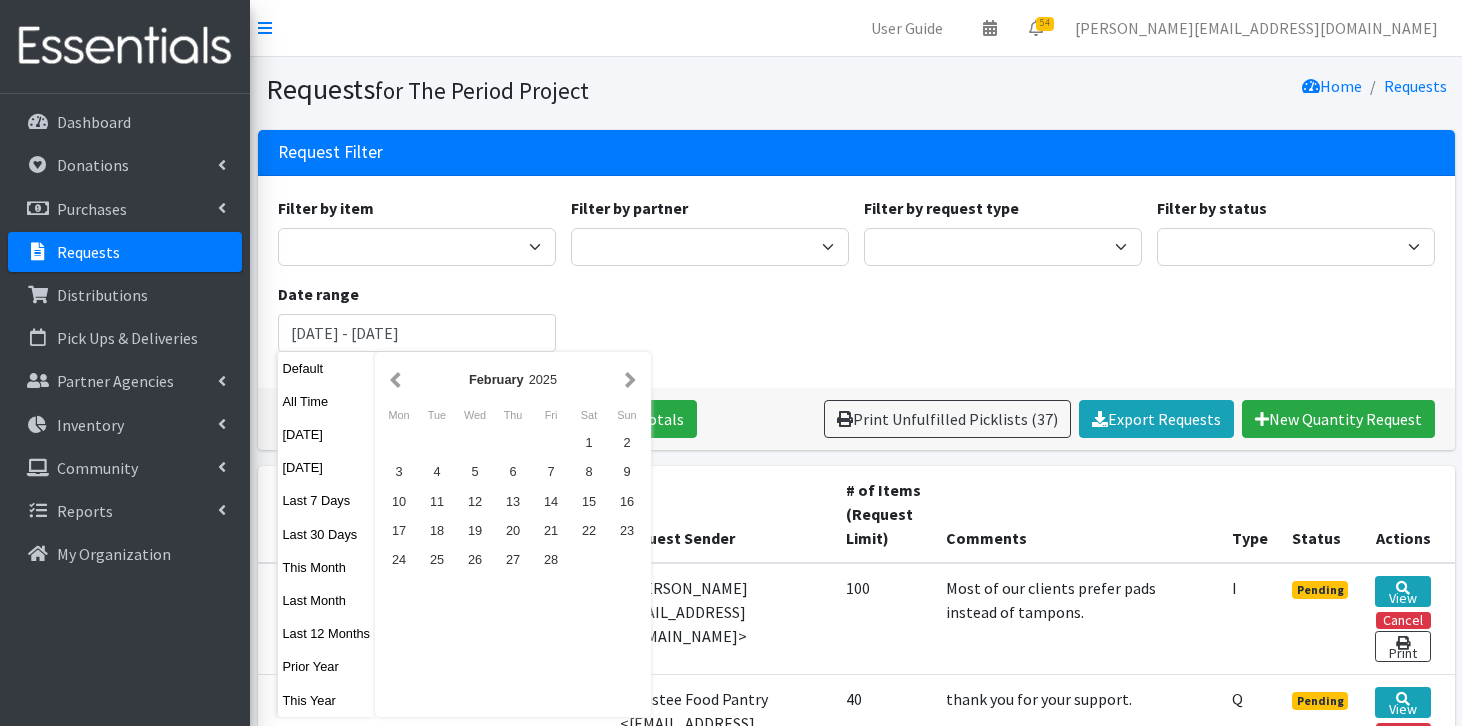 click at bounding box center [395, 379] 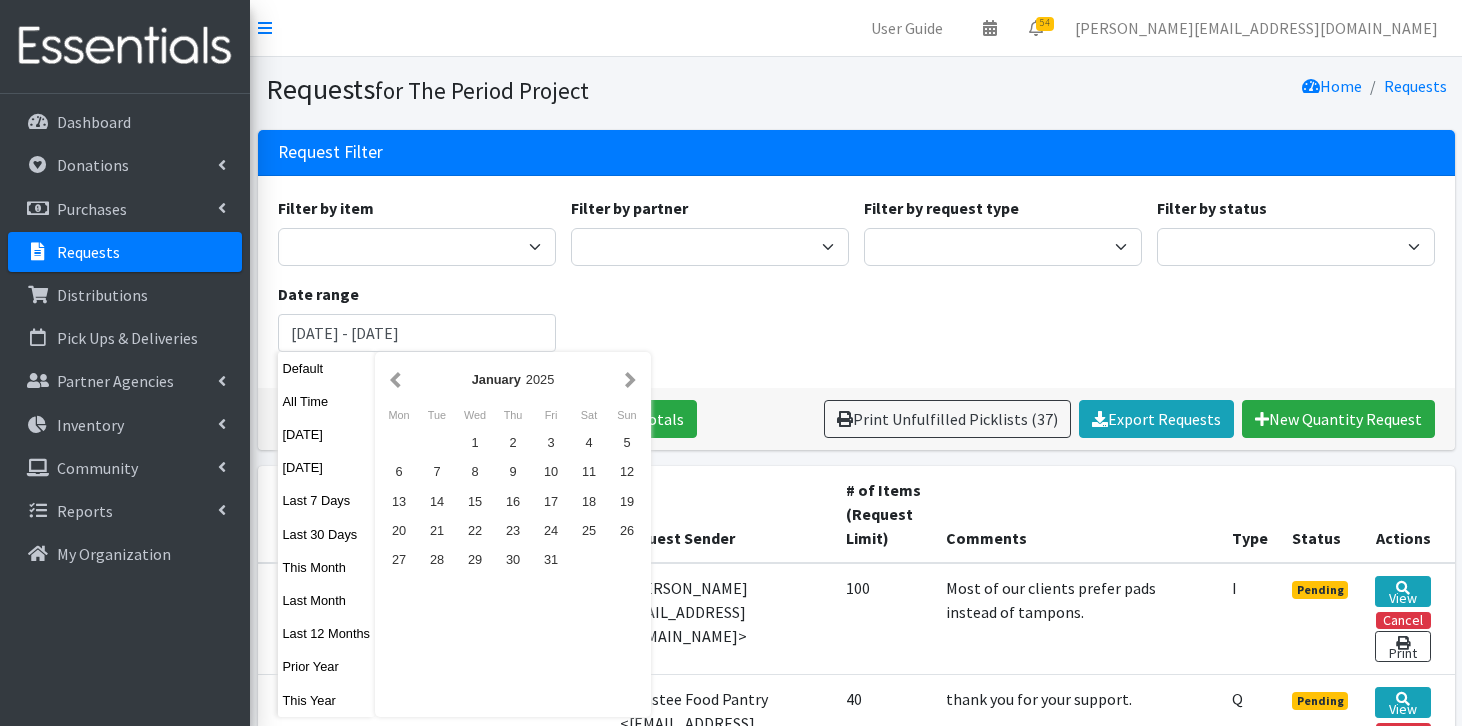click at bounding box center [395, 379] 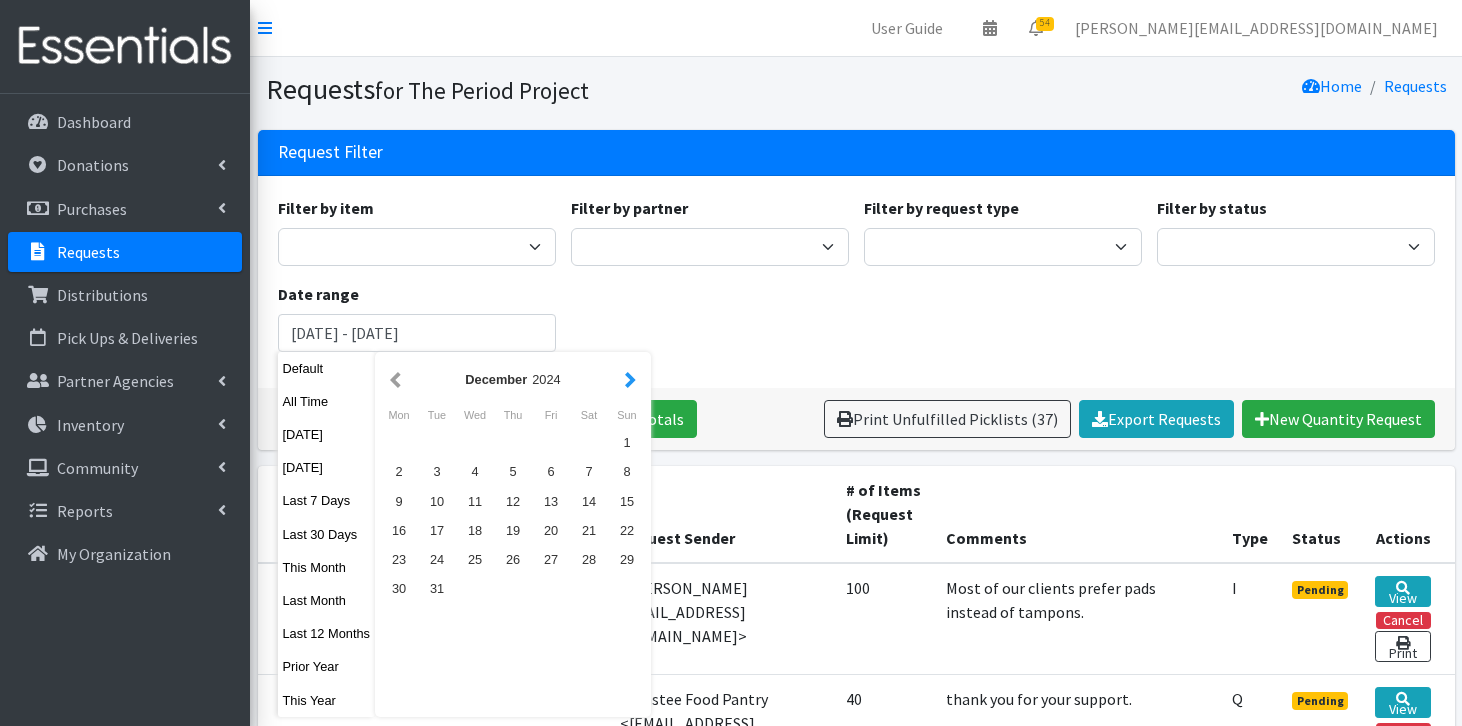 click at bounding box center (630, 379) 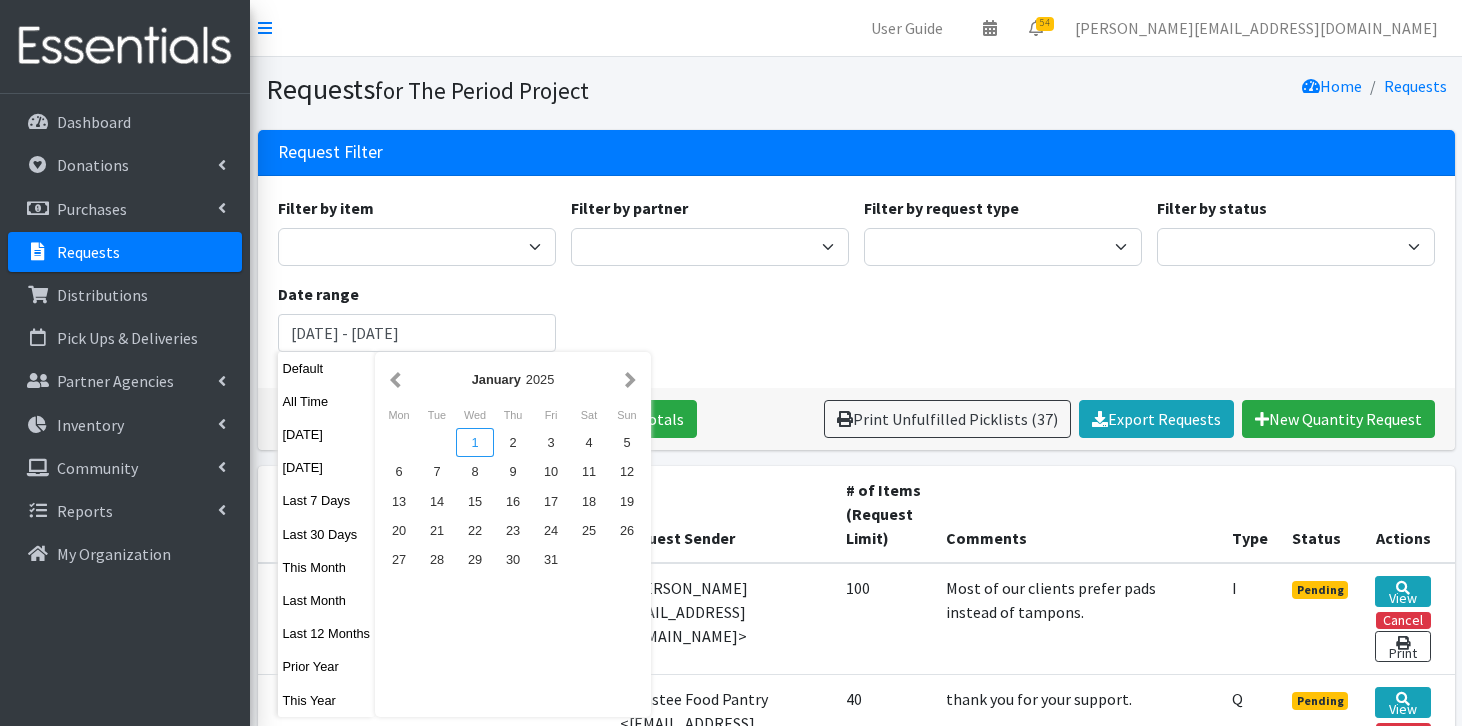 click on "1" at bounding box center (475, 442) 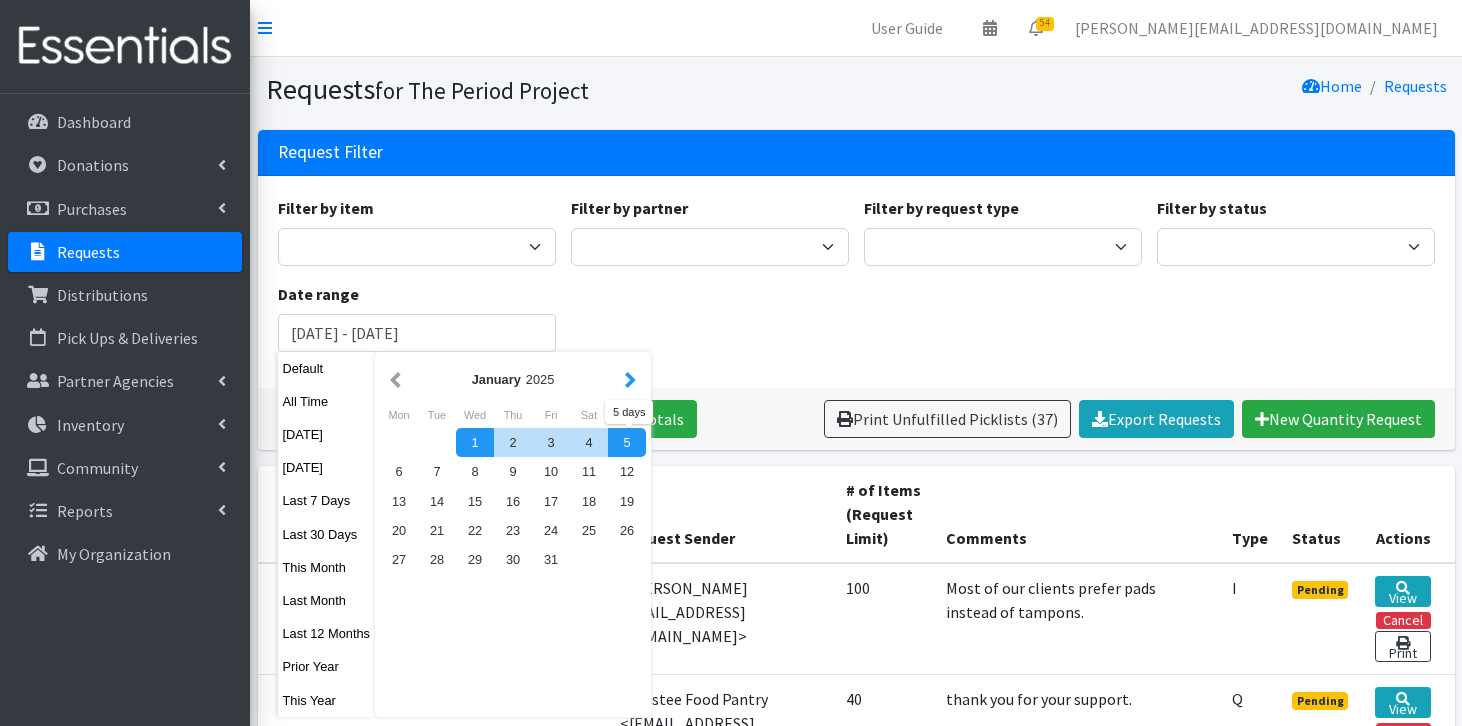 click at bounding box center [630, 379] 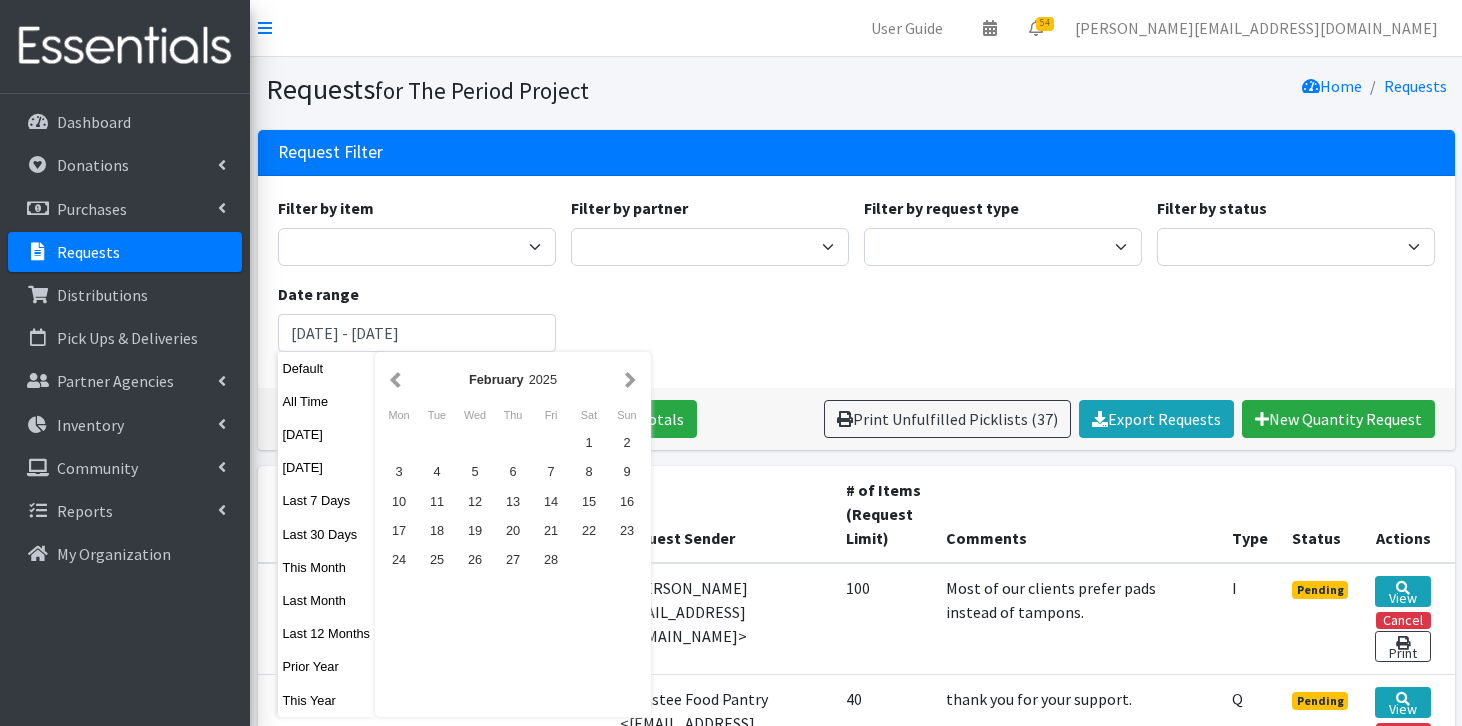 click at bounding box center (630, 379) 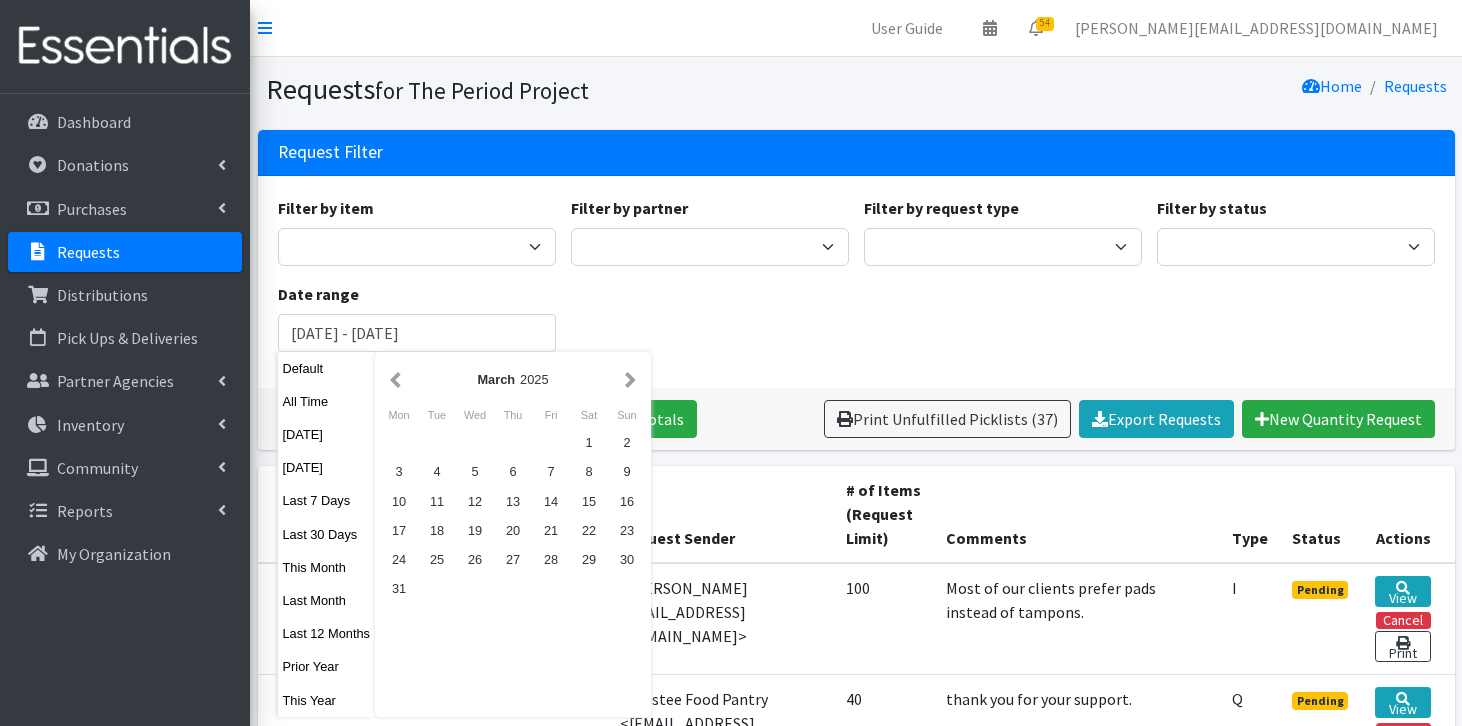 click at bounding box center [630, 379] 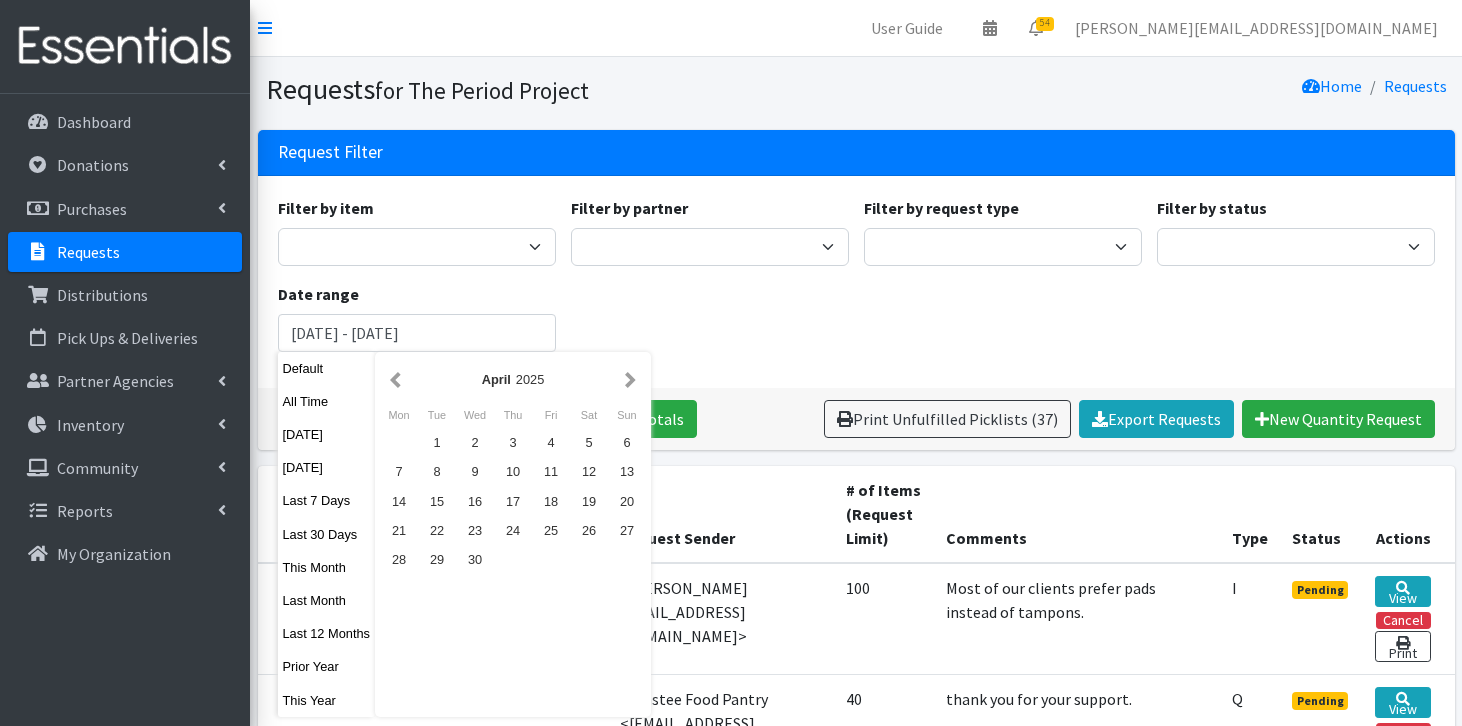 click at bounding box center [630, 379] 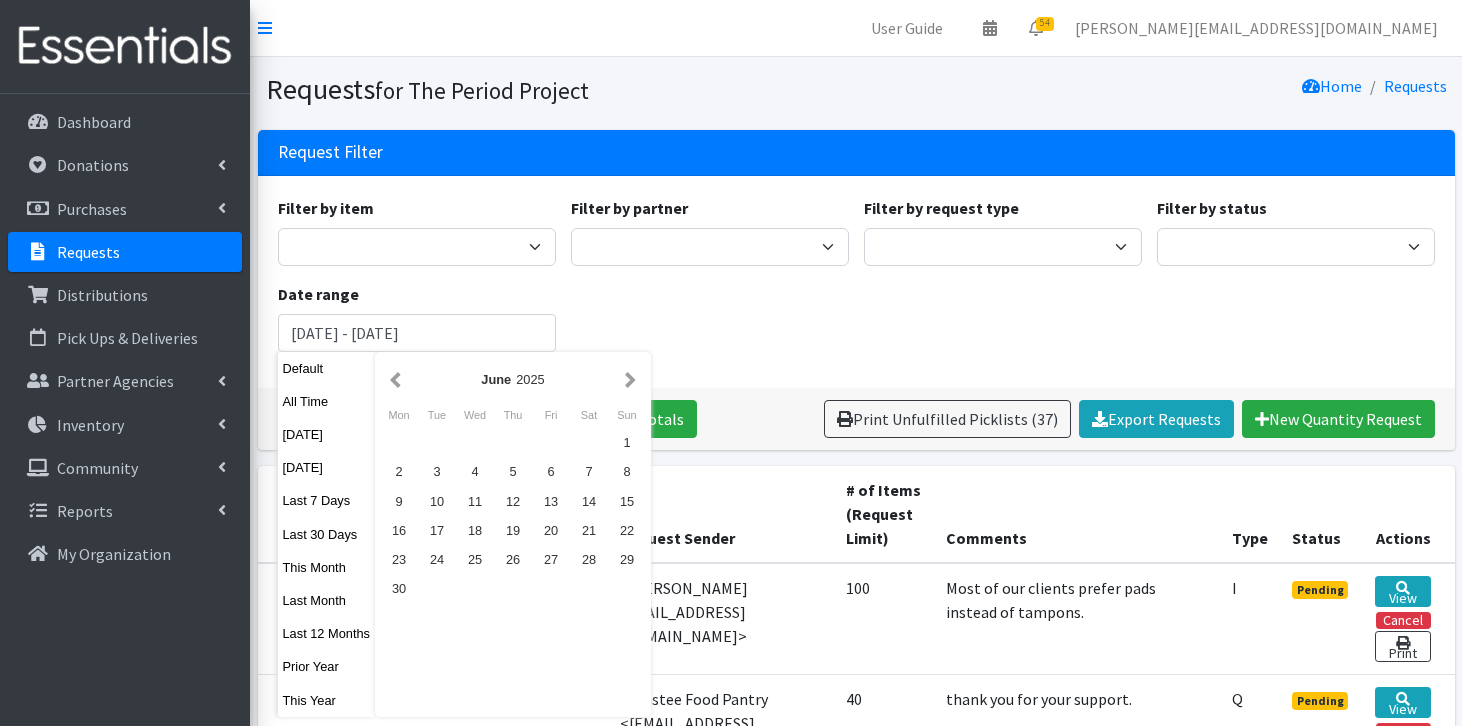 click at bounding box center [630, 379] 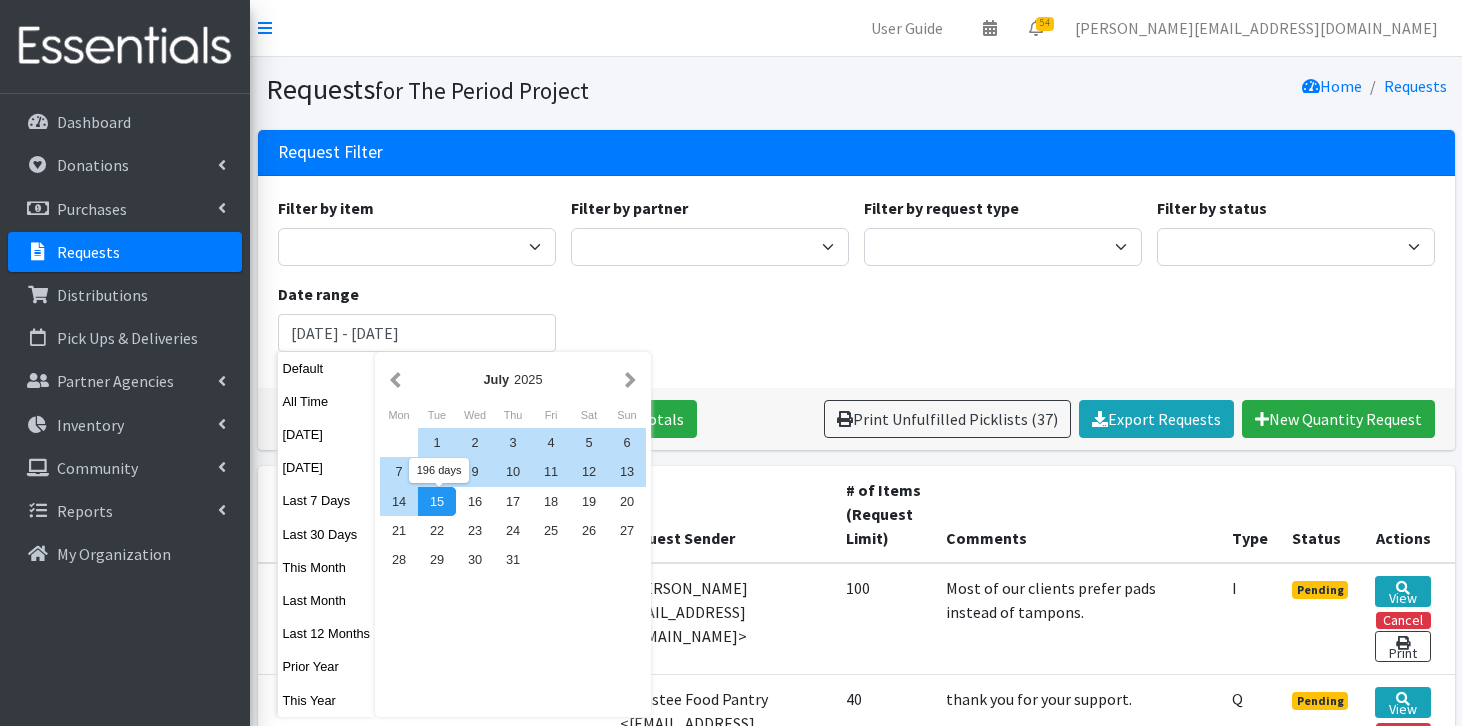 click on "15" at bounding box center (437, 501) 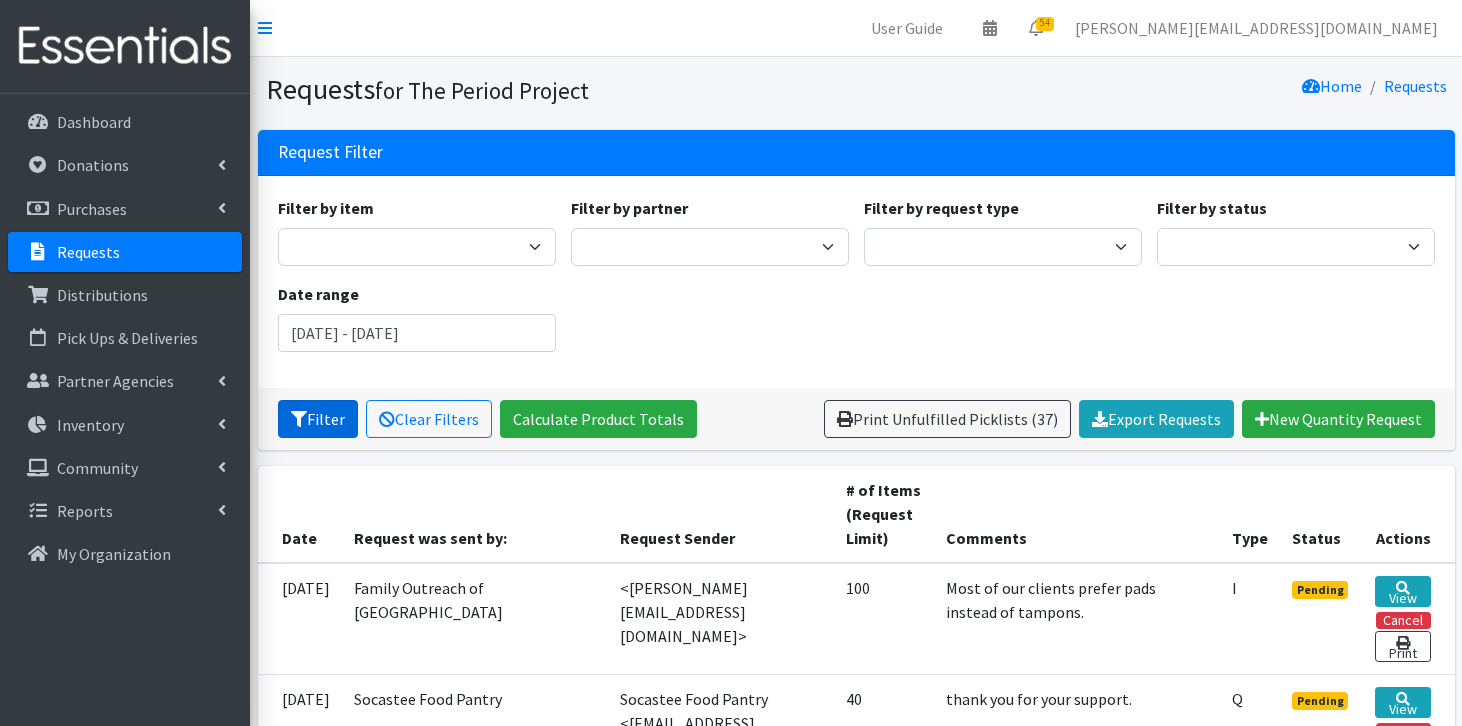click on "Filter" at bounding box center (318, 419) 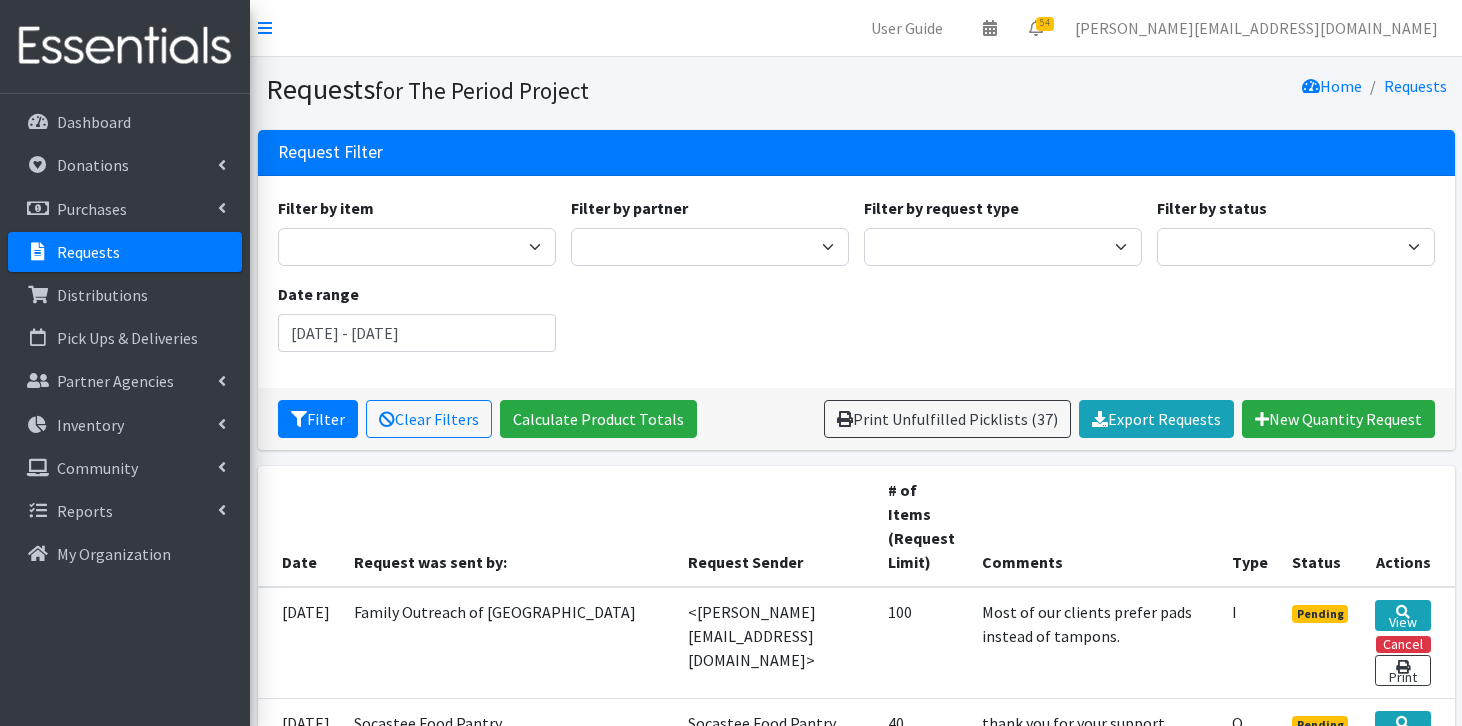 scroll, scrollTop: 0, scrollLeft: 0, axis: both 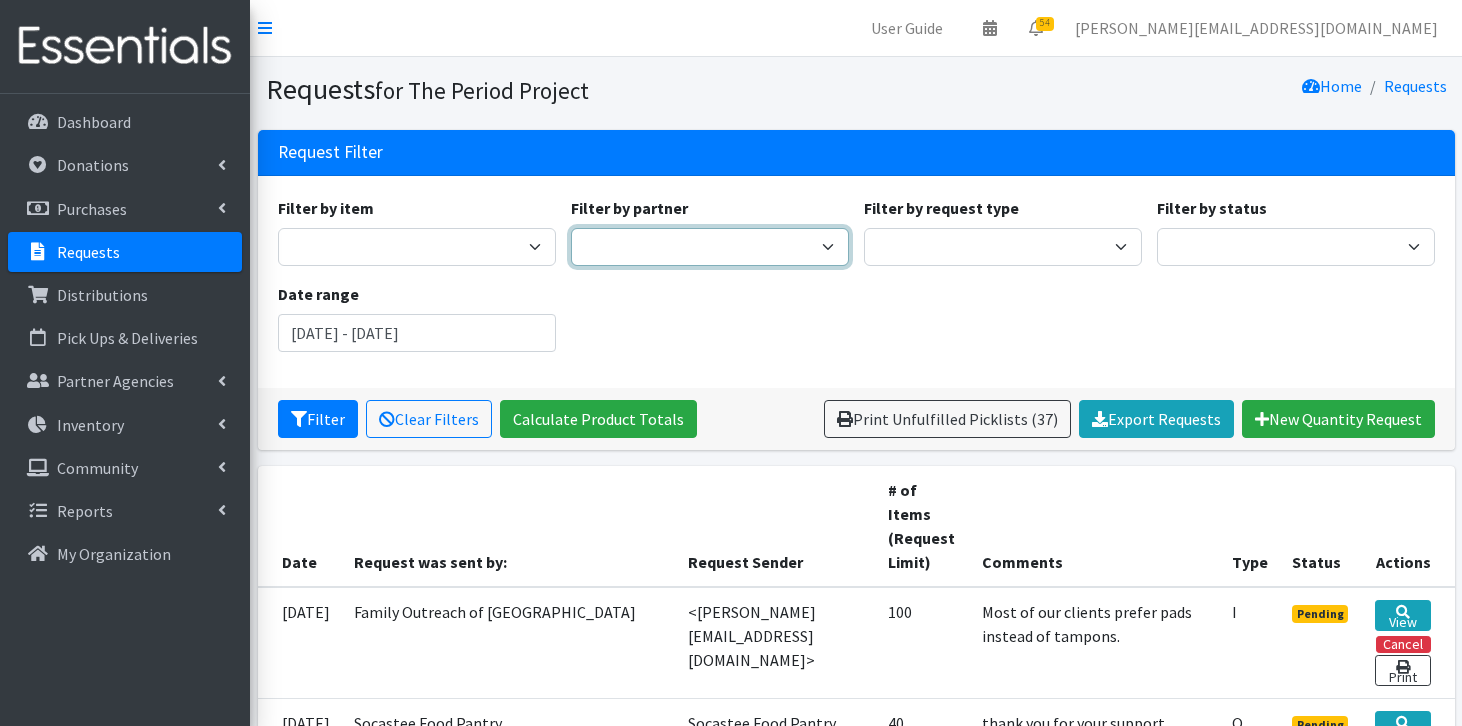 click on "AAST
Abbeville County Library System
Abbeville High School
Abbeville School District
Absolute Total Care
Academy for Technology and Academics
AccessHealth Horry
AC Flora High School
A Child's Haven
A.C. Moore Elementary School, Richland County School District One
Advantage Academy
AfterBirth (Anderson)
Aiken County Public School District
Aiken High School
Aiken Intermediate School
Aiken Period Project
Airport High School
Alabaster House
A.L. Corbett Middle School
Alice Drive Middle School
Allendale-Fairfax School District
Allen University
Alpha Alpha Gamma Psi Christian Sorority Inc. (Chester)
(Anderson) Centerville Elementary School
Anderson Co. Disability and Special Needs Board
Anderson County School District 3
Anderson District #5 Adult Education
Anderson Free Clinic
Anderson Institute of Technology
Anderson Period Project
Anderson Pregnancy Care
Andrew Jackson High School
Andrew Jackson Middle School
AR Lewis School/Project GO" at bounding box center (710, 247) 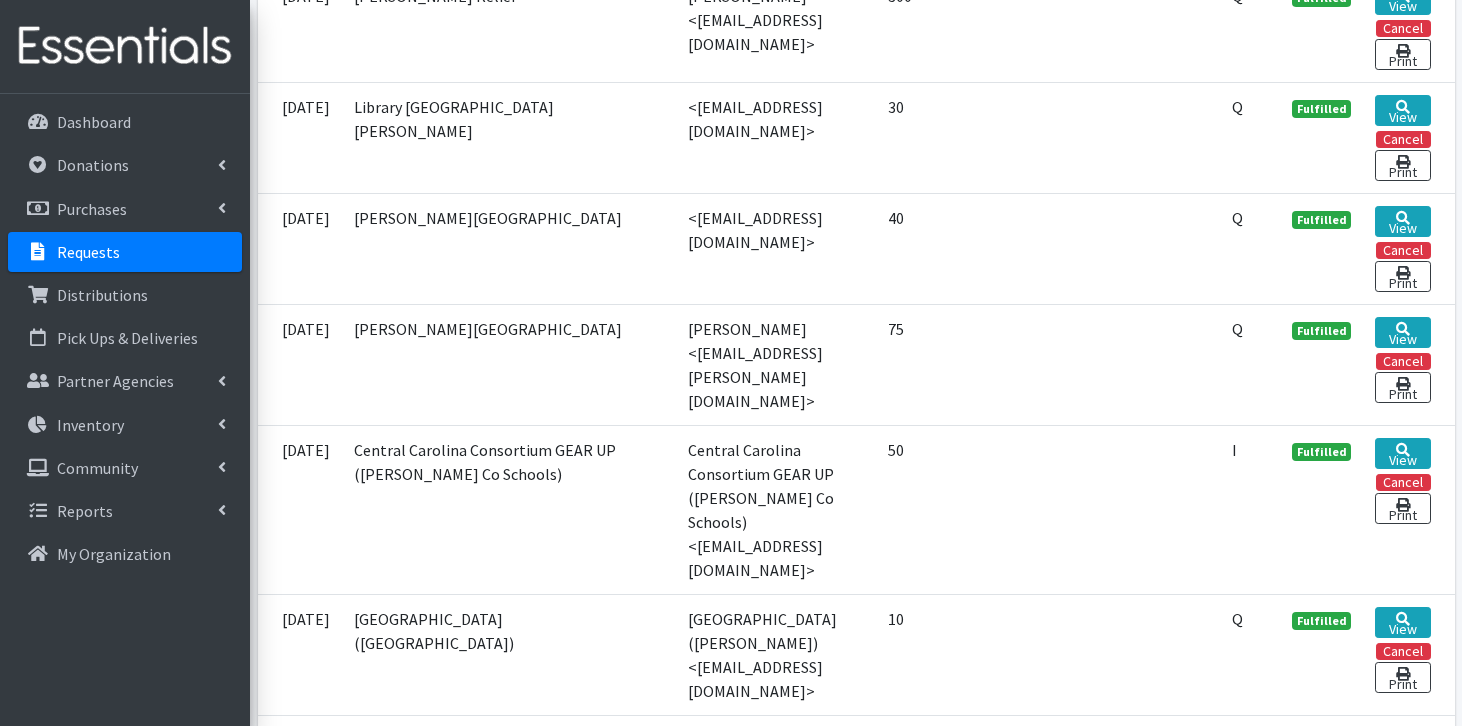 scroll, scrollTop: 5310, scrollLeft: 0, axis: vertical 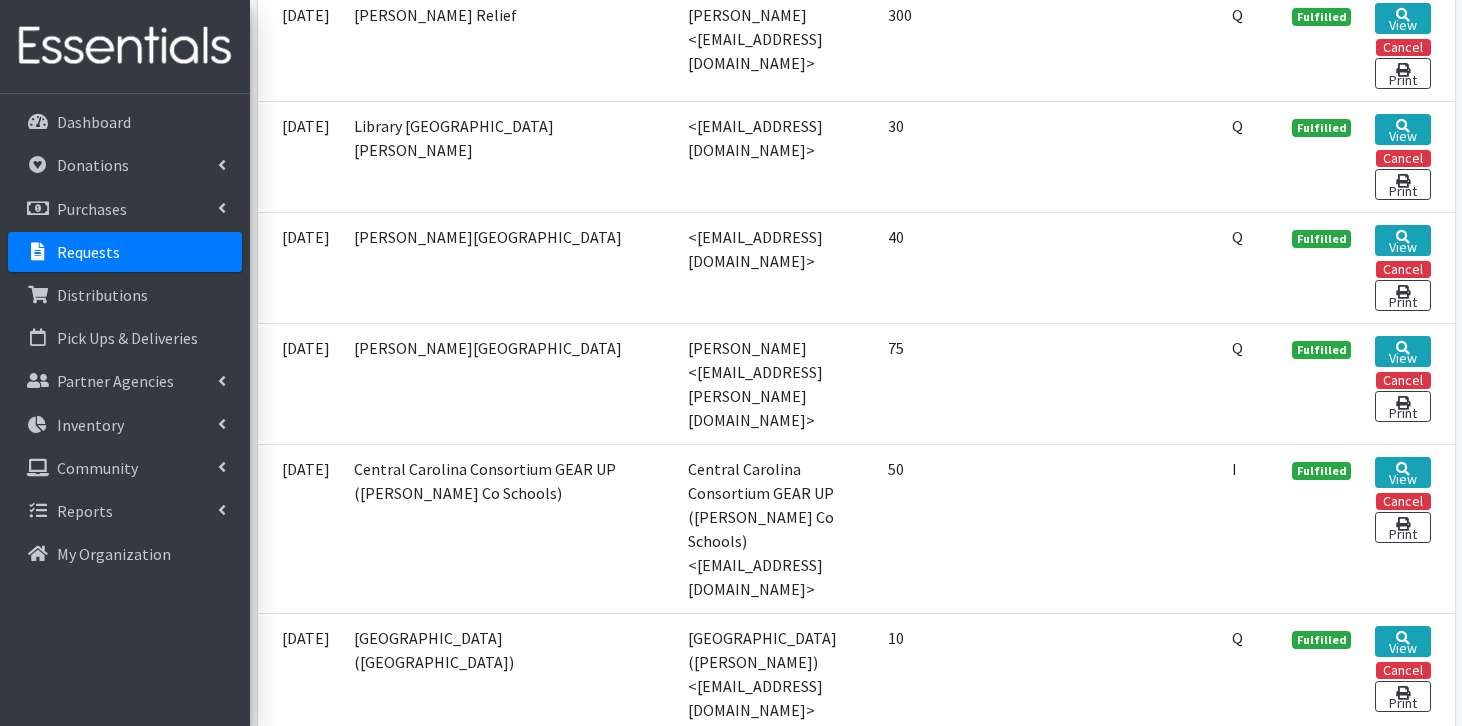 click on "View" at bounding box center (1402, 873) 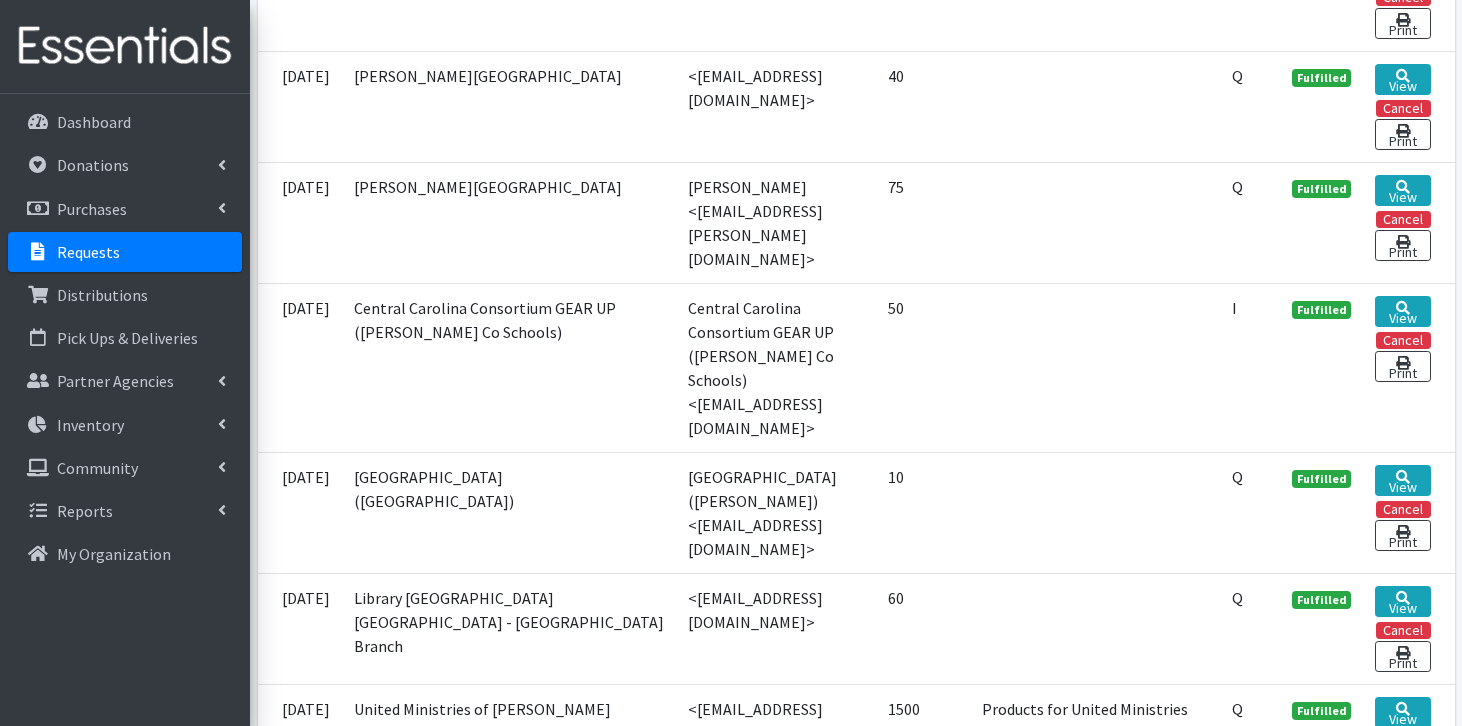 scroll, scrollTop: 5502, scrollLeft: 0, axis: vertical 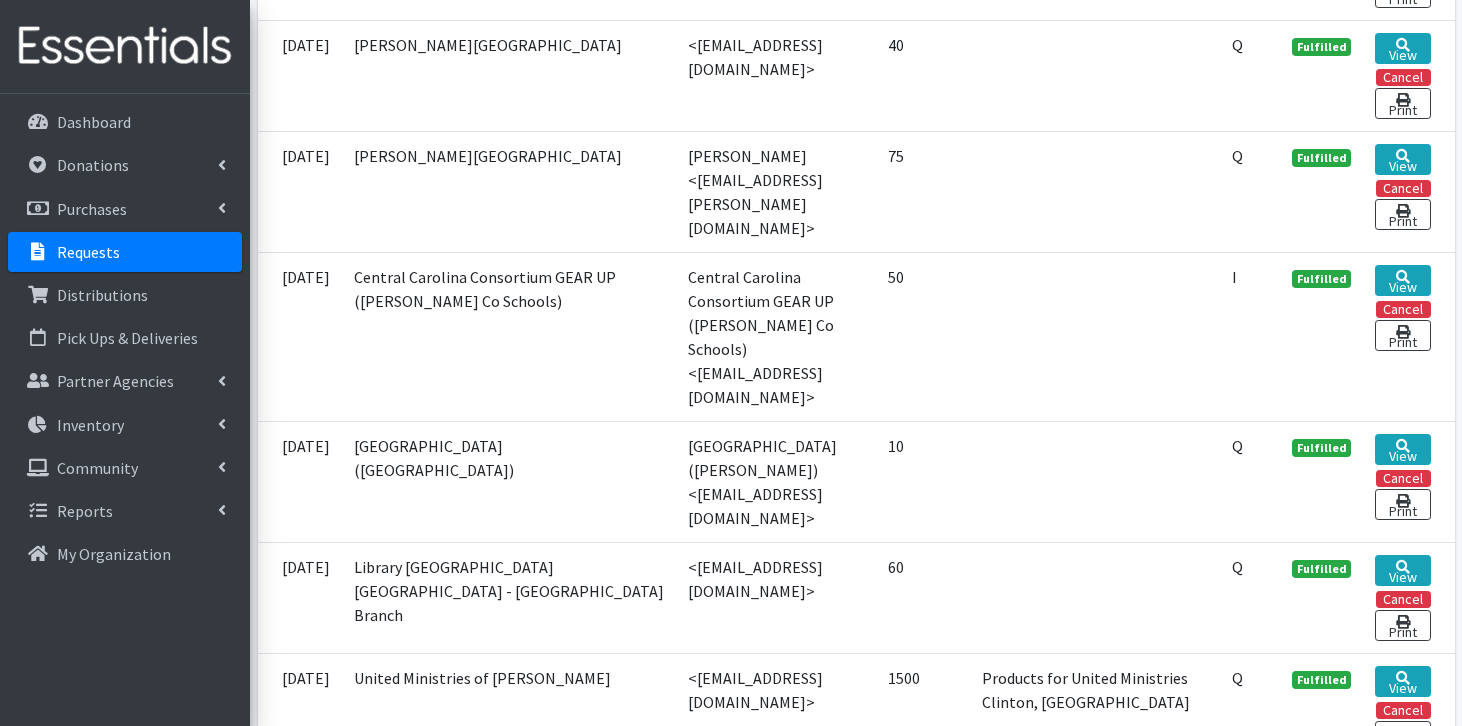 click on "View" at bounding box center (1402, 903) 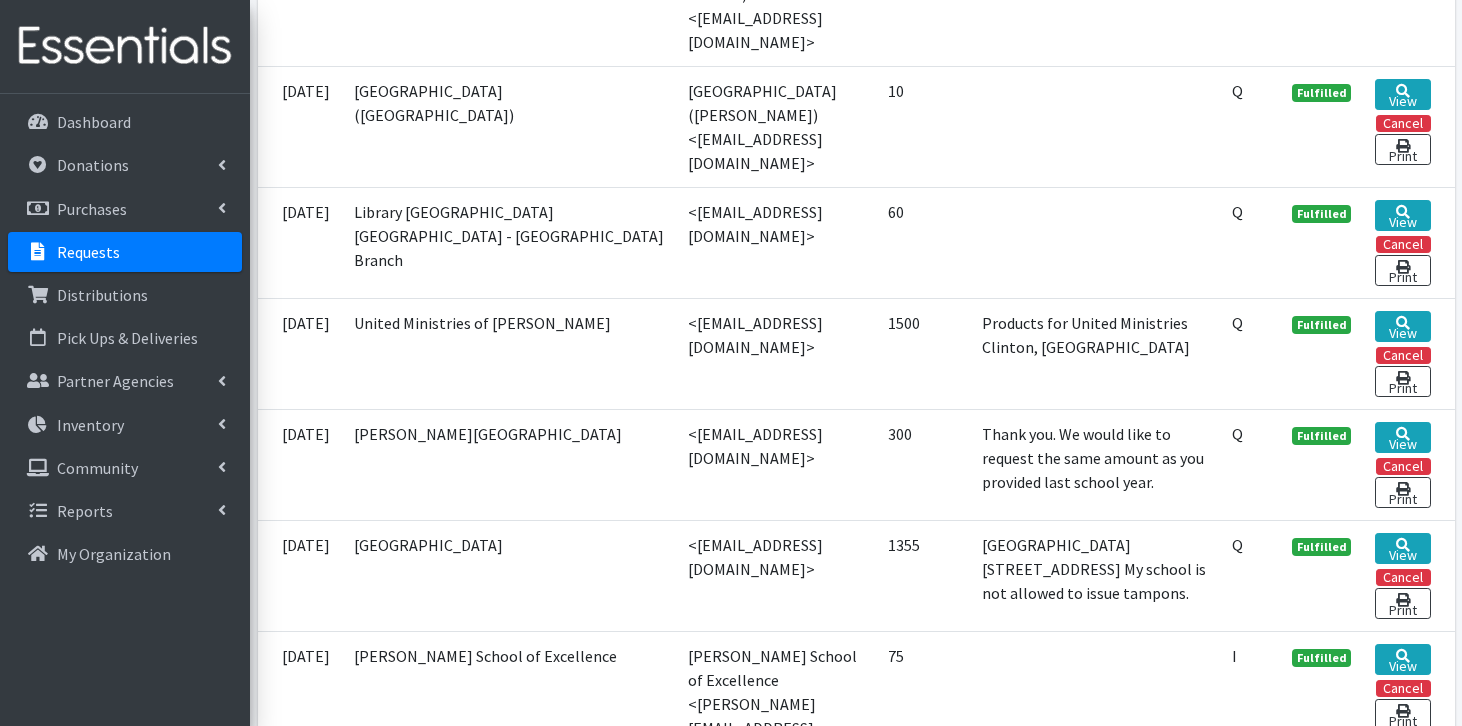 scroll, scrollTop: 5928, scrollLeft: 0, axis: vertical 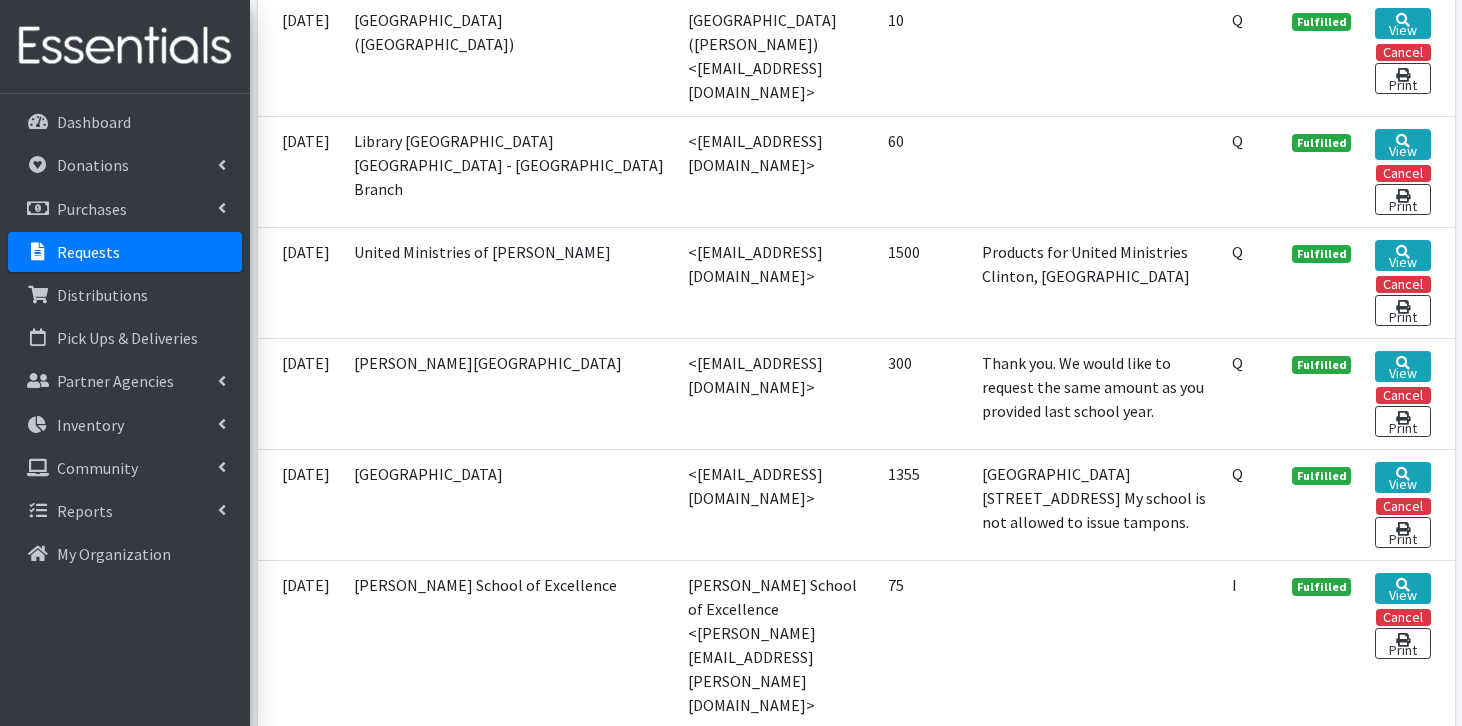 click on "2" at bounding box center [328, 1249] 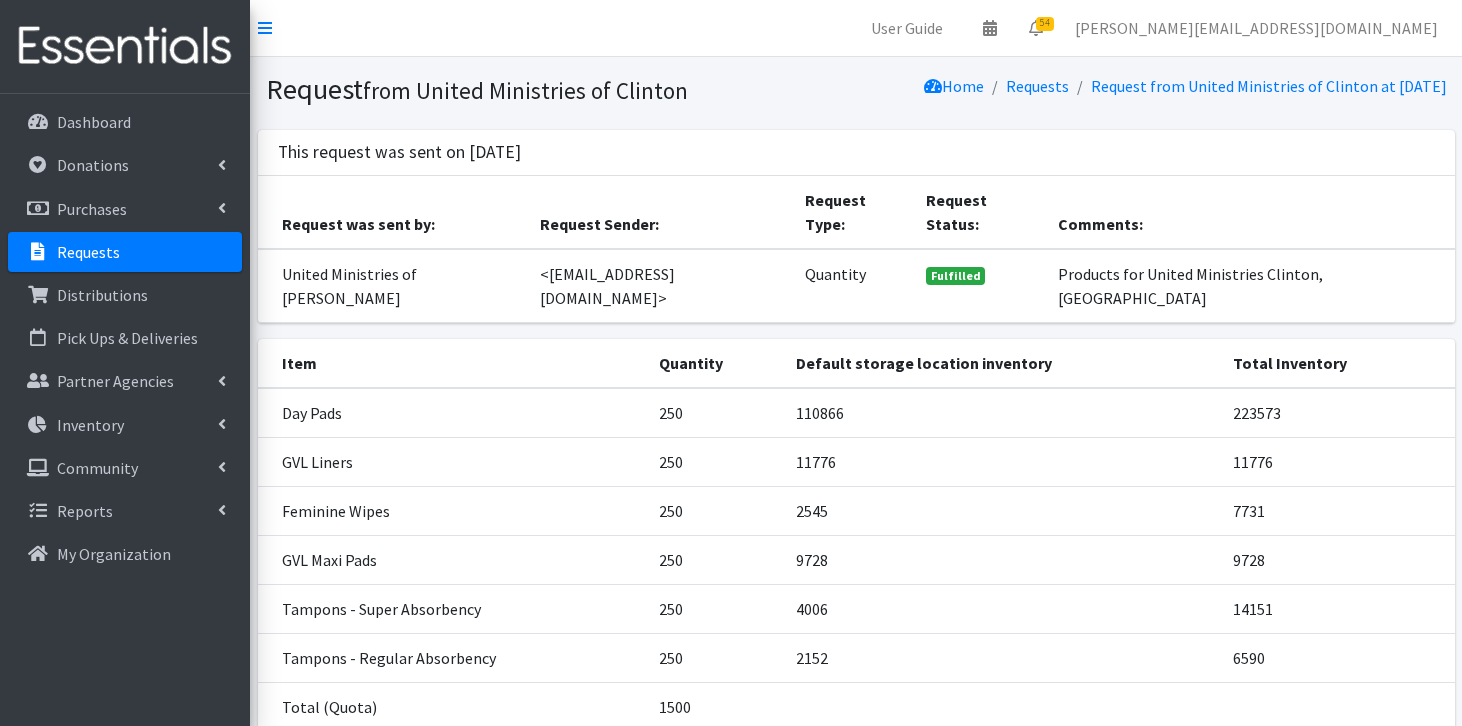 scroll, scrollTop: 0, scrollLeft: 0, axis: both 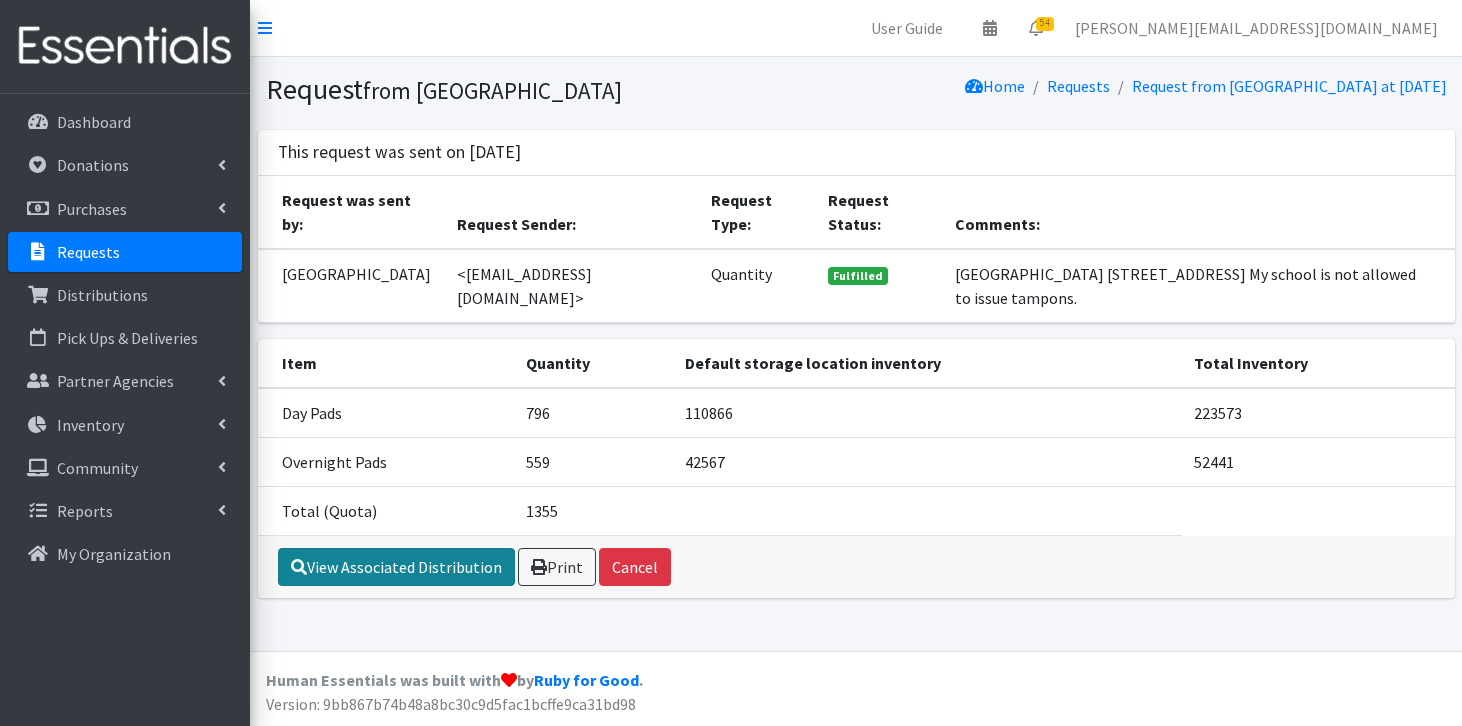 click on "View Associated Distribution" at bounding box center [396, 567] 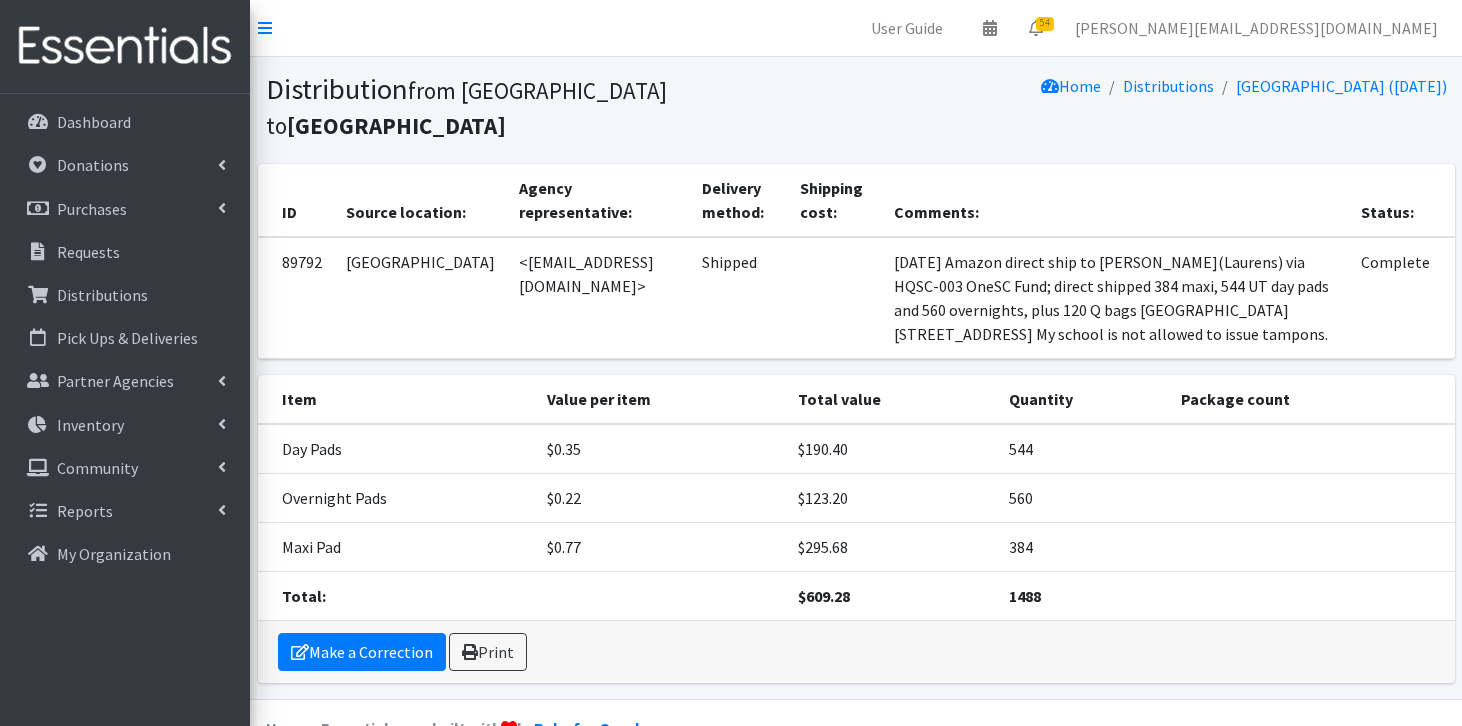 scroll, scrollTop: 0, scrollLeft: 0, axis: both 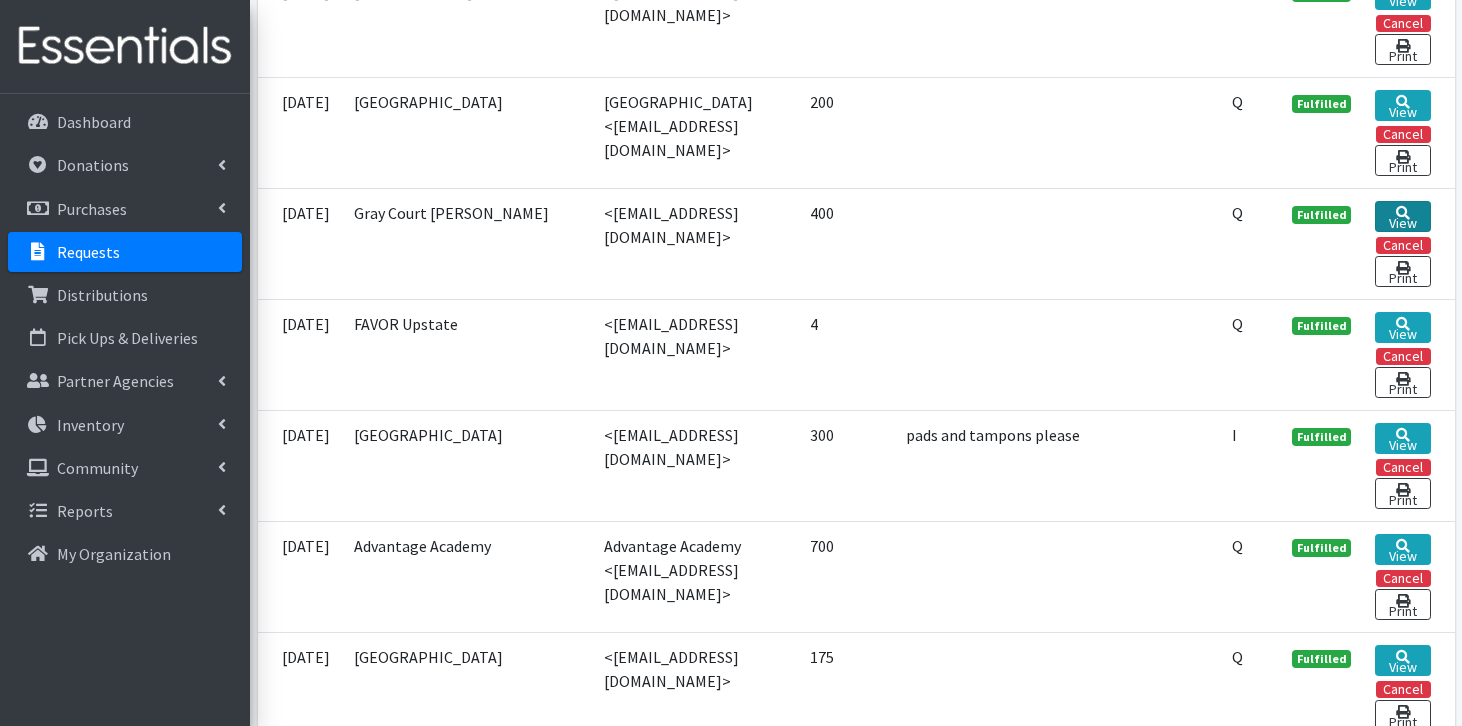 click on "View" at bounding box center (1402, 216) 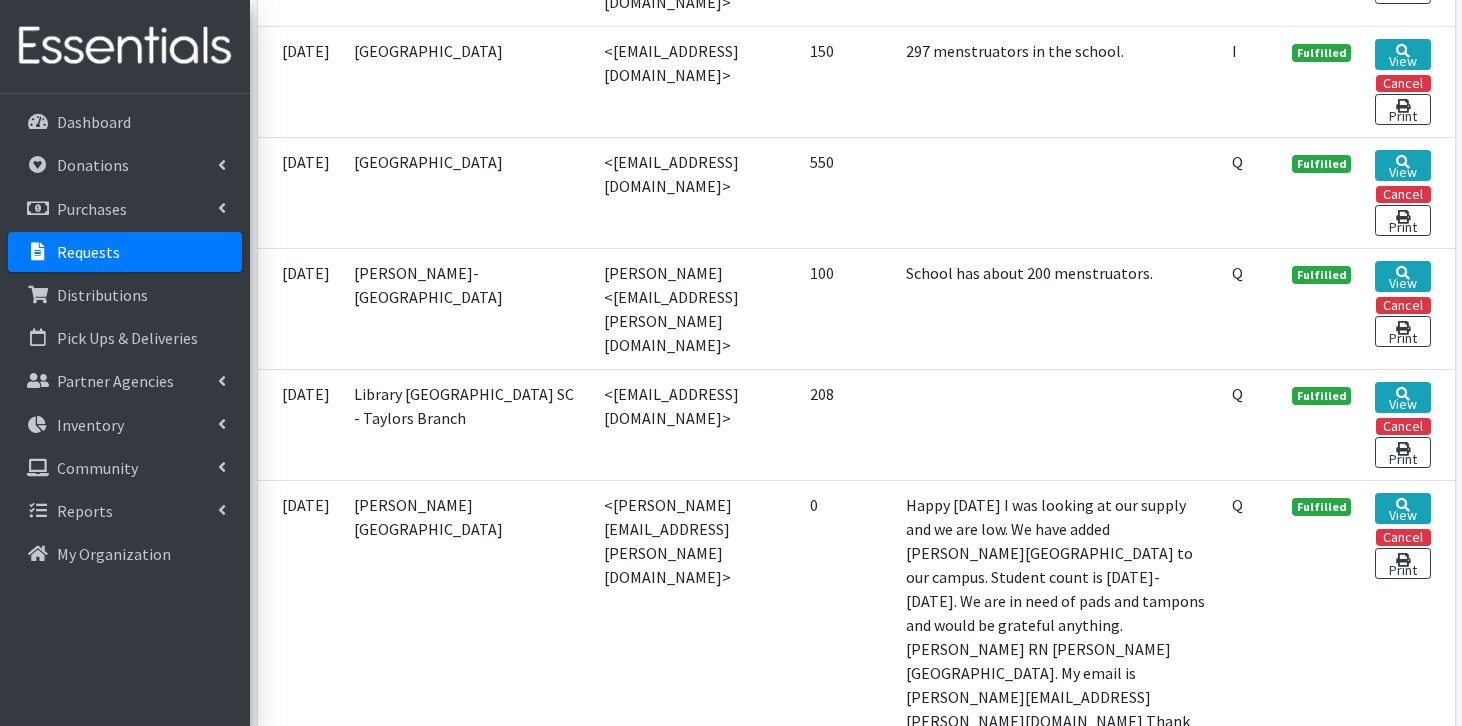 scroll, scrollTop: 6068, scrollLeft: 0, axis: vertical 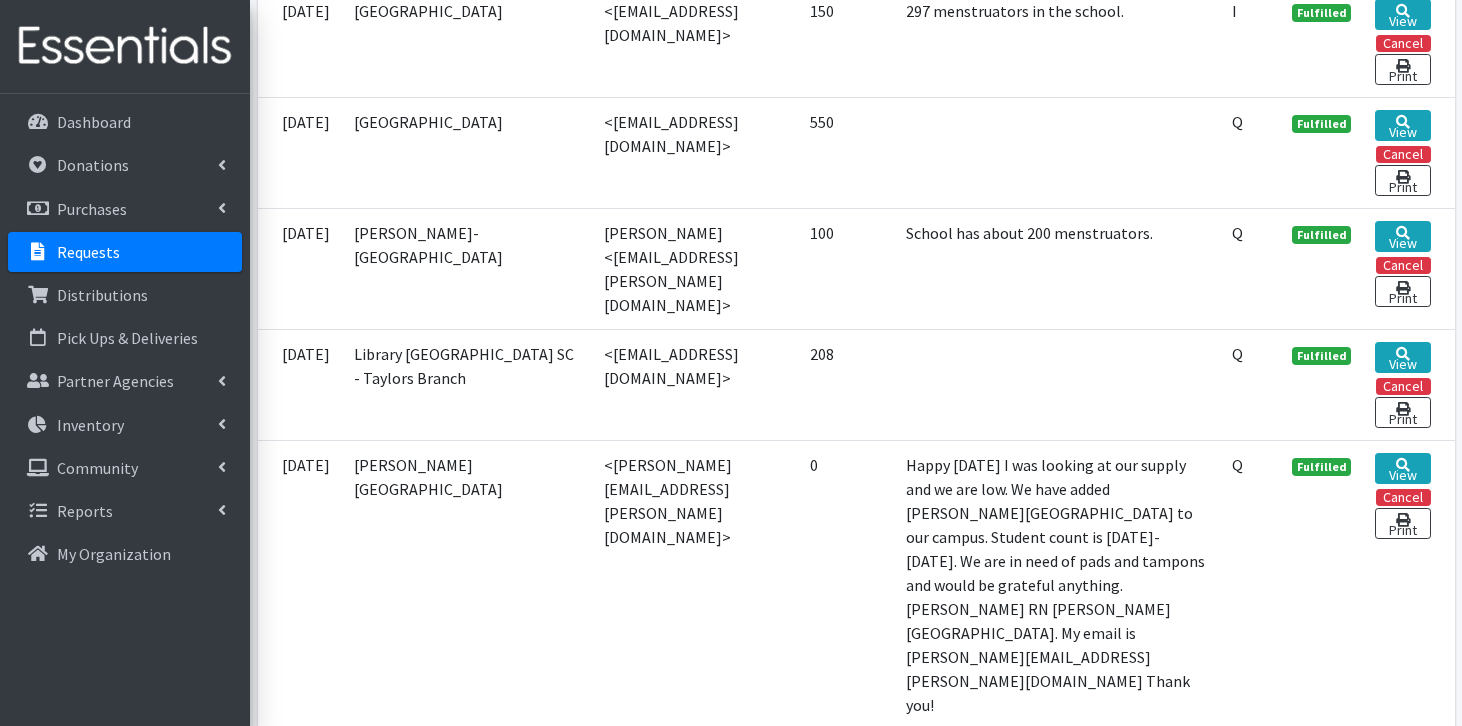 click on "3" at bounding box center [491, 761] 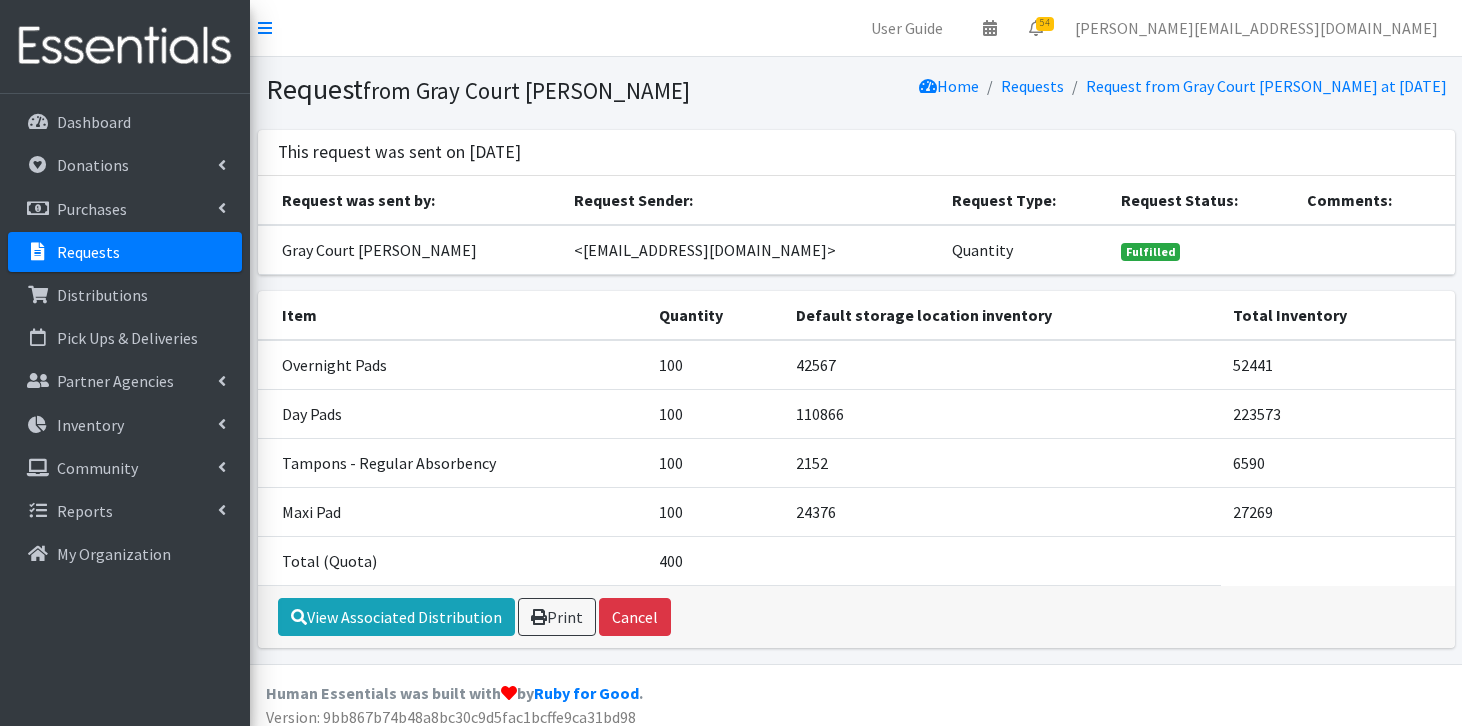 scroll, scrollTop: 0, scrollLeft: 0, axis: both 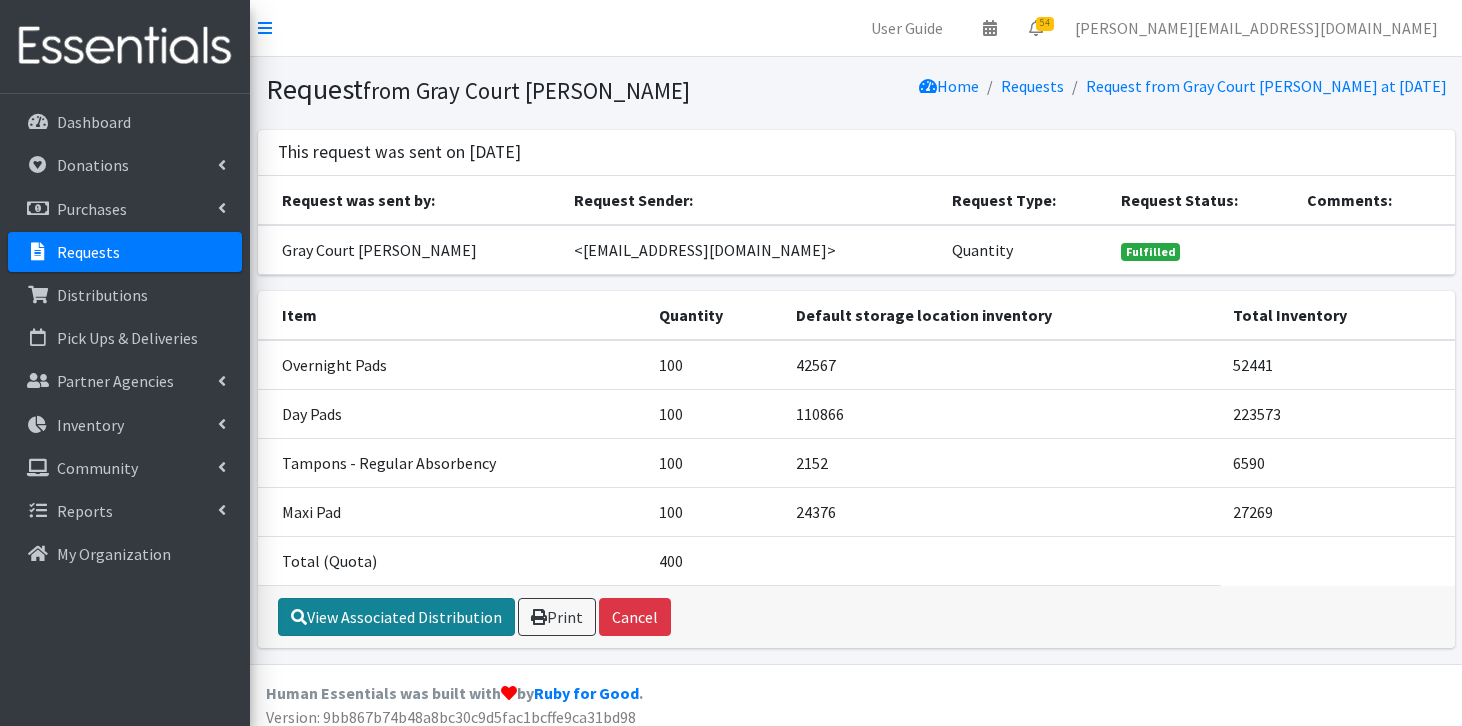 click on "View Associated Distribution" at bounding box center (396, 617) 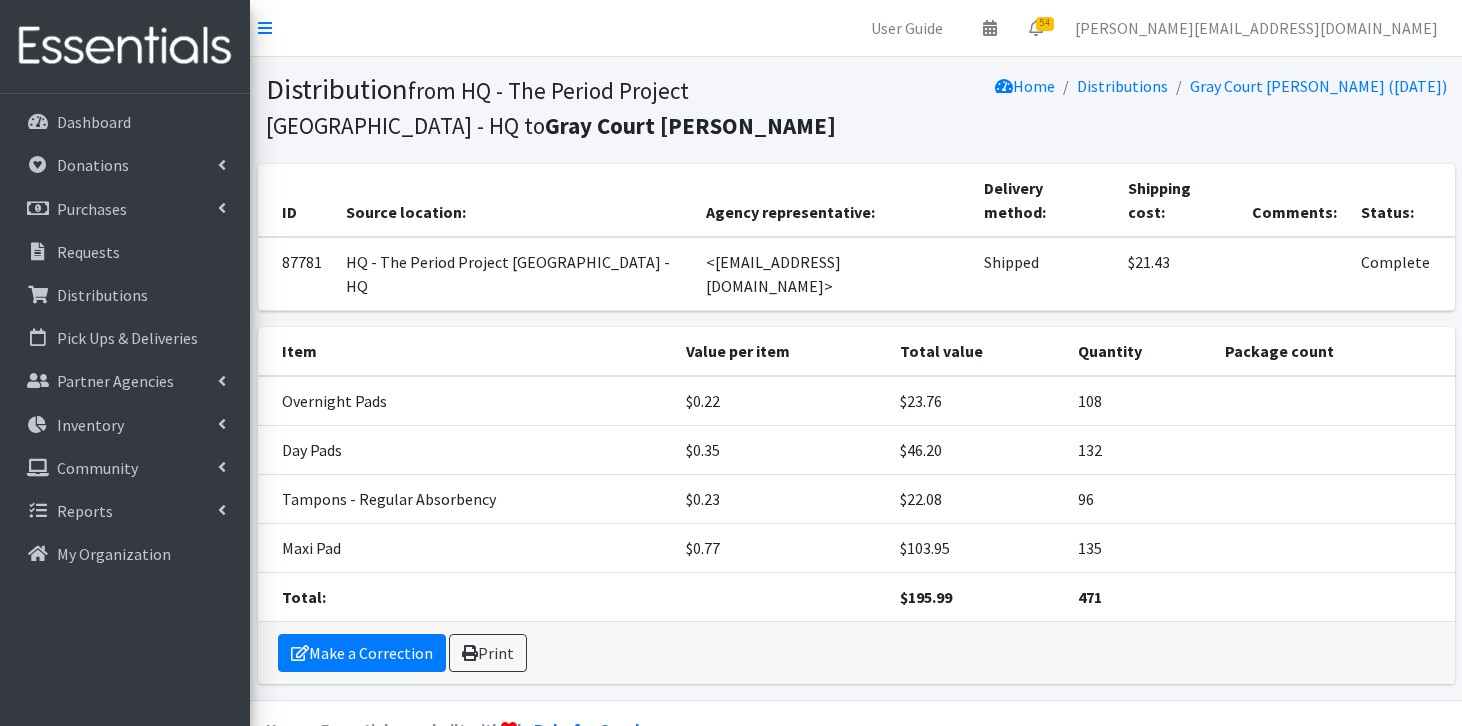 scroll, scrollTop: 0, scrollLeft: 0, axis: both 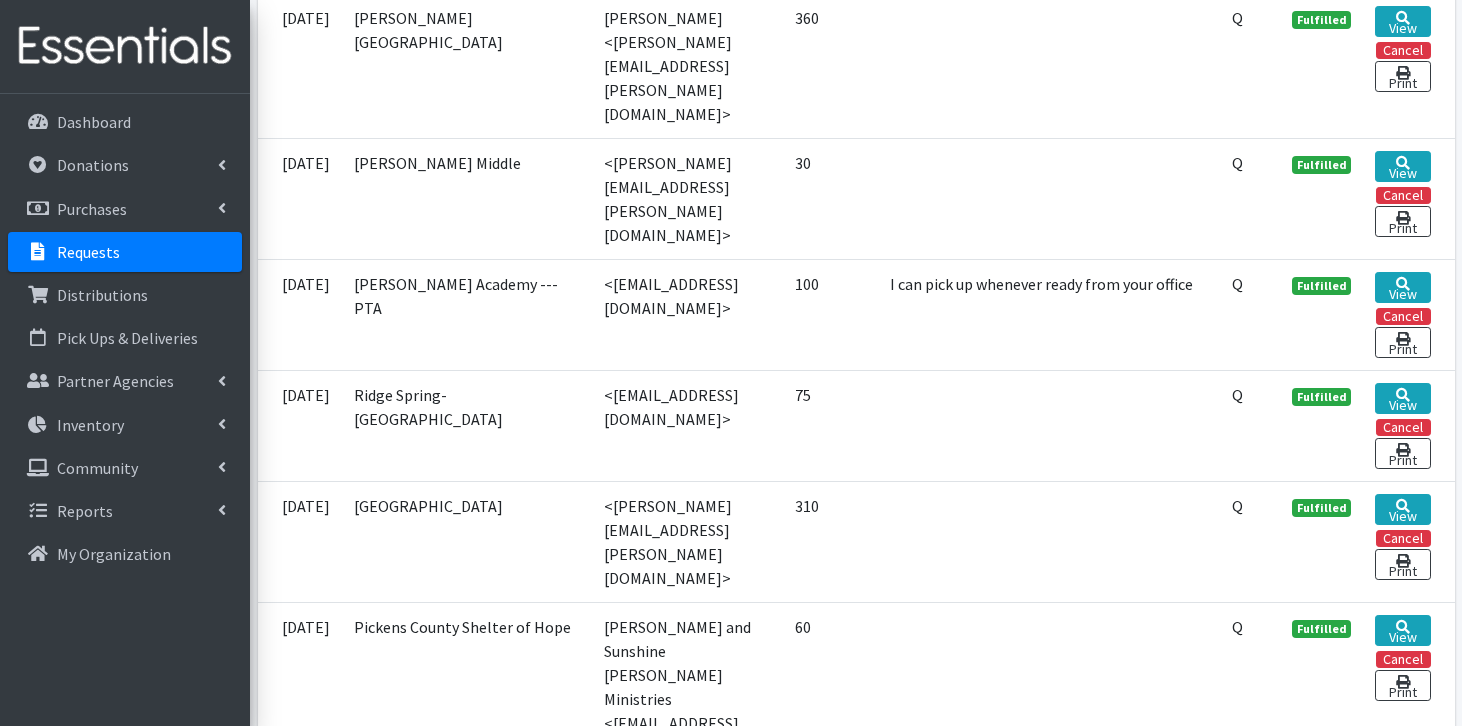 click on "View" at bounding box center (1402, 799) 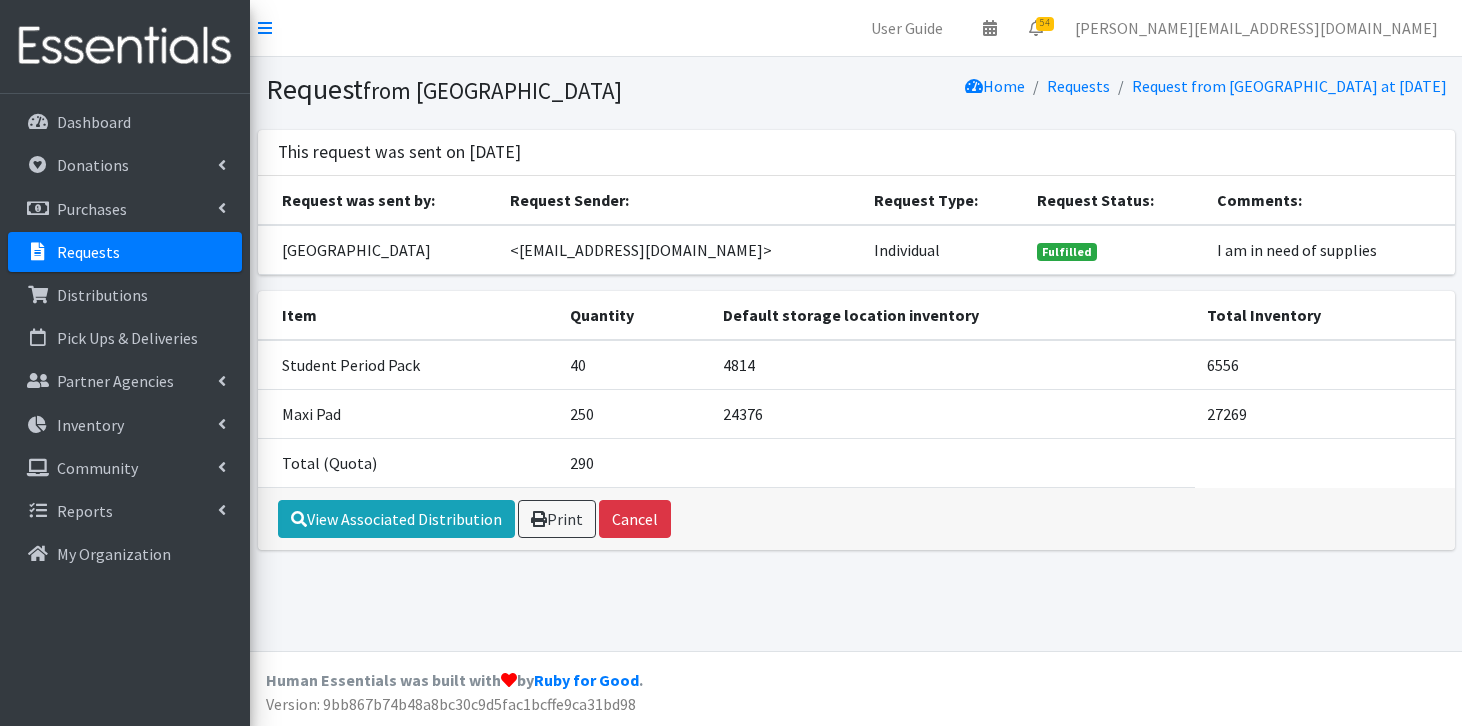 scroll, scrollTop: 0, scrollLeft: 0, axis: both 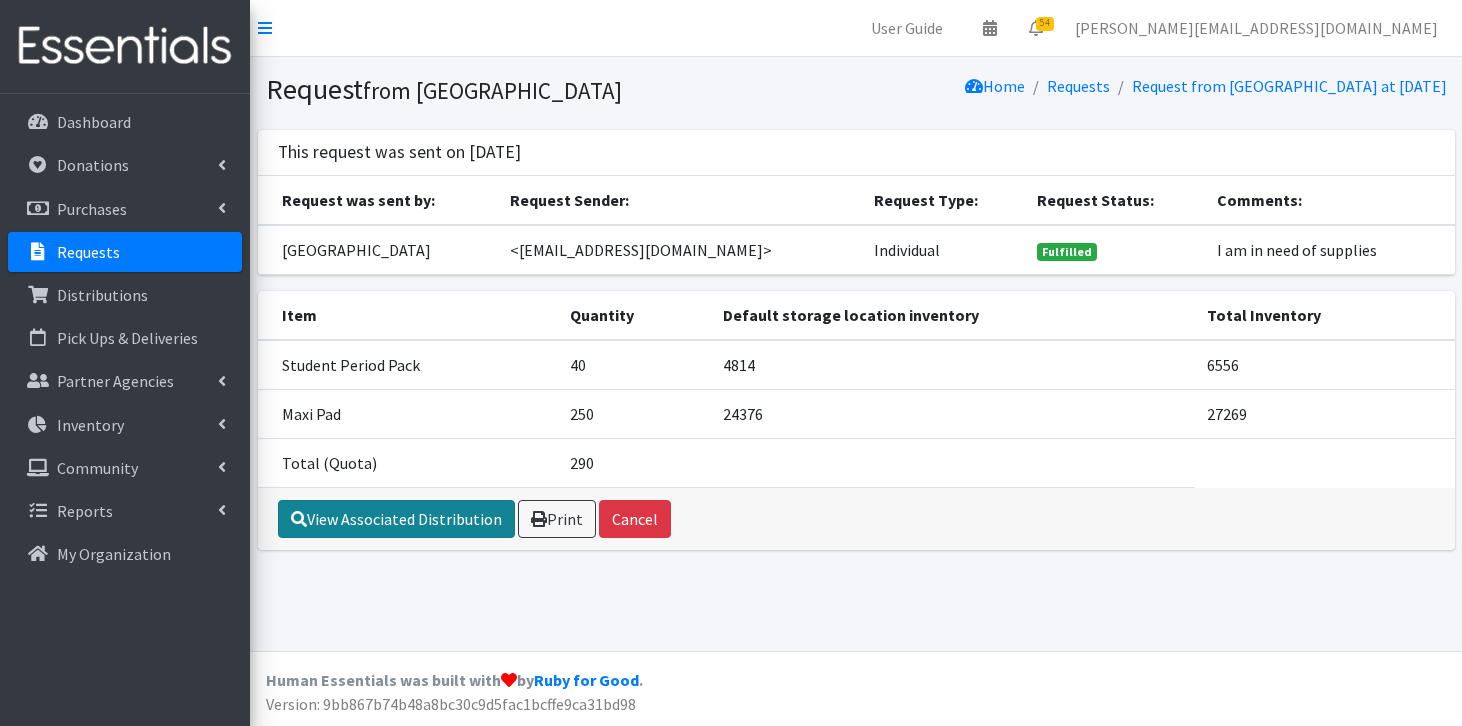 click on "View Associated Distribution" at bounding box center [396, 519] 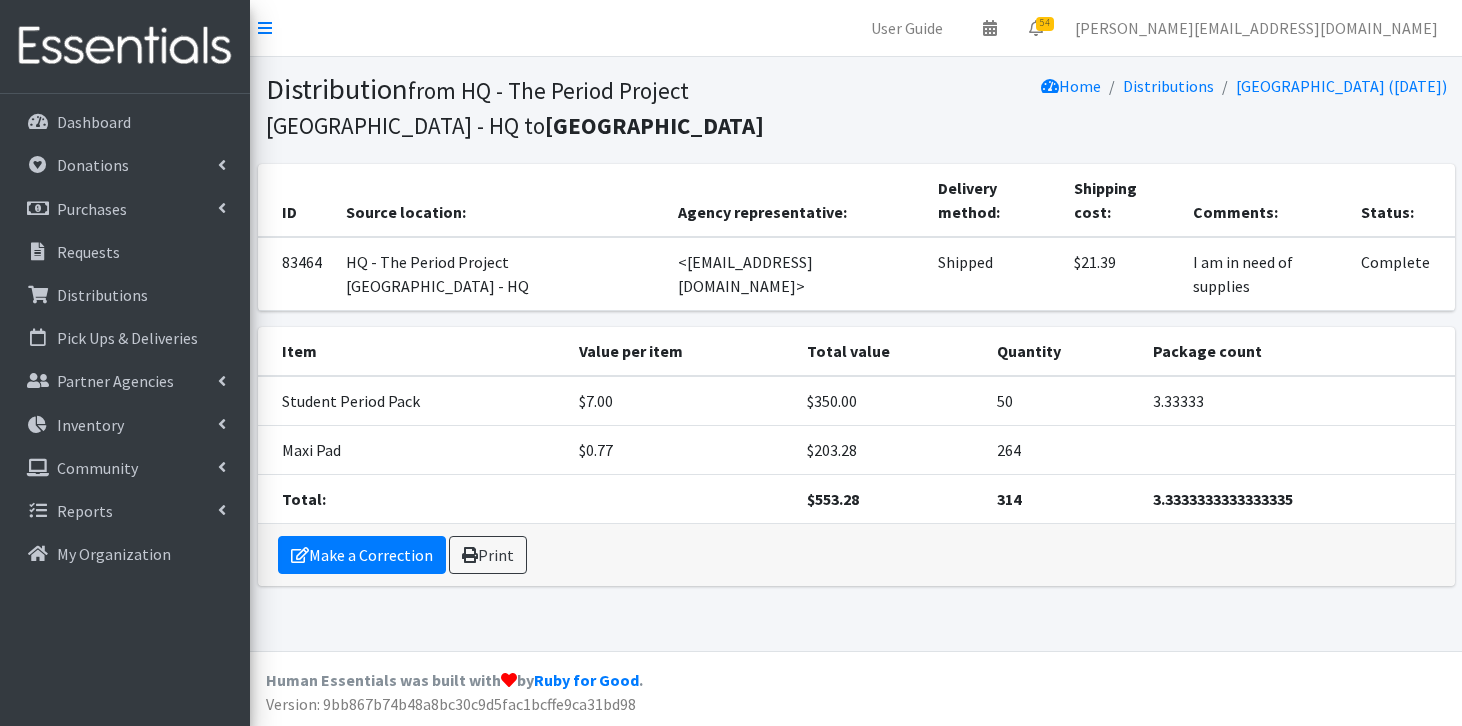 scroll, scrollTop: 0, scrollLeft: 0, axis: both 